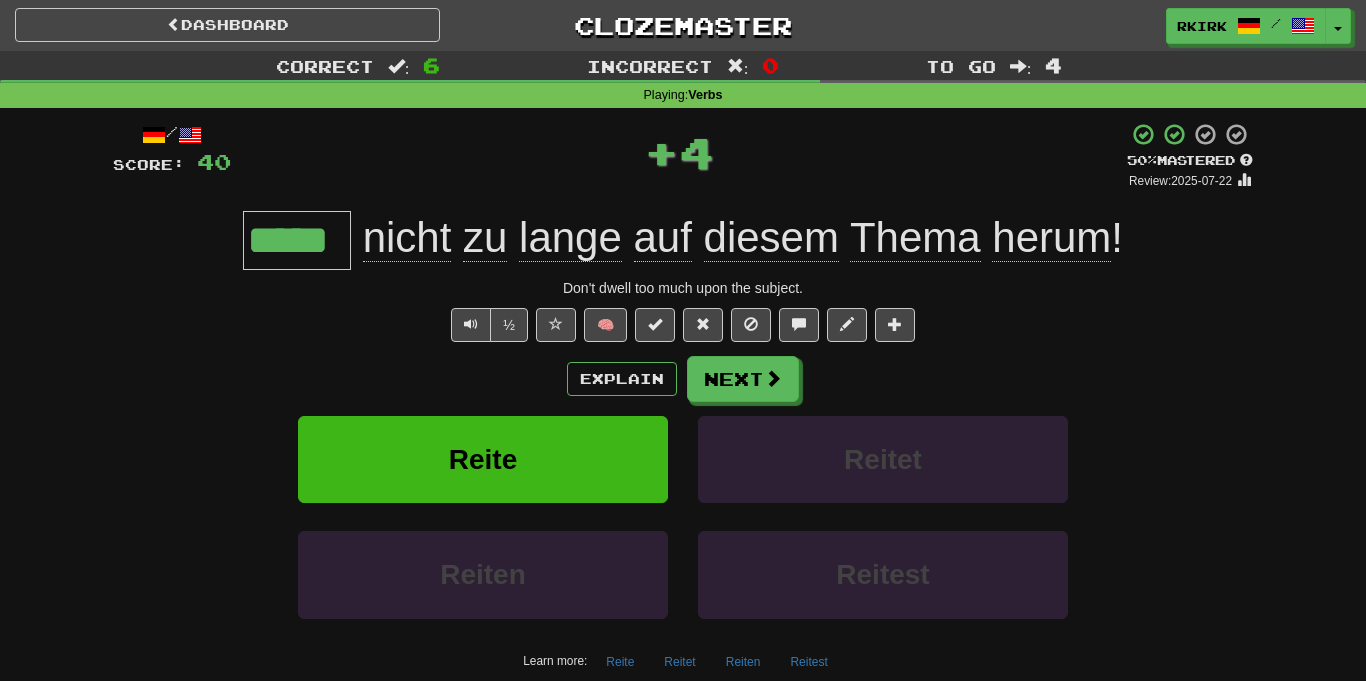 scroll, scrollTop: 0, scrollLeft: 0, axis: both 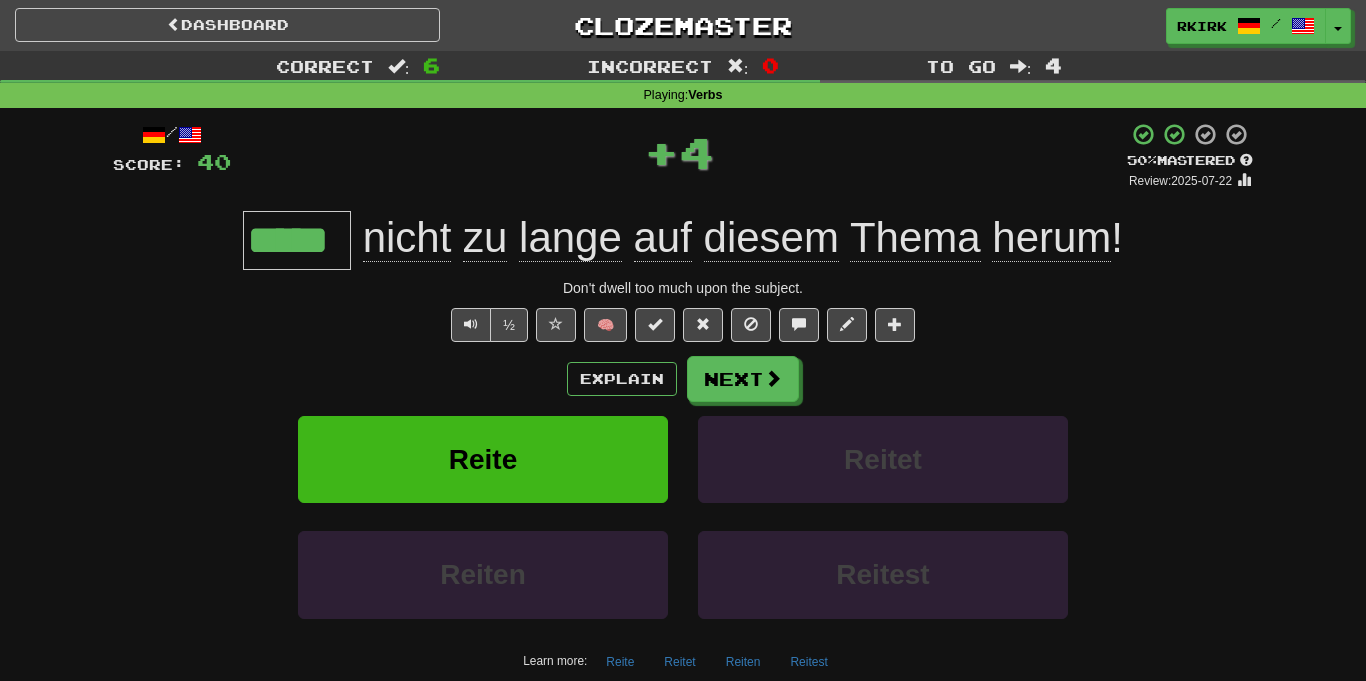 click on "*****" at bounding box center (297, 240) 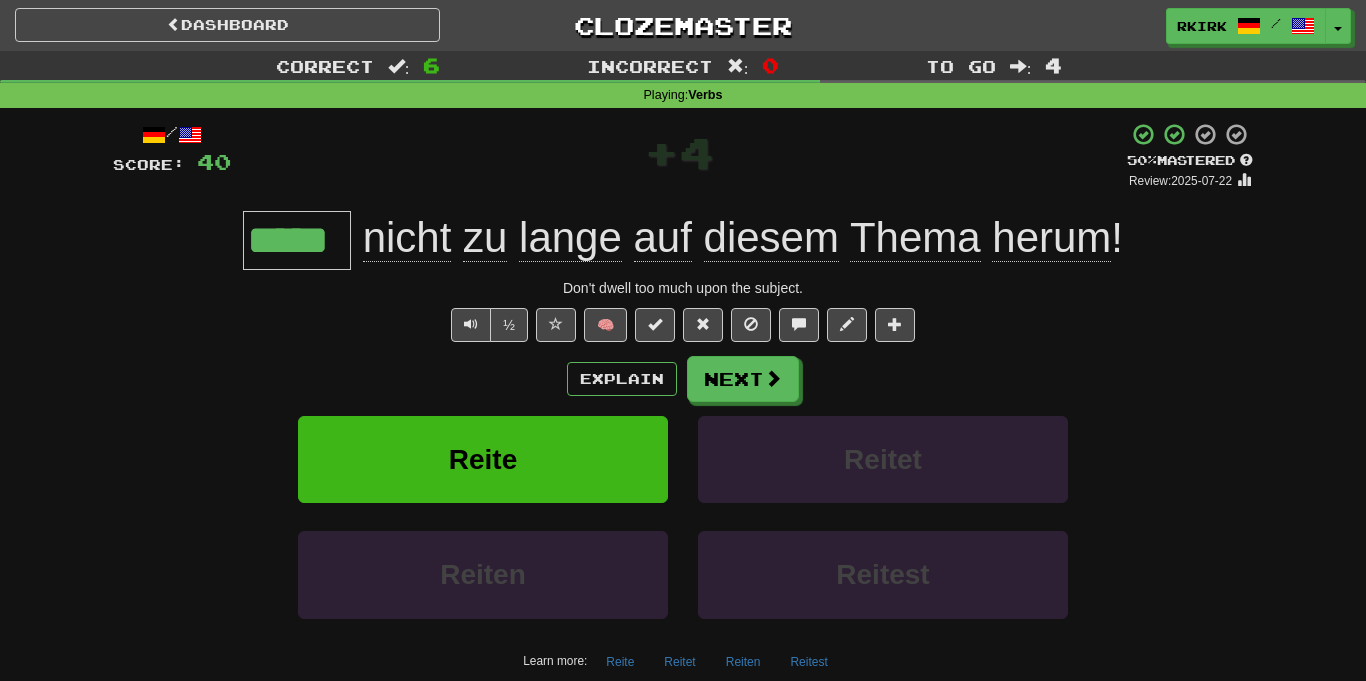 click on "*****" at bounding box center (297, 240) 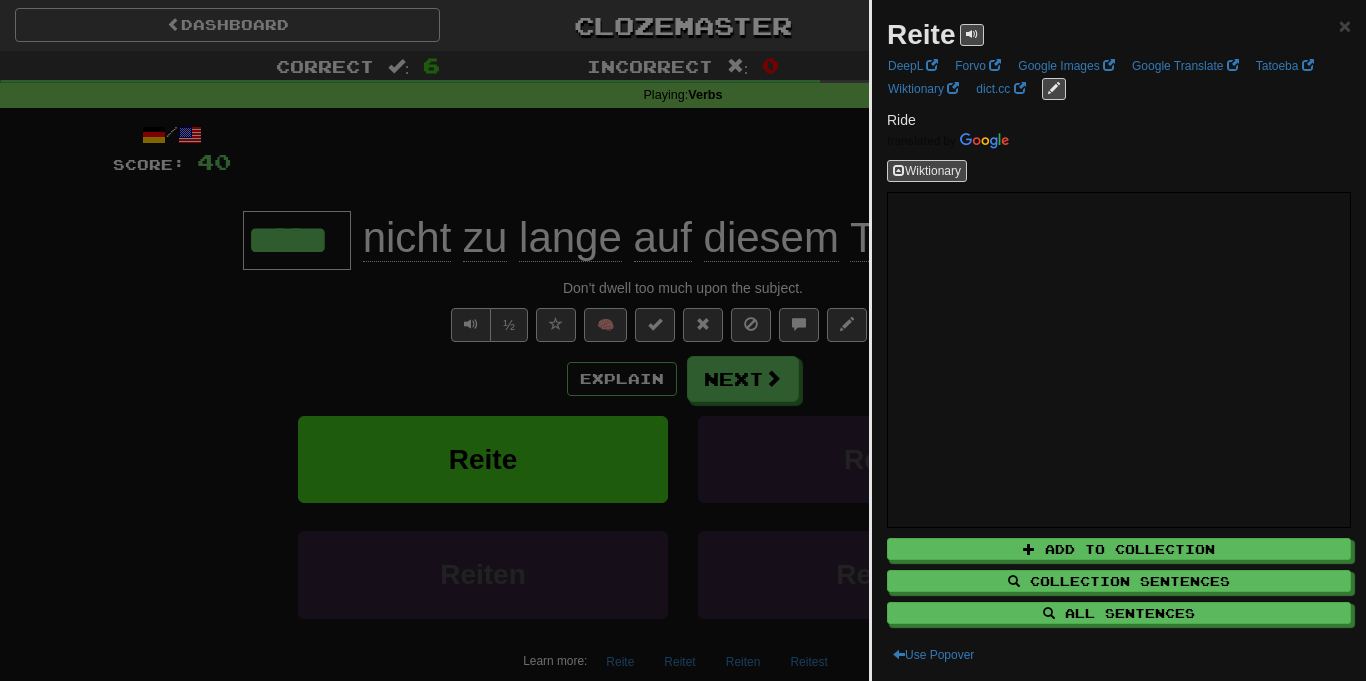 click at bounding box center (683, 340) 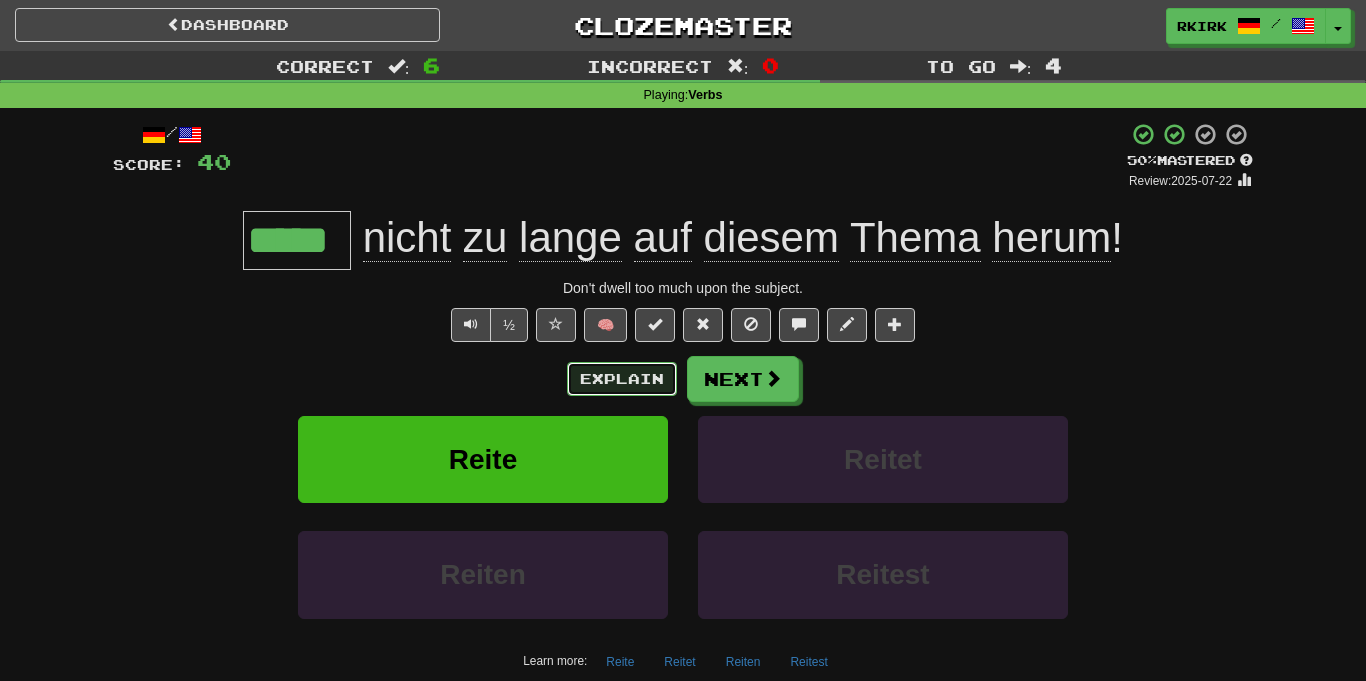 click on "Explain" at bounding box center [622, 379] 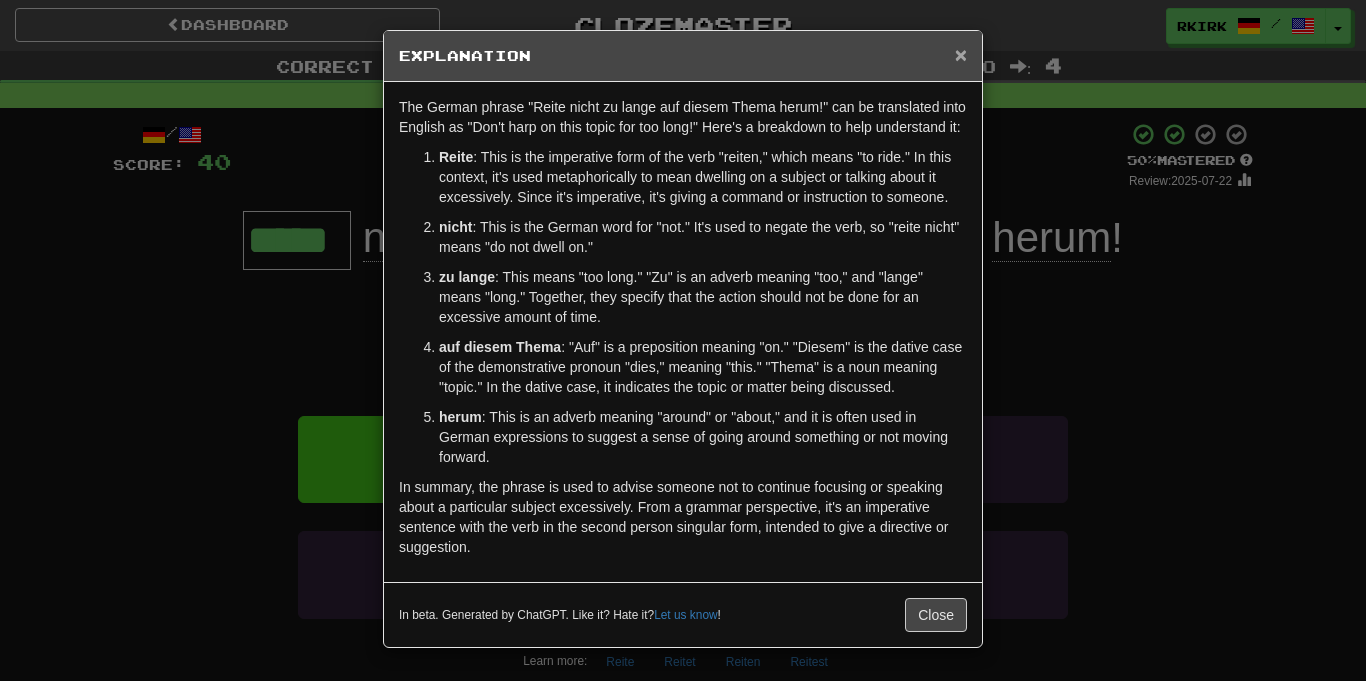 click on "×" at bounding box center [961, 54] 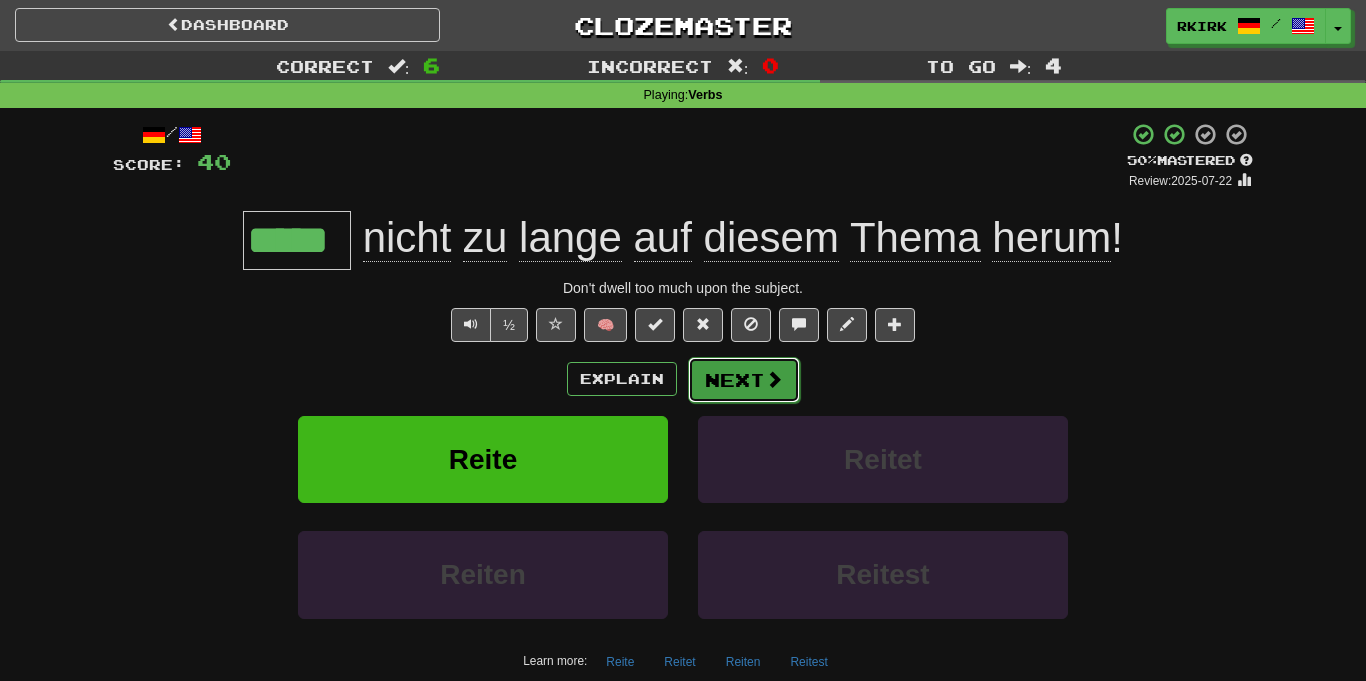 click on "Next" at bounding box center [744, 380] 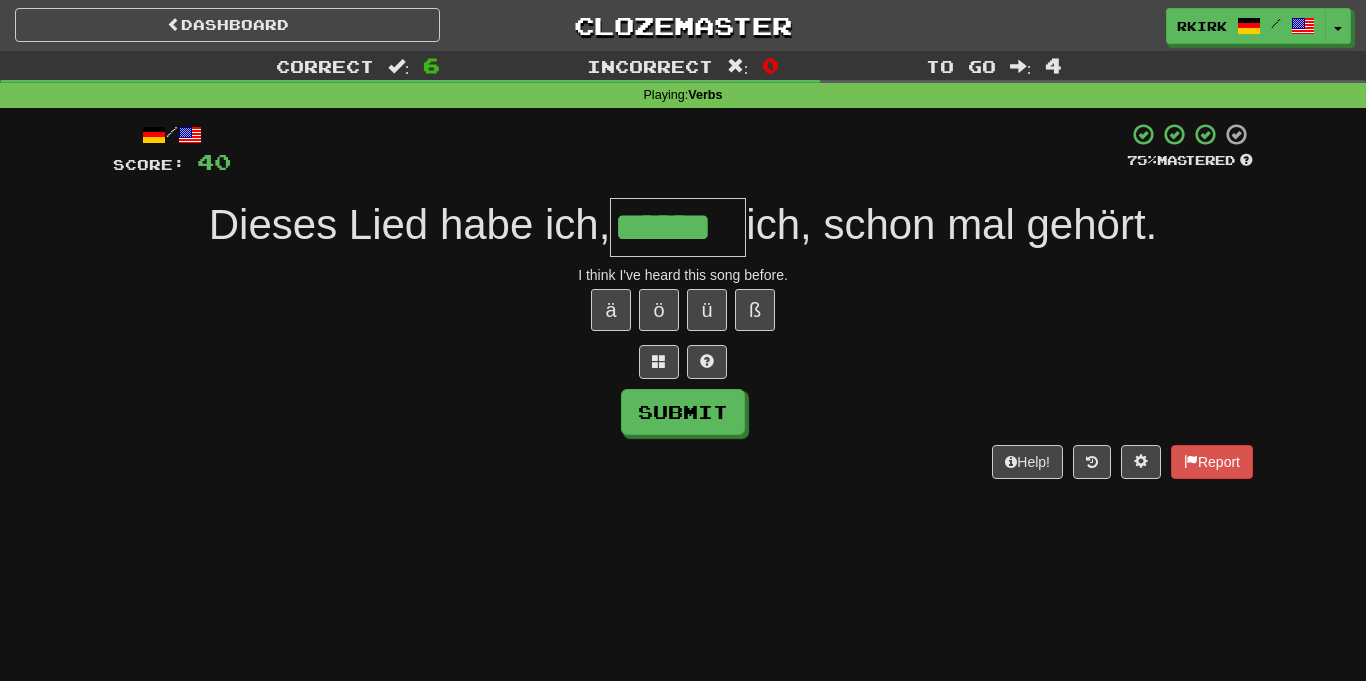 type on "******" 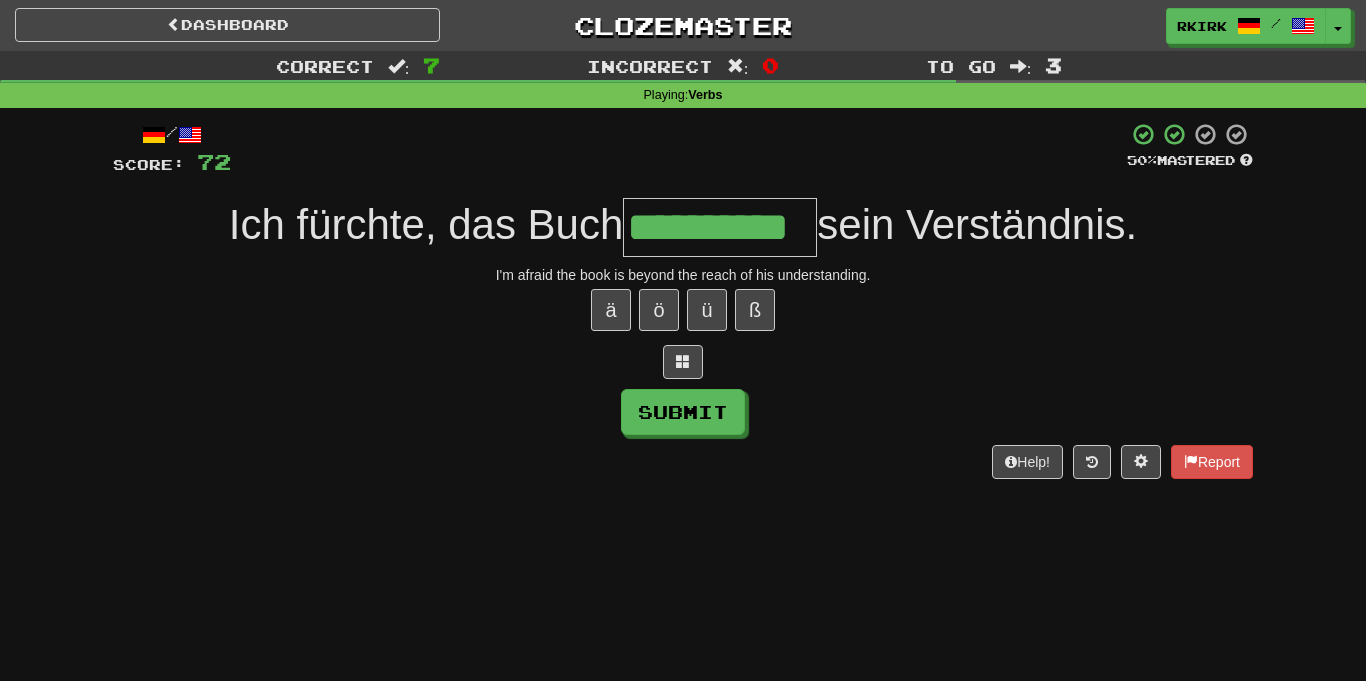 type on "**********" 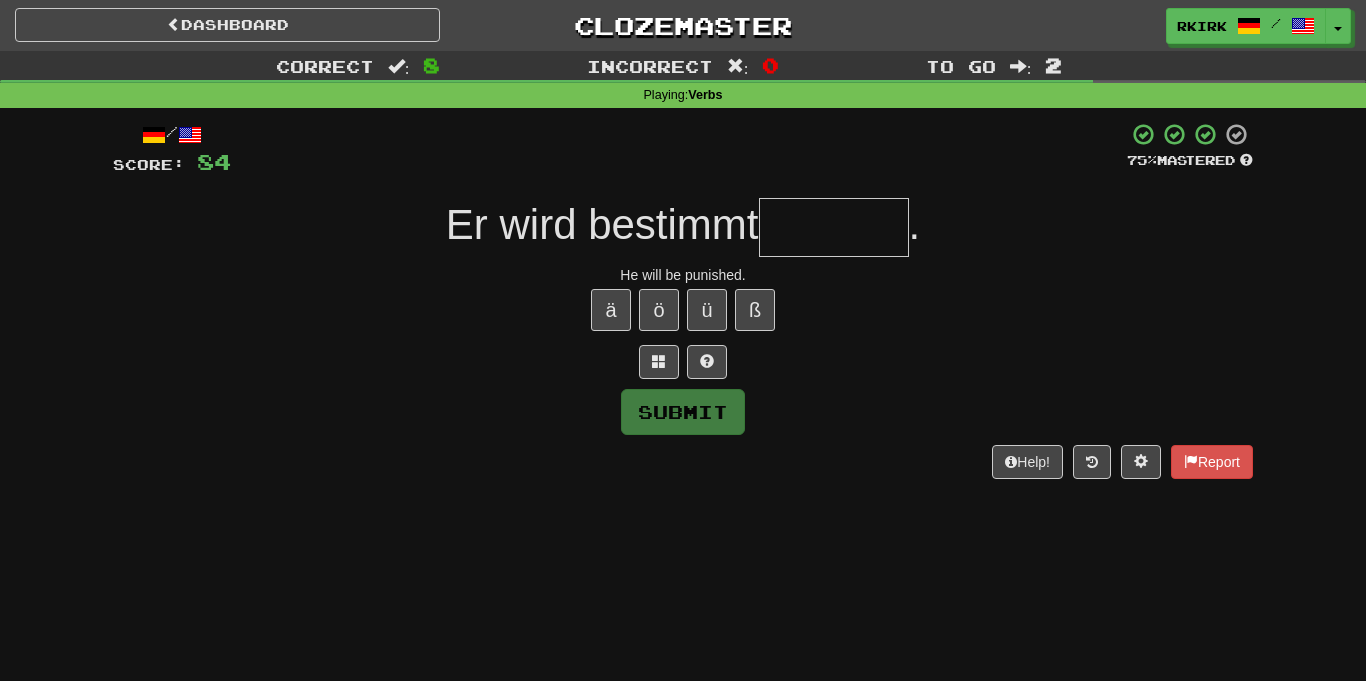 type on "*" 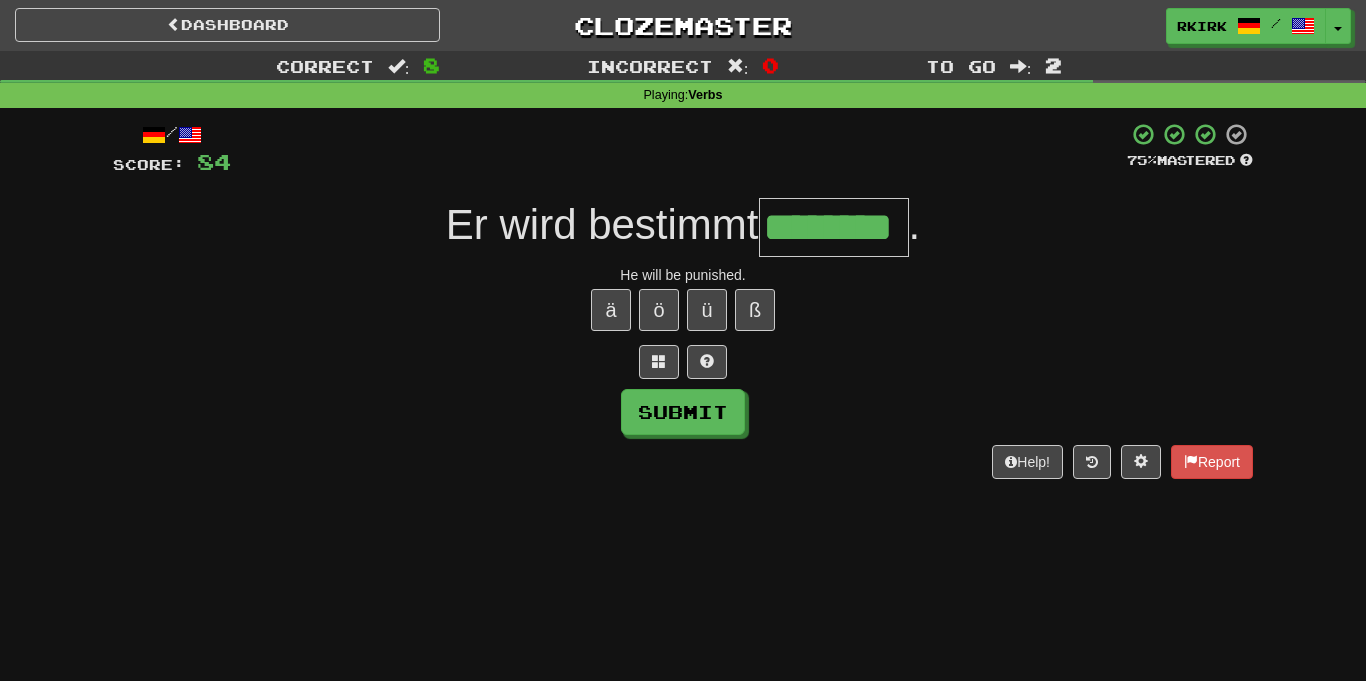 type on "********" 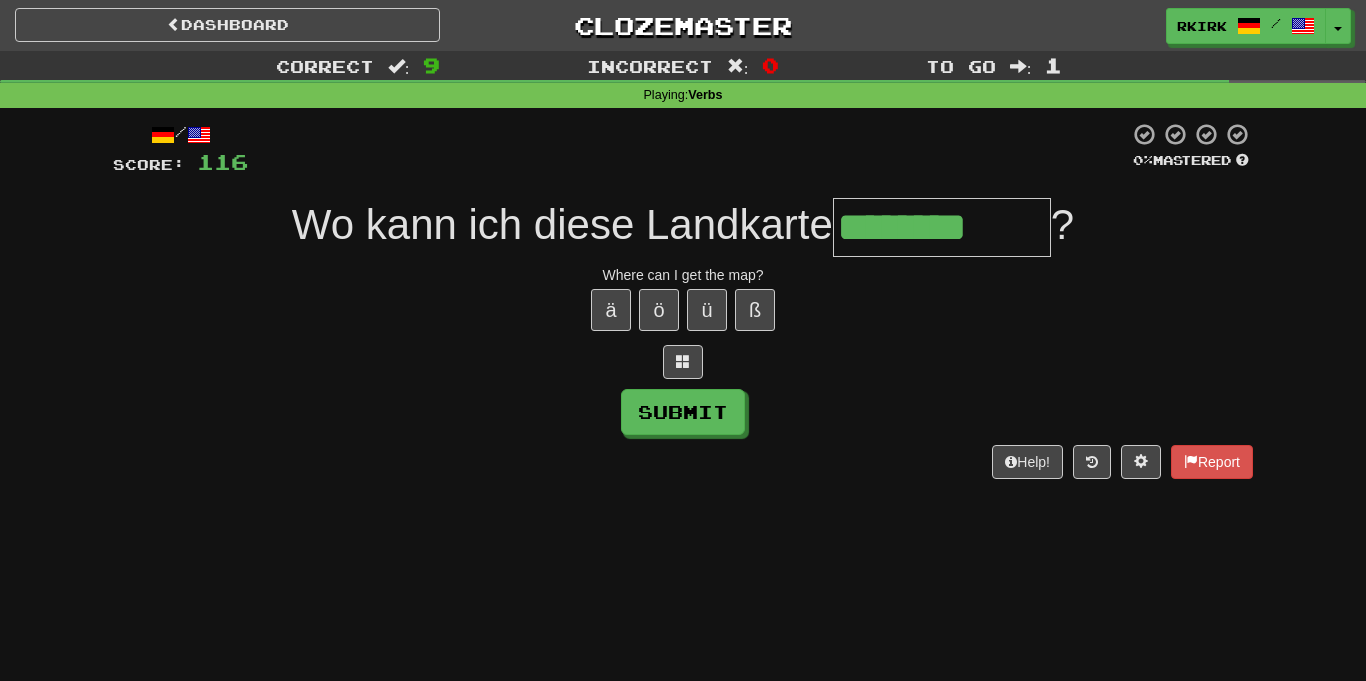 type on "********" 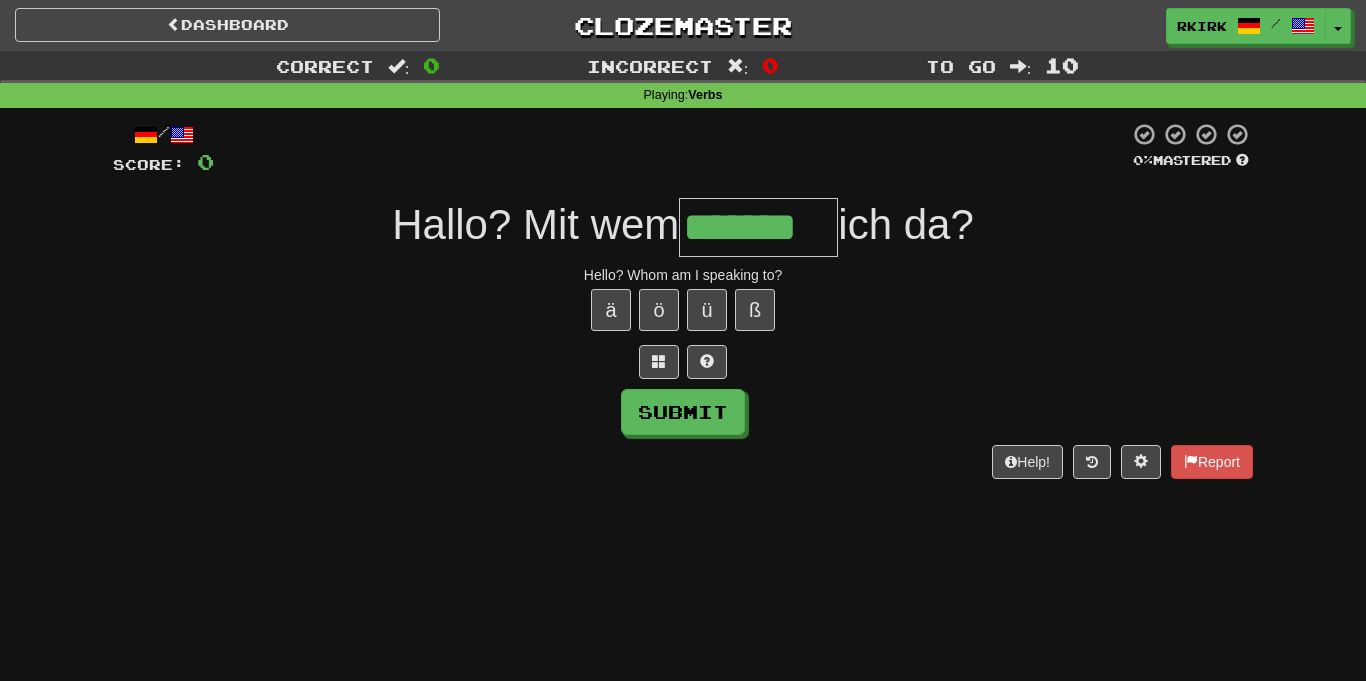 type on "*******" 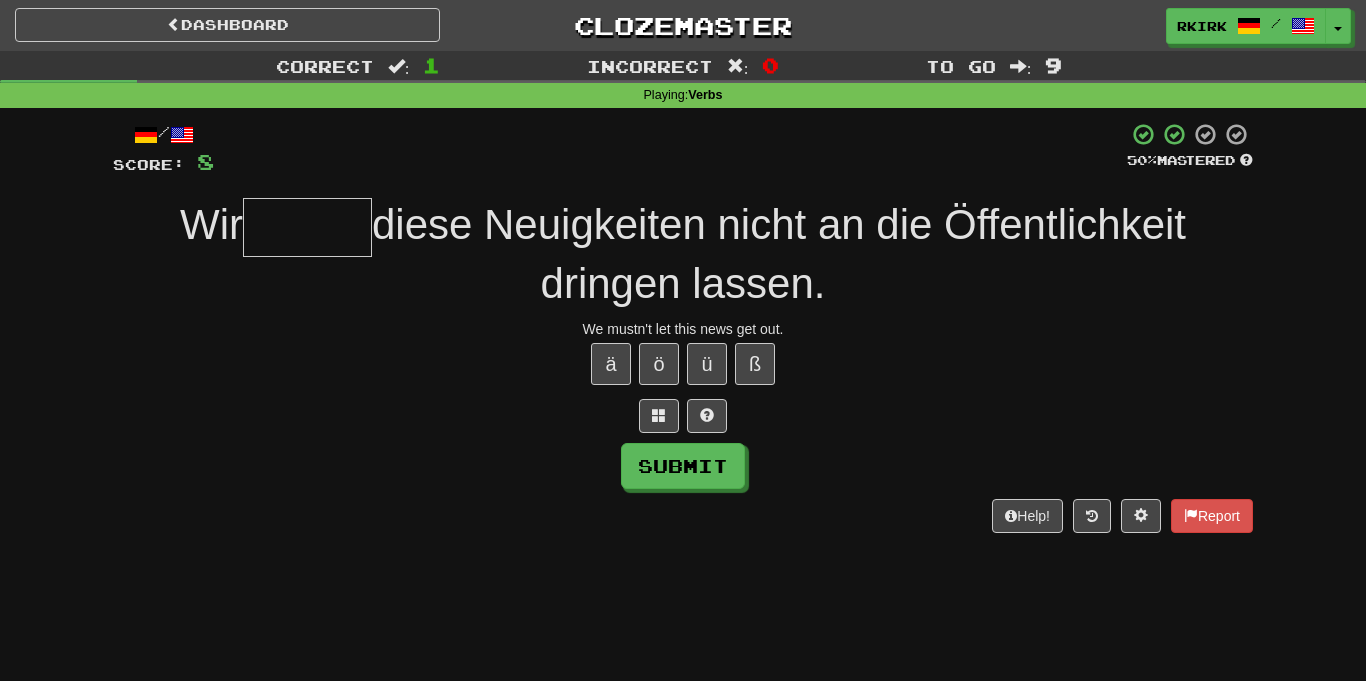 type on "*" 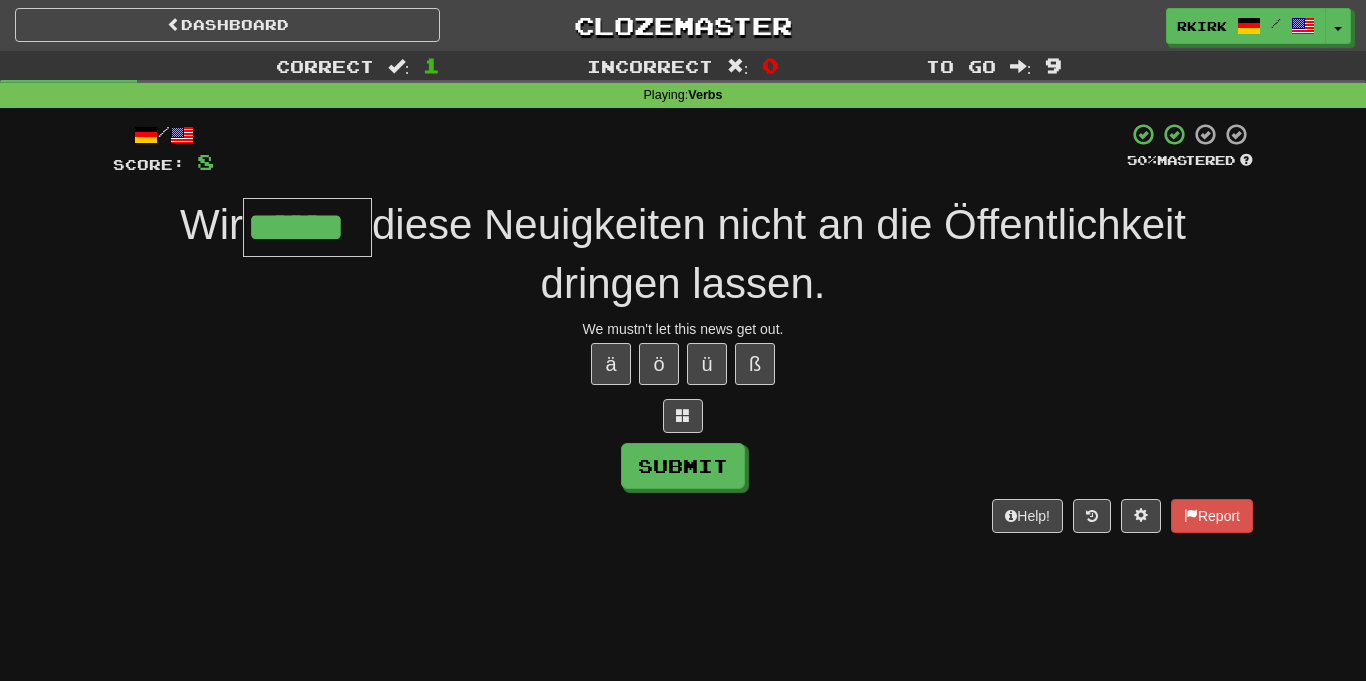 type on "******" 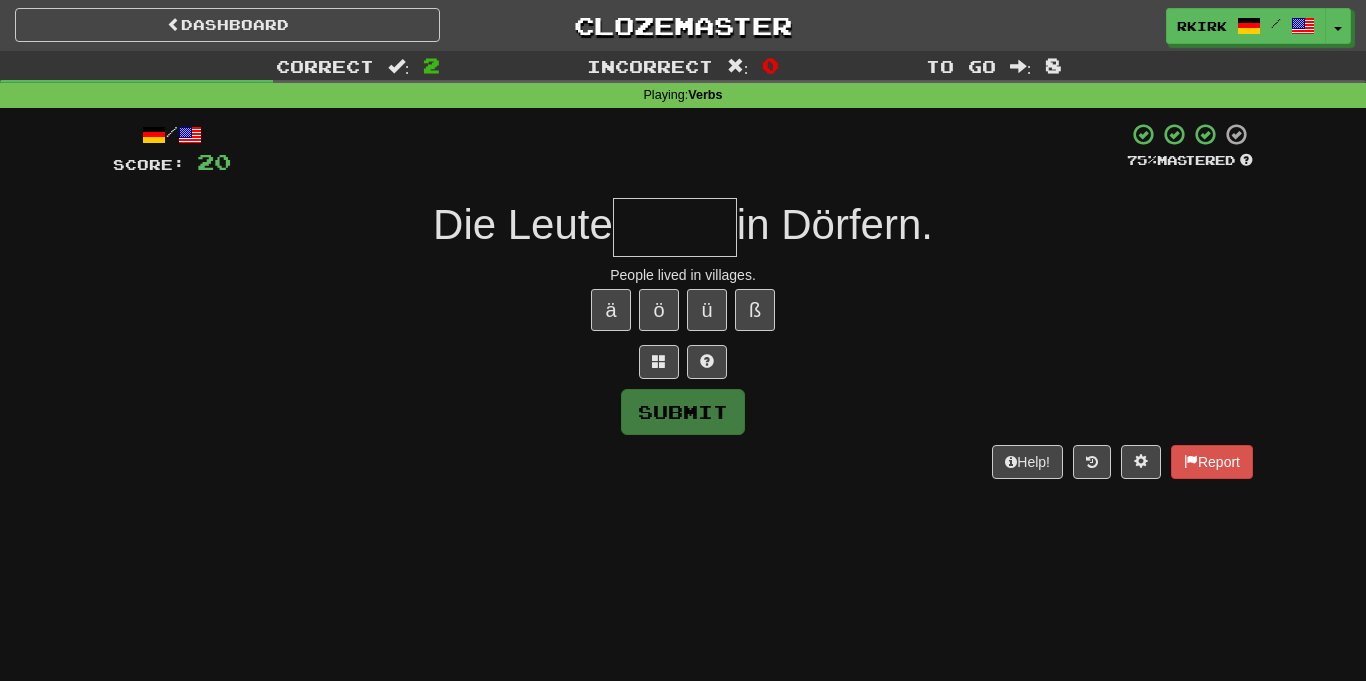 type on "*" 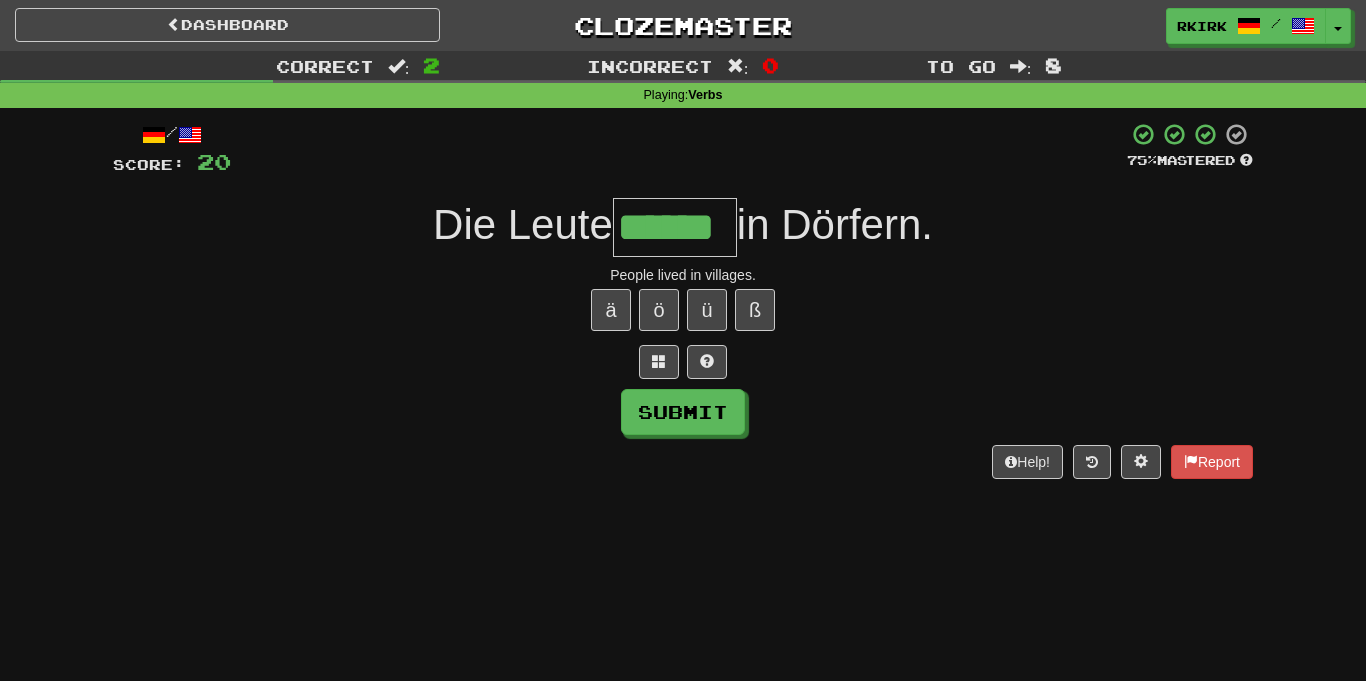 type on "******" 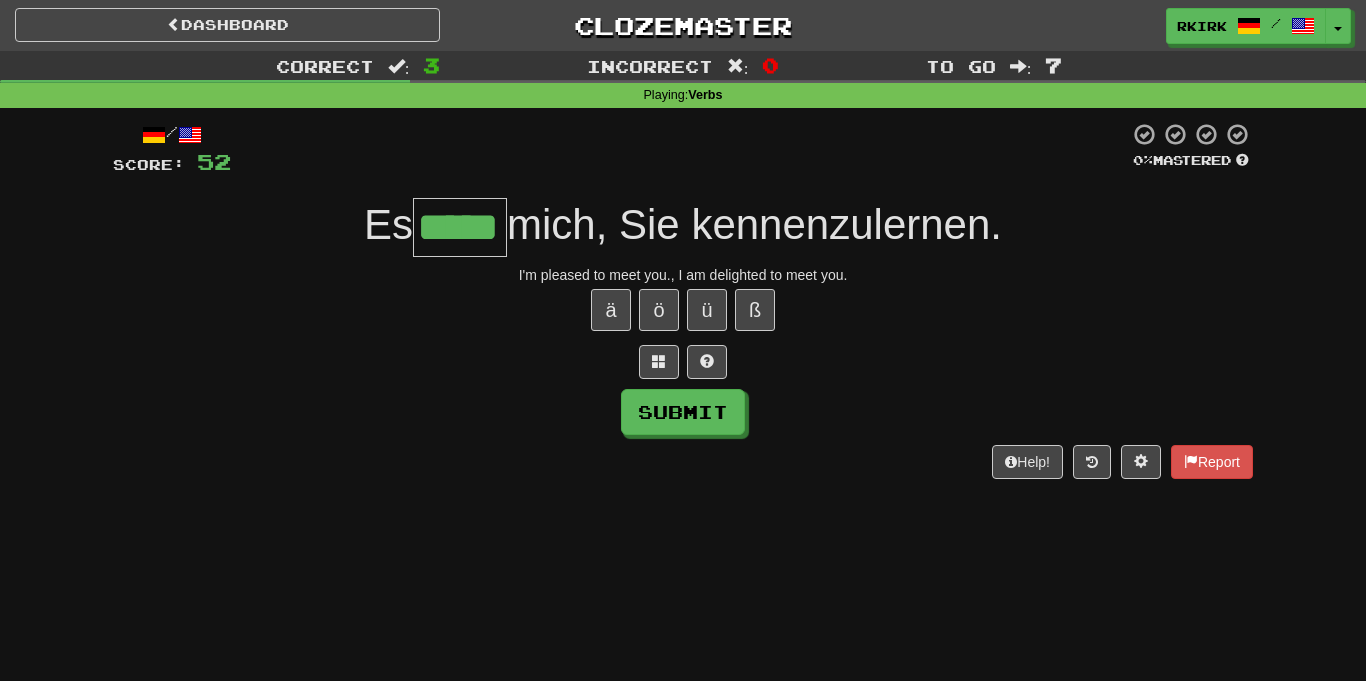 type on "*****" 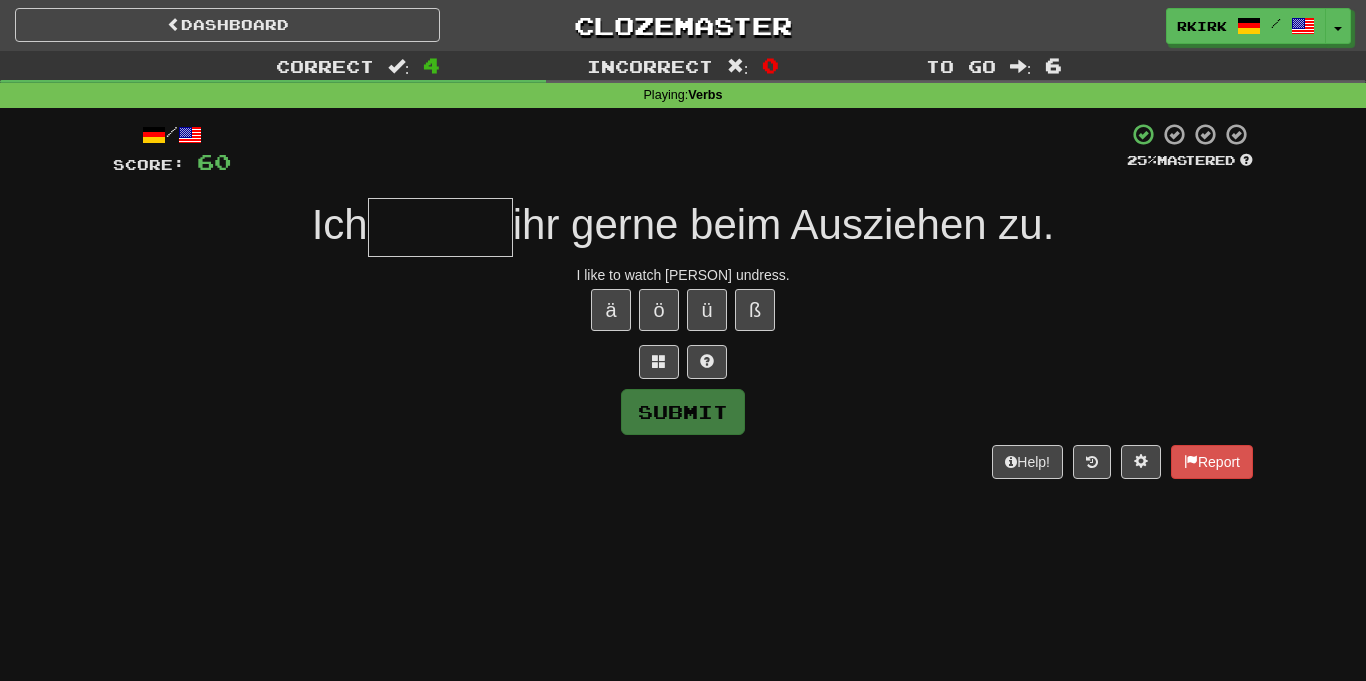type on "*" 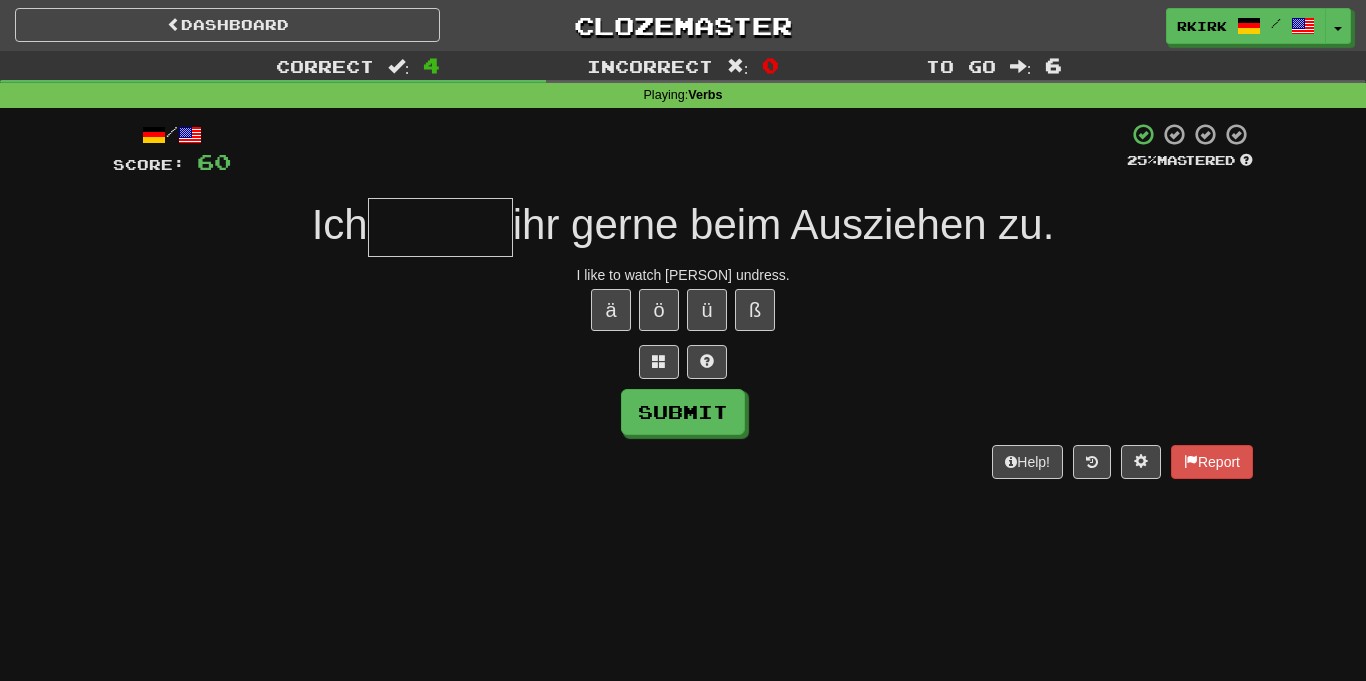 type on "*" 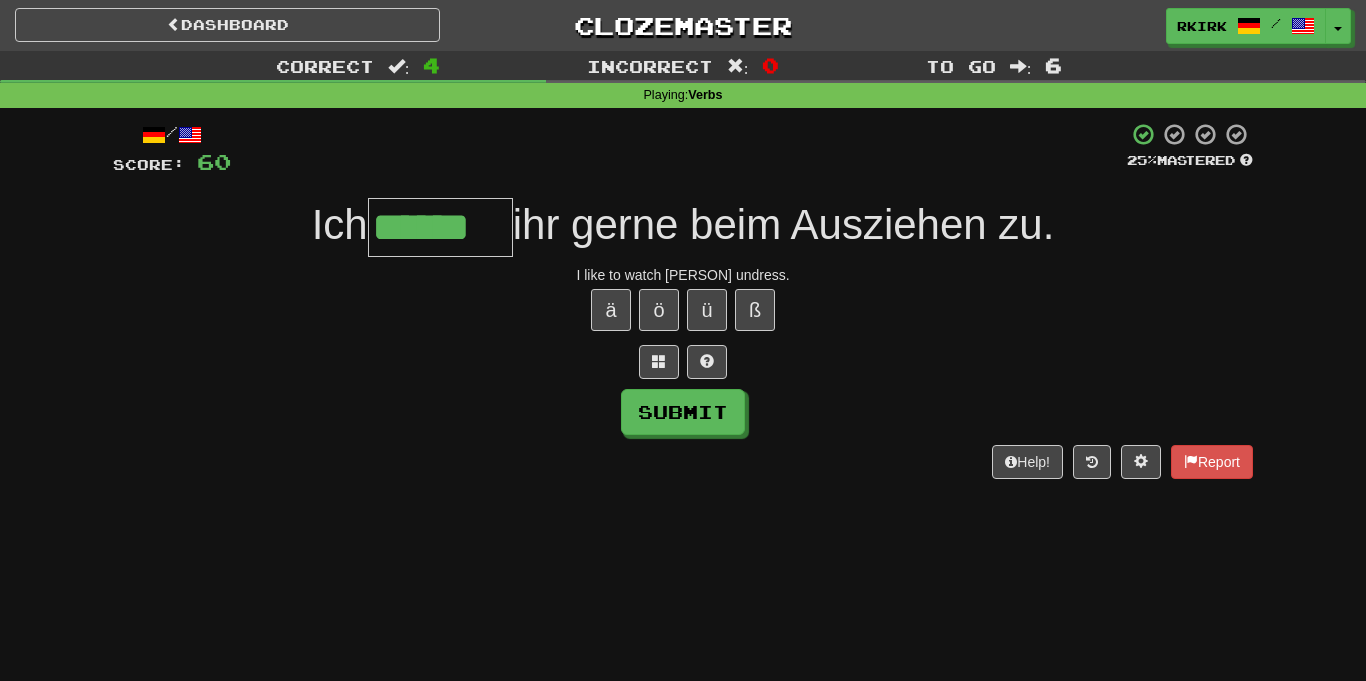 type on "******" 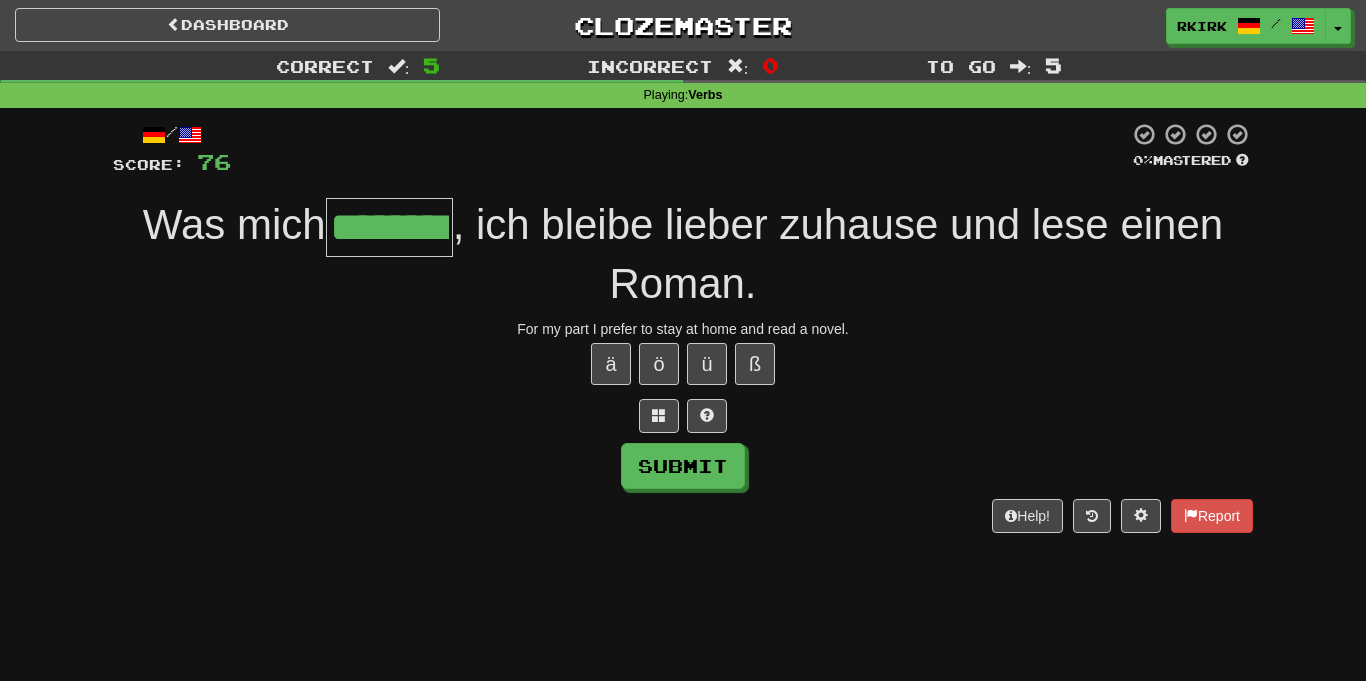type on "********" 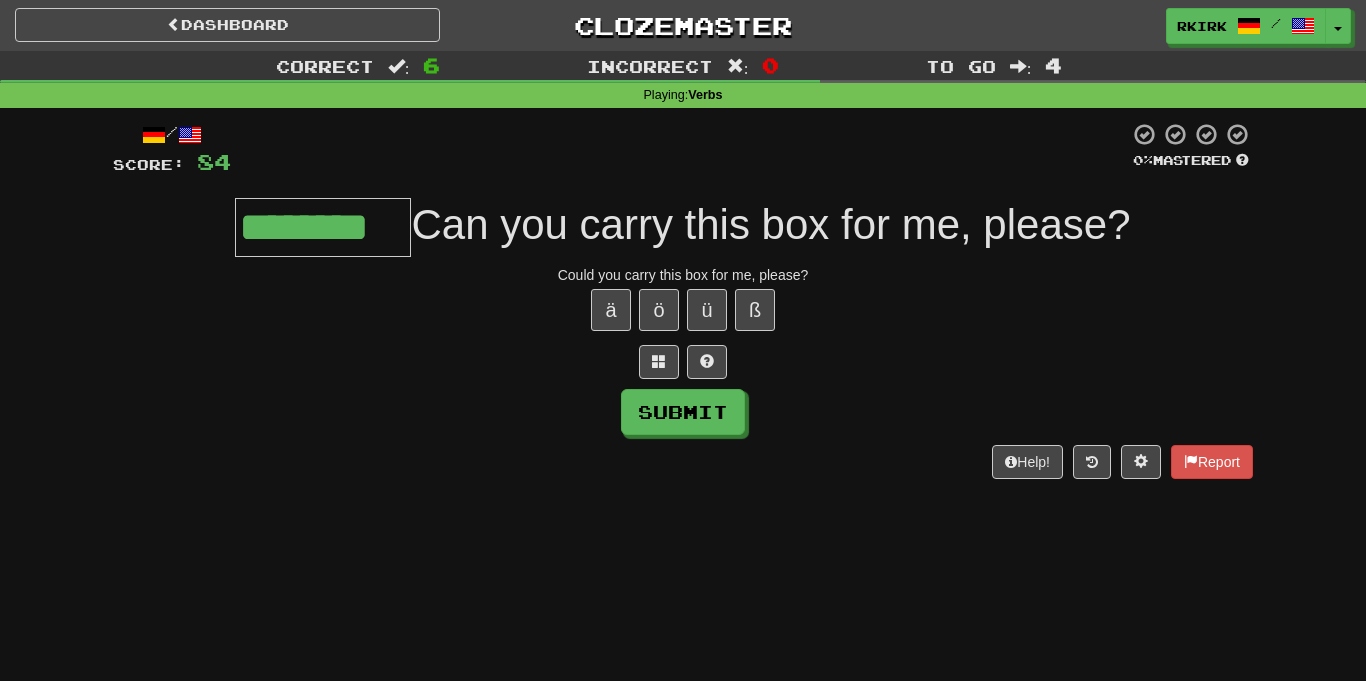 type on "********" 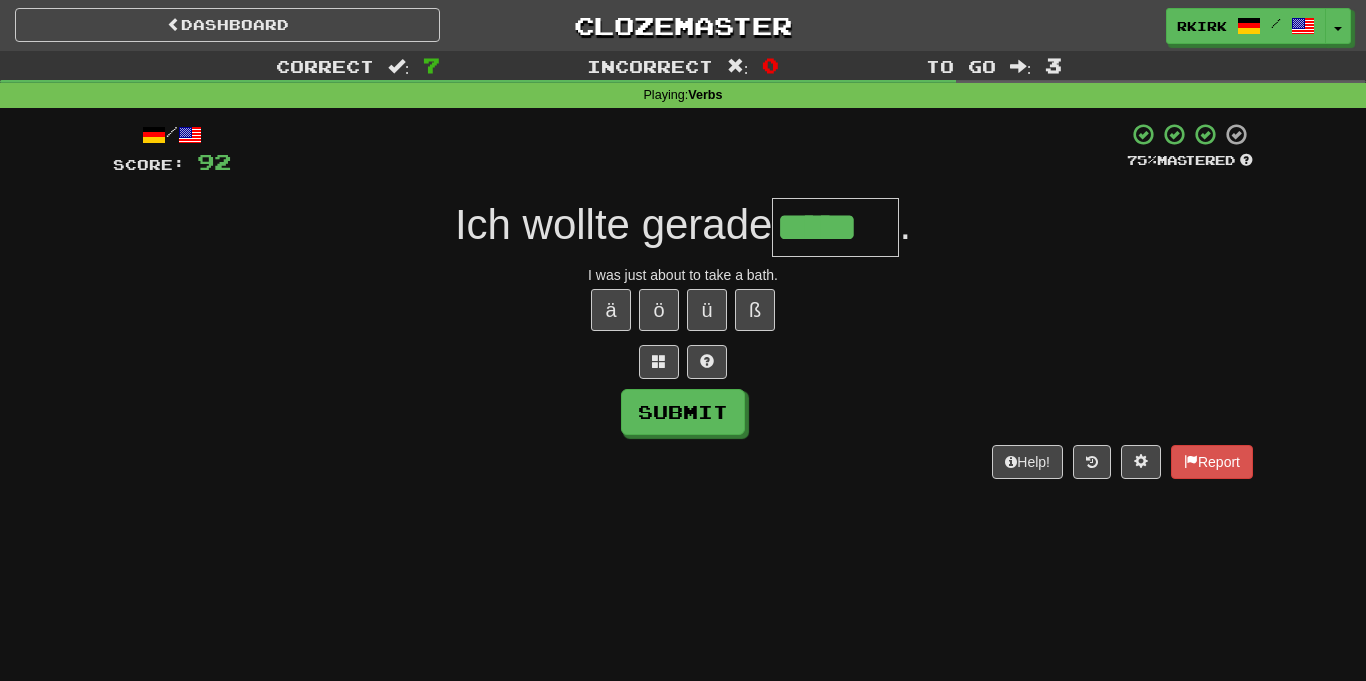 type on "*****" 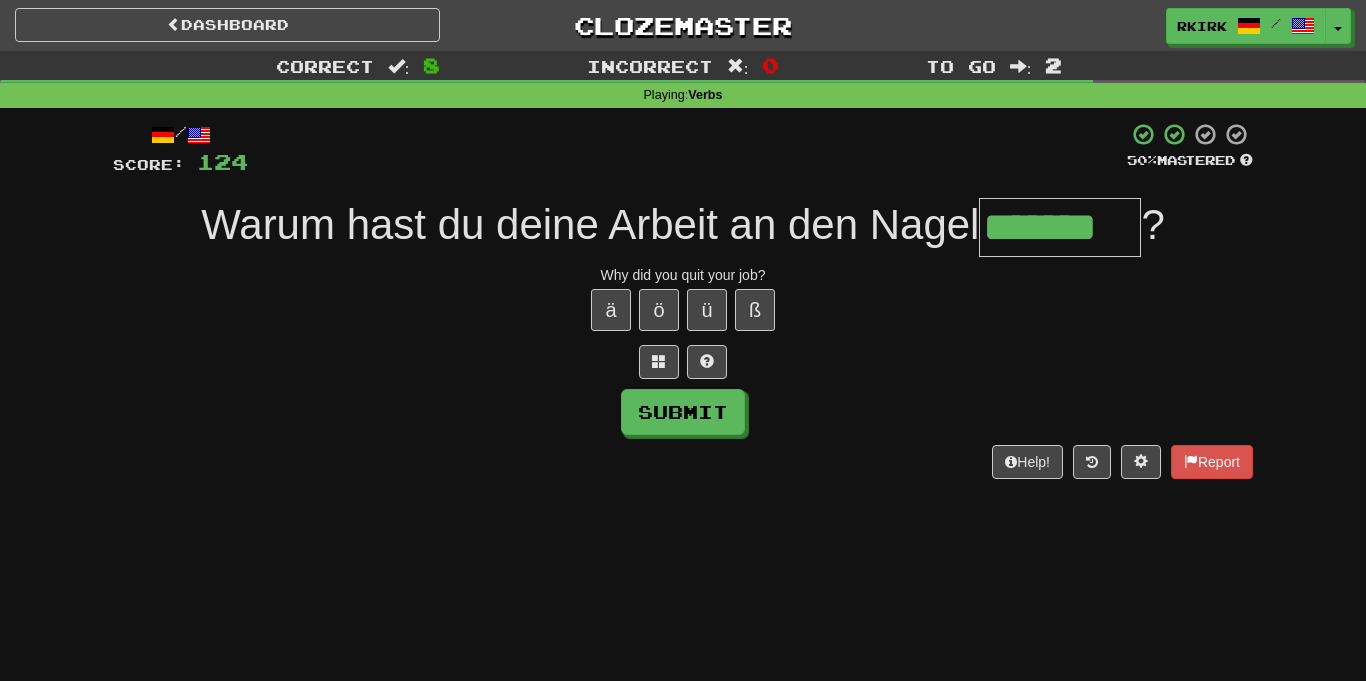type on "*******" 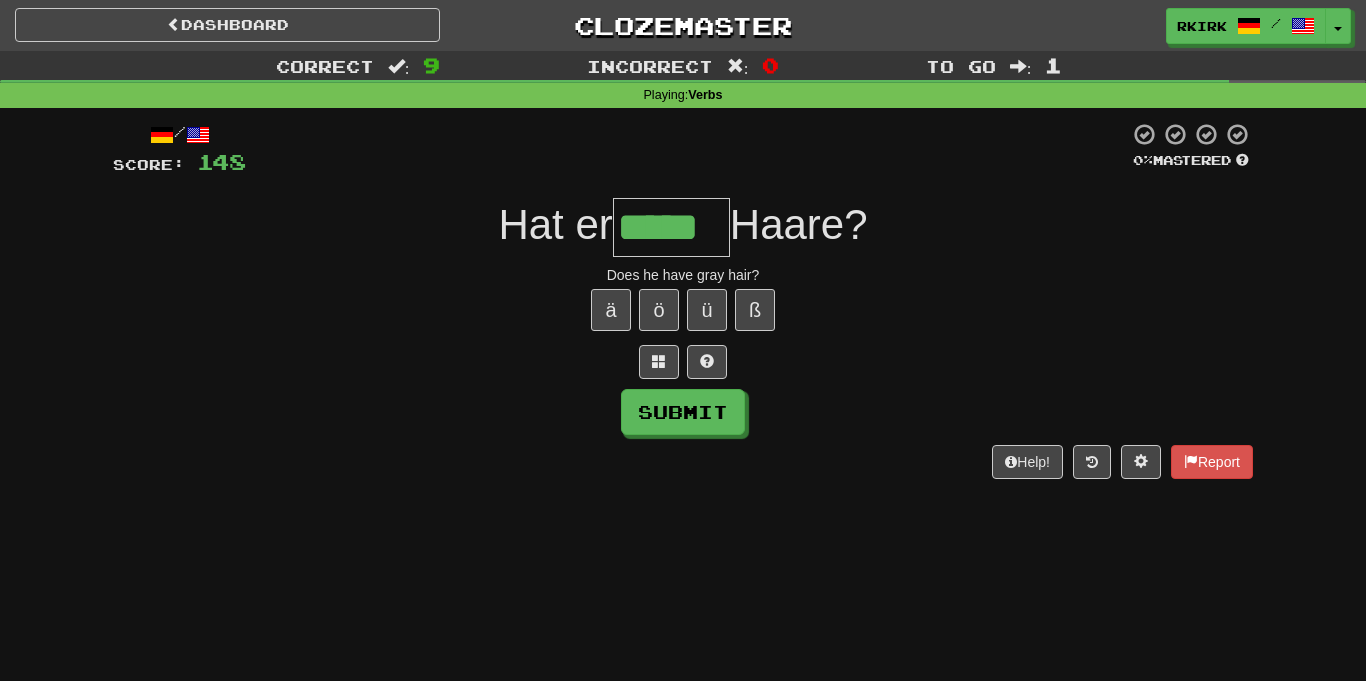 type on "*****" 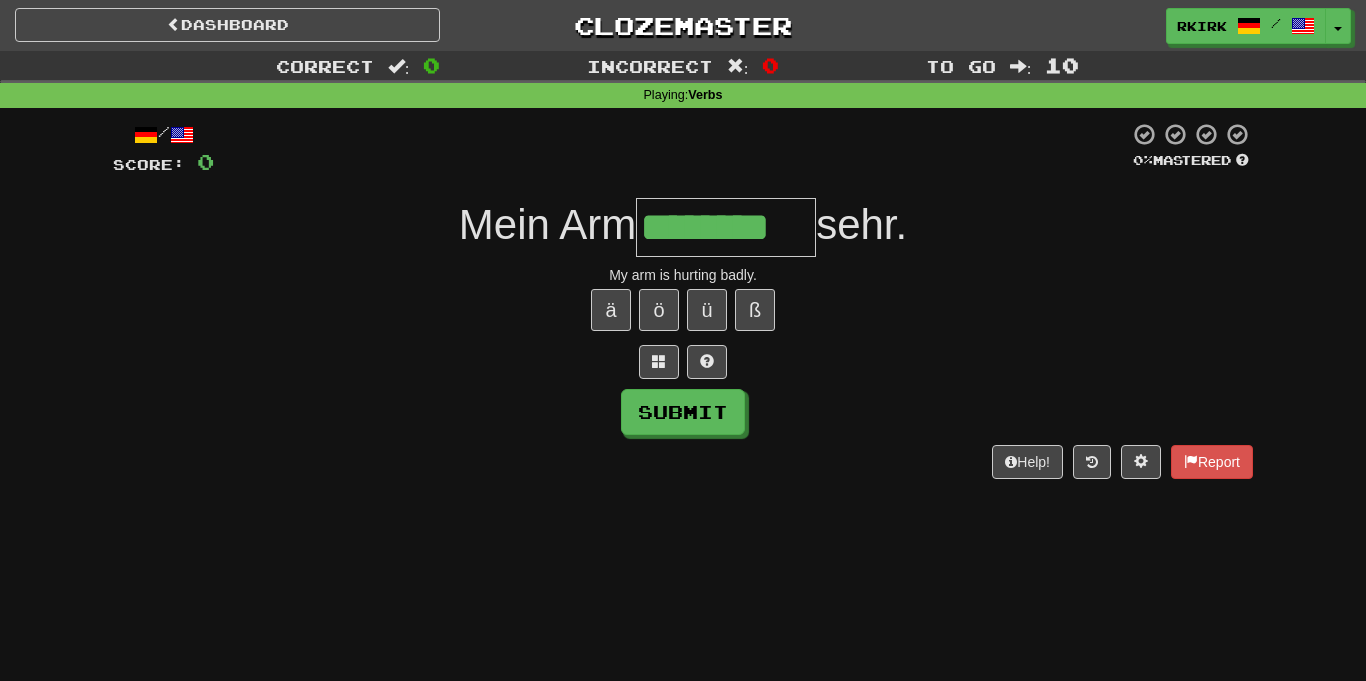 type on "********" 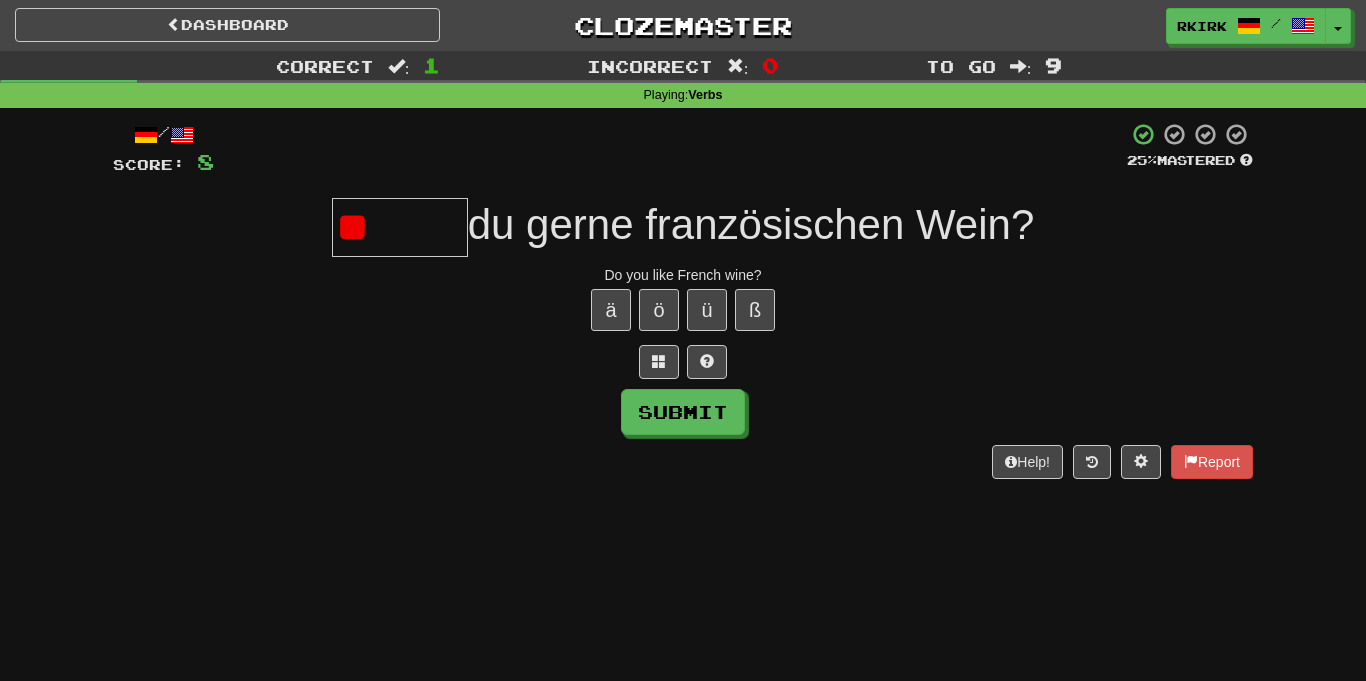 type on "*" 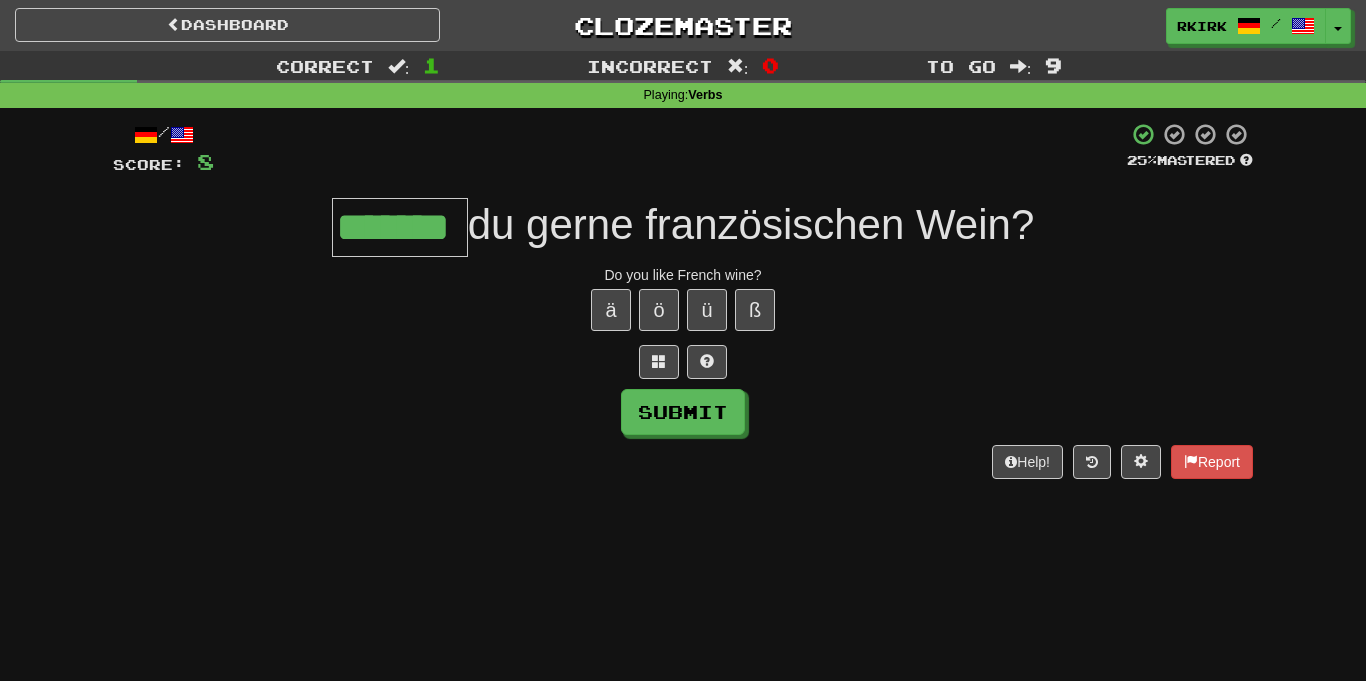 type on "*******" 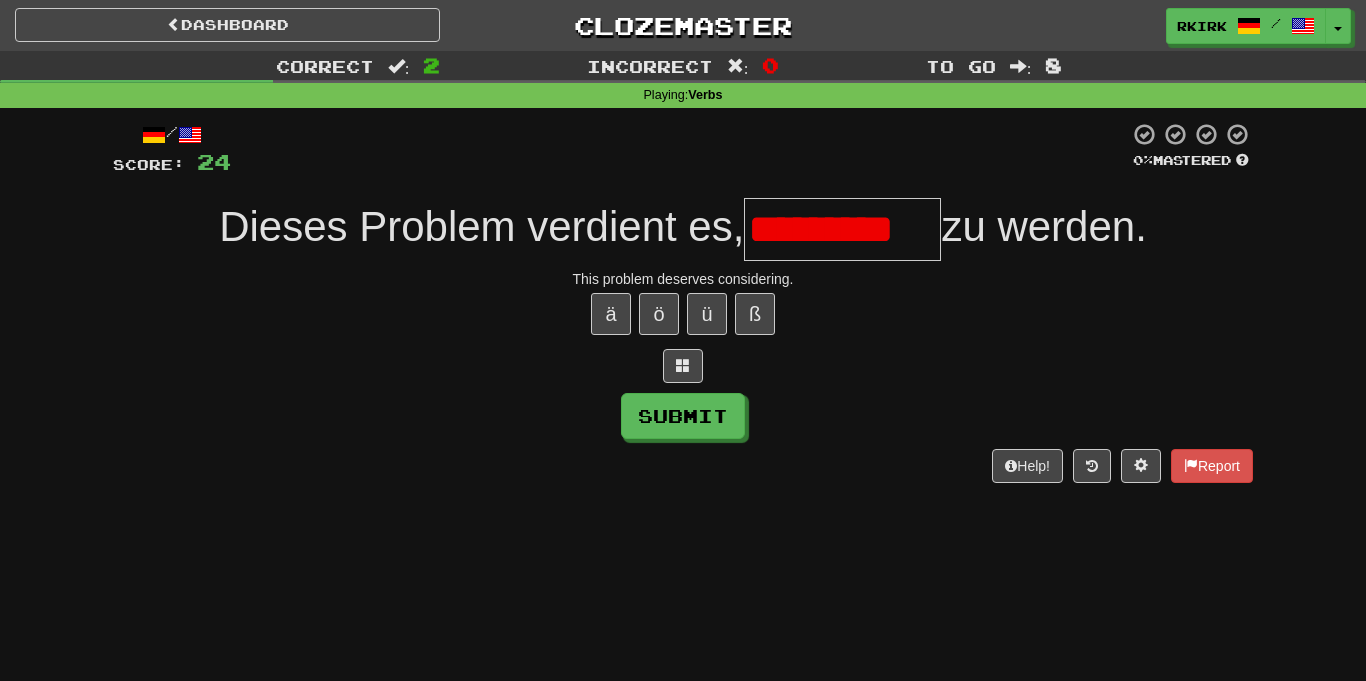 scroll, scrollTop: 0, scrollLeft: 0, axis: both 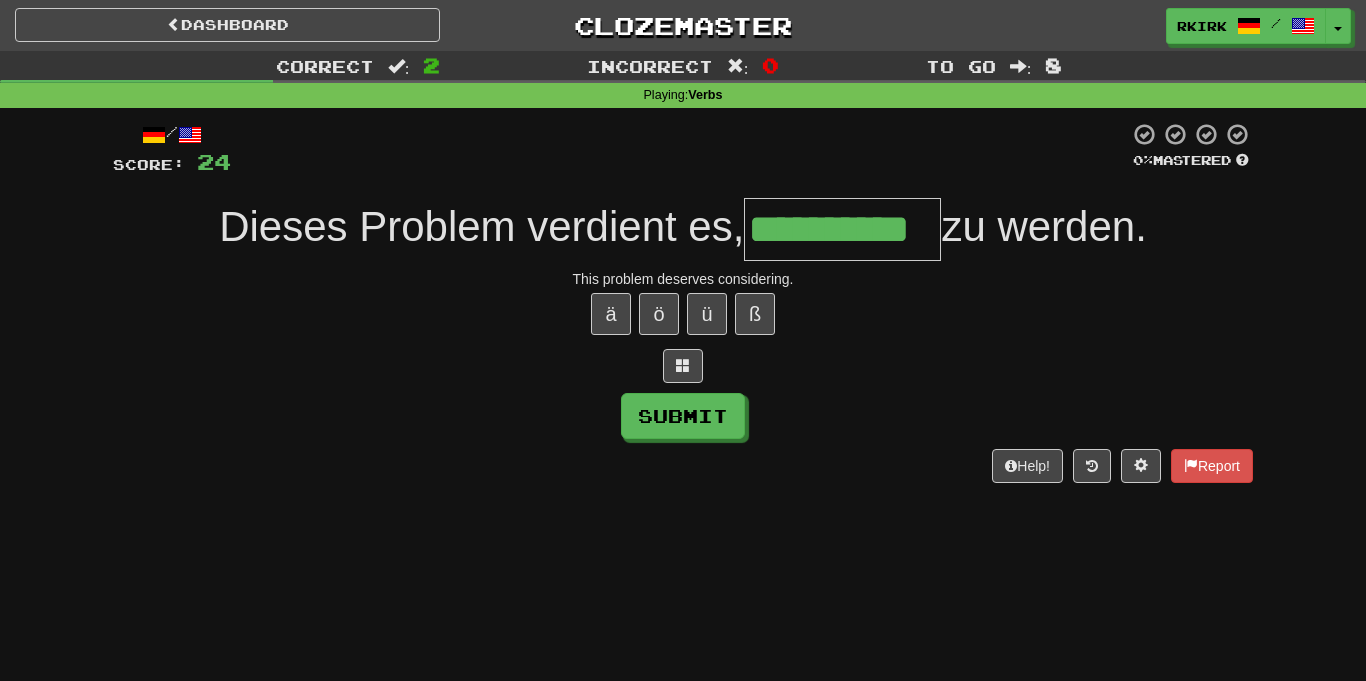 type on "**********" 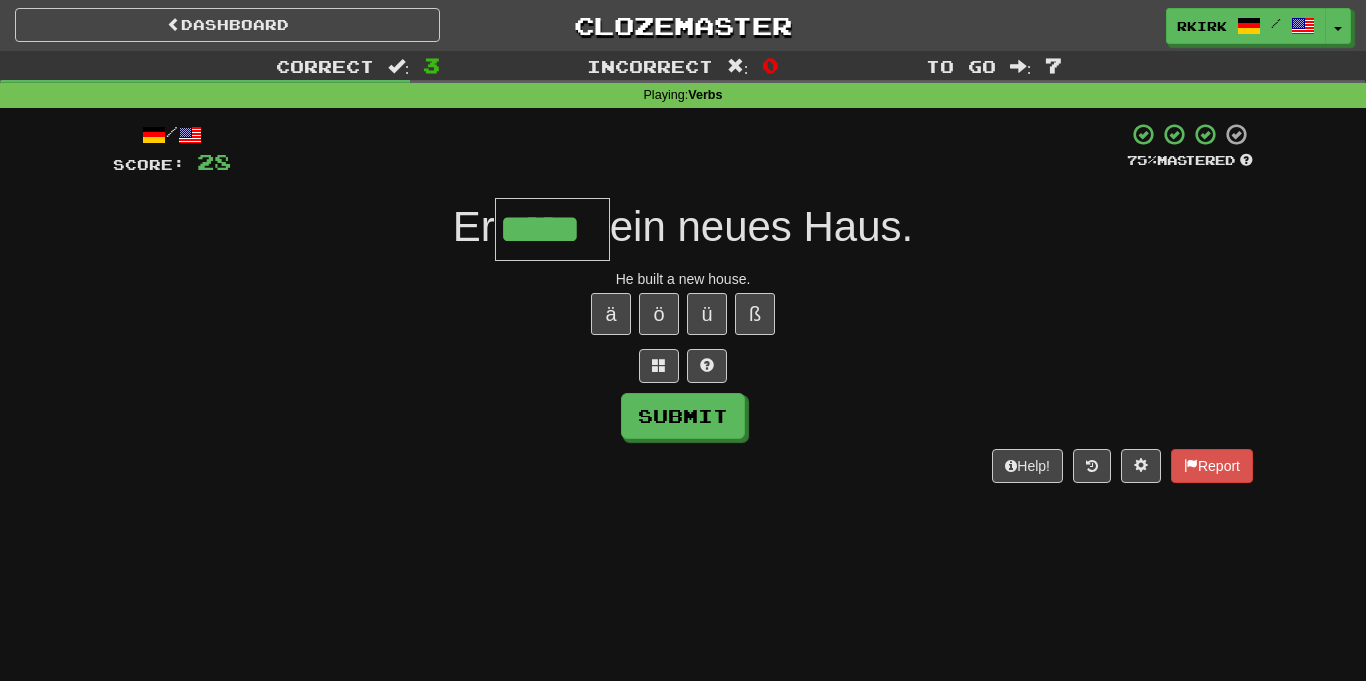 type on "*****" 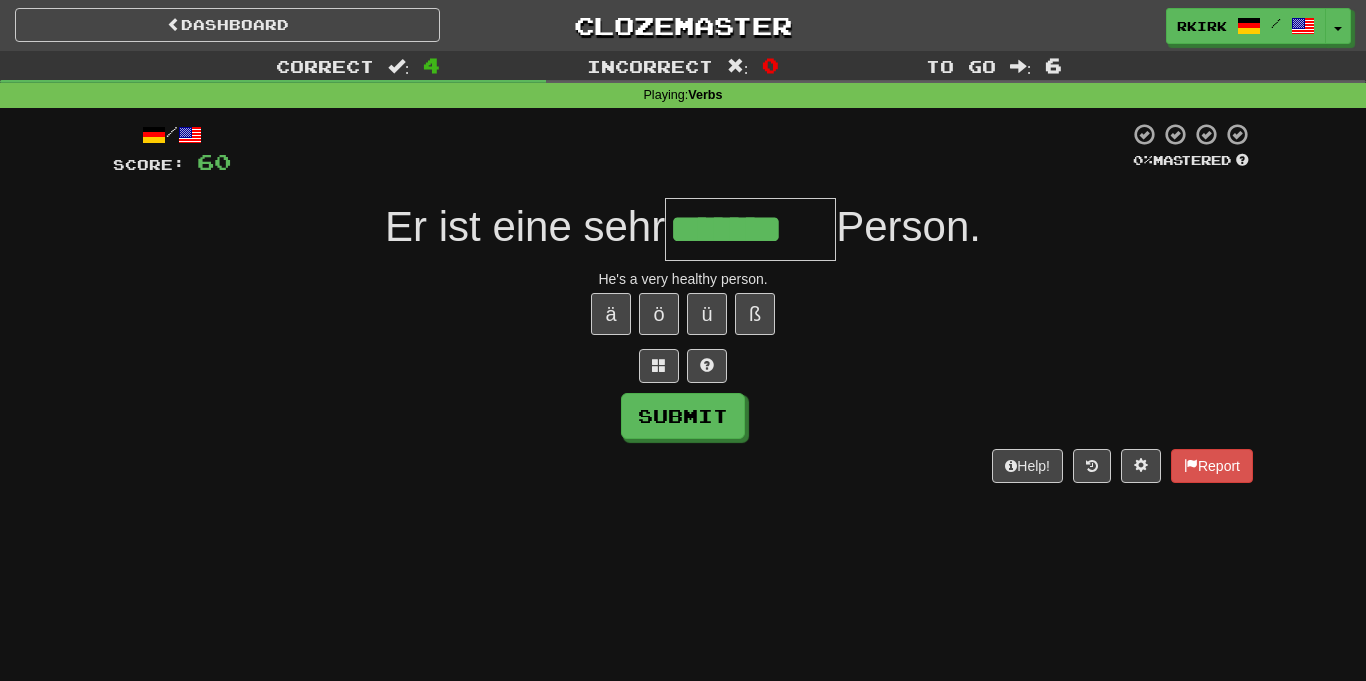 type on "*******" 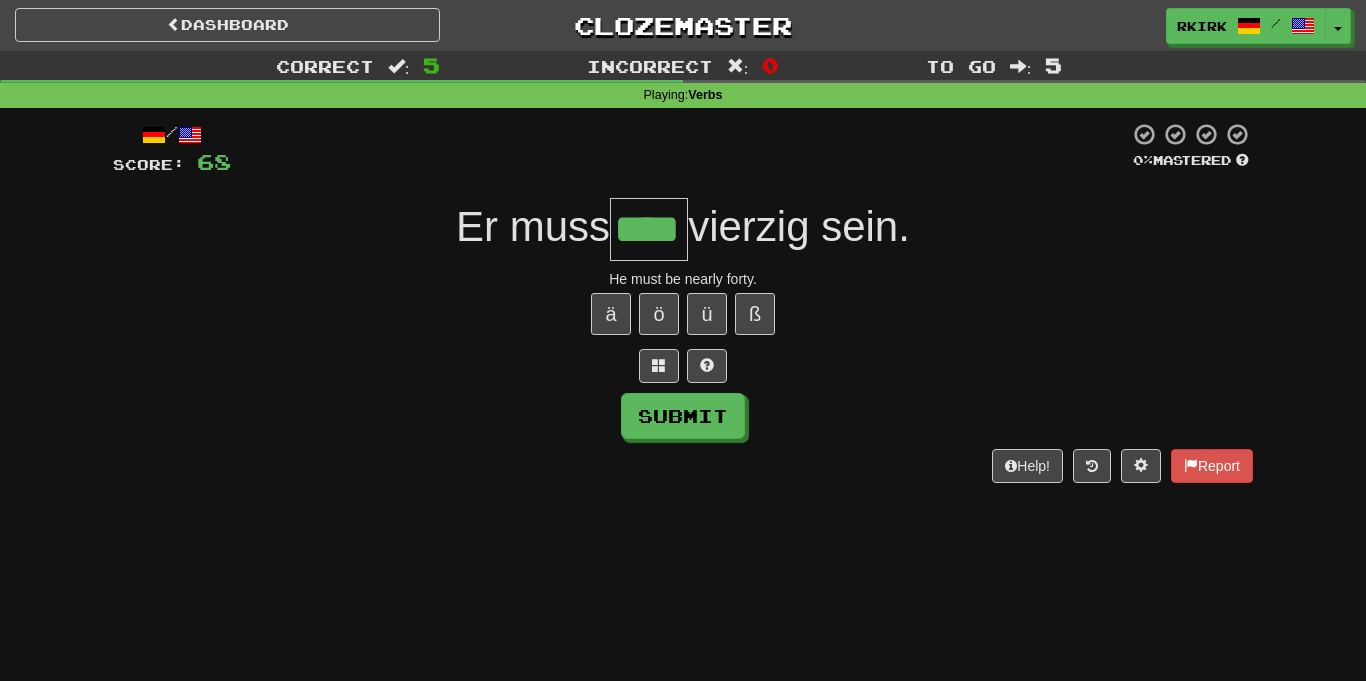 type on "****" 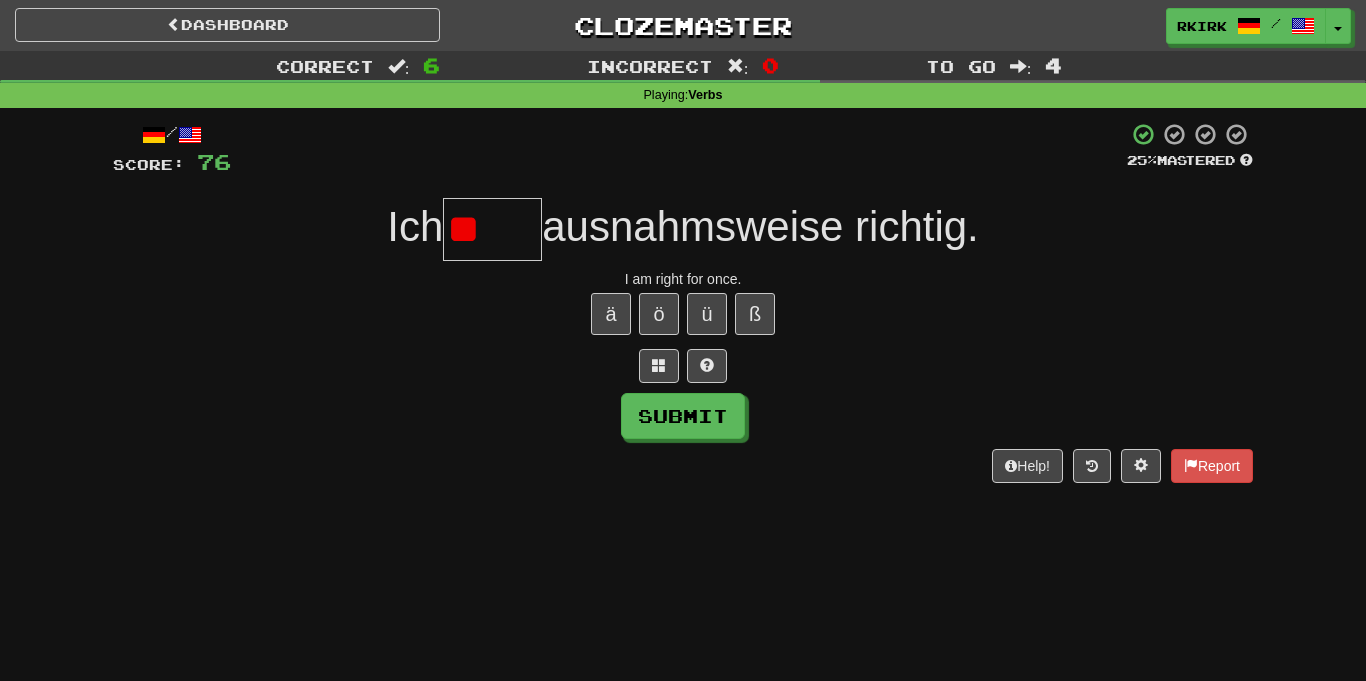 type on "*" 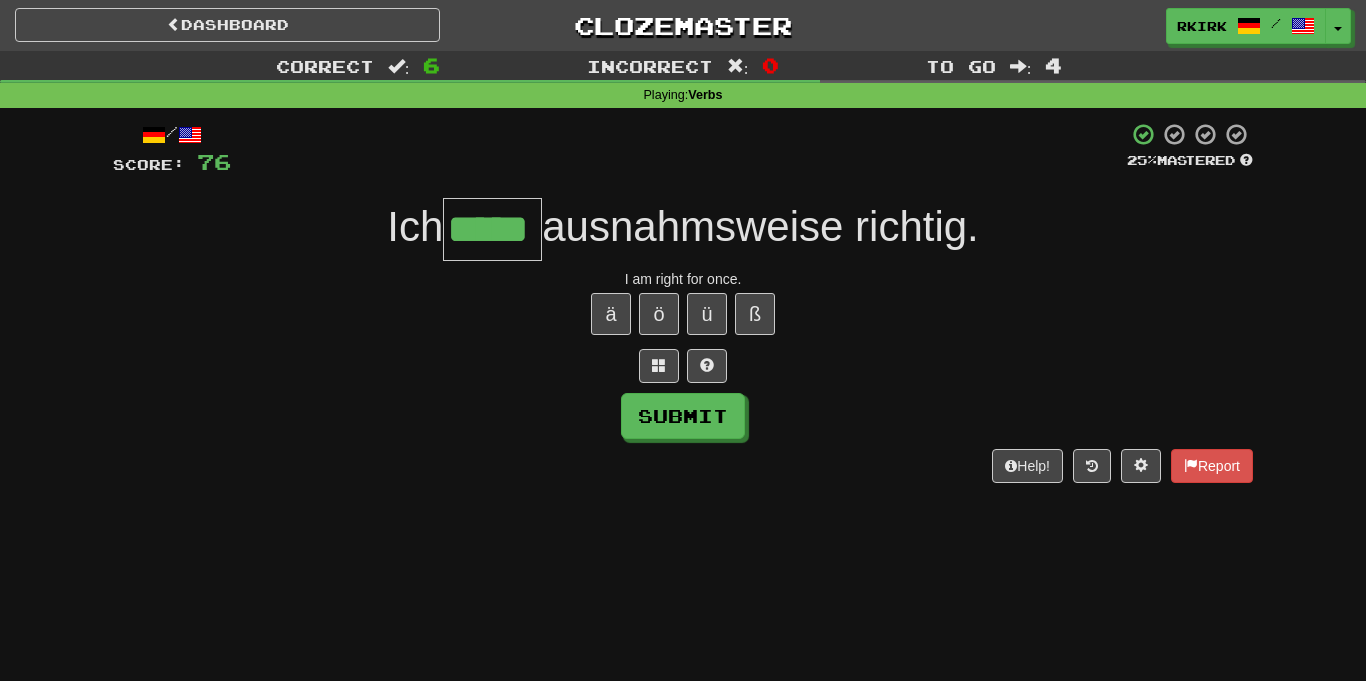type on "*****" 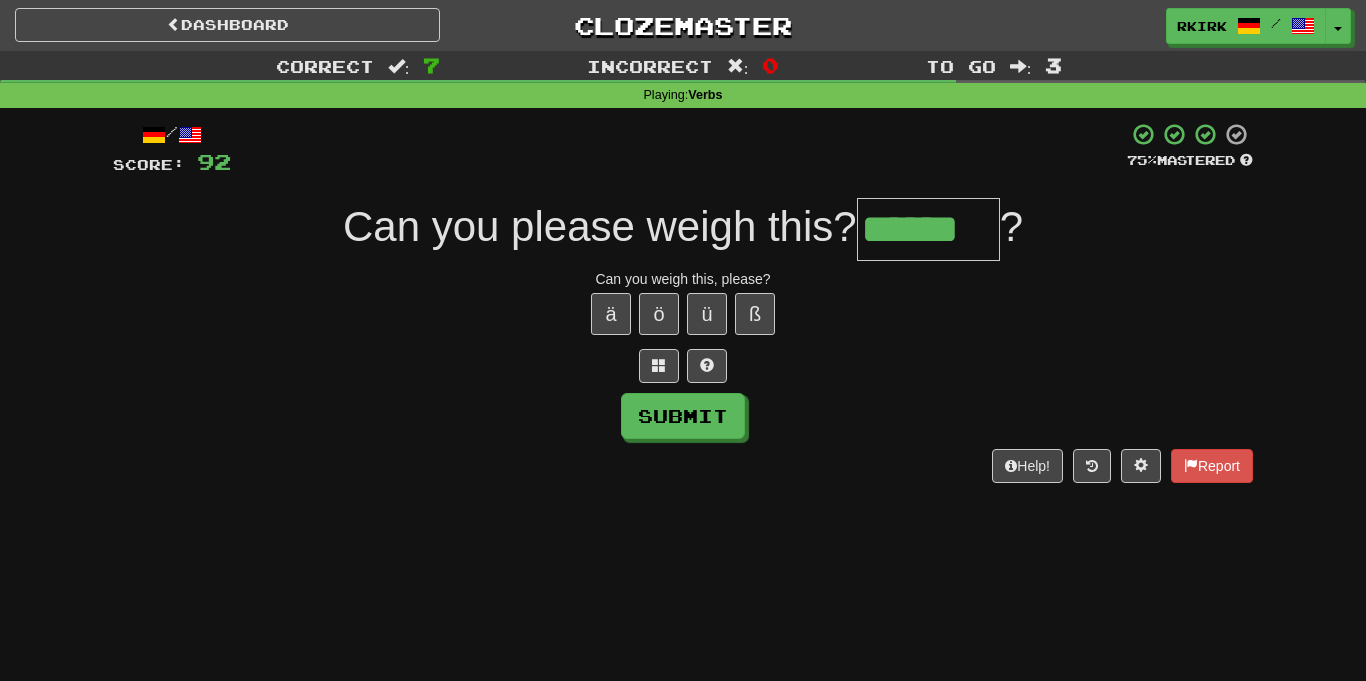 type on "******" 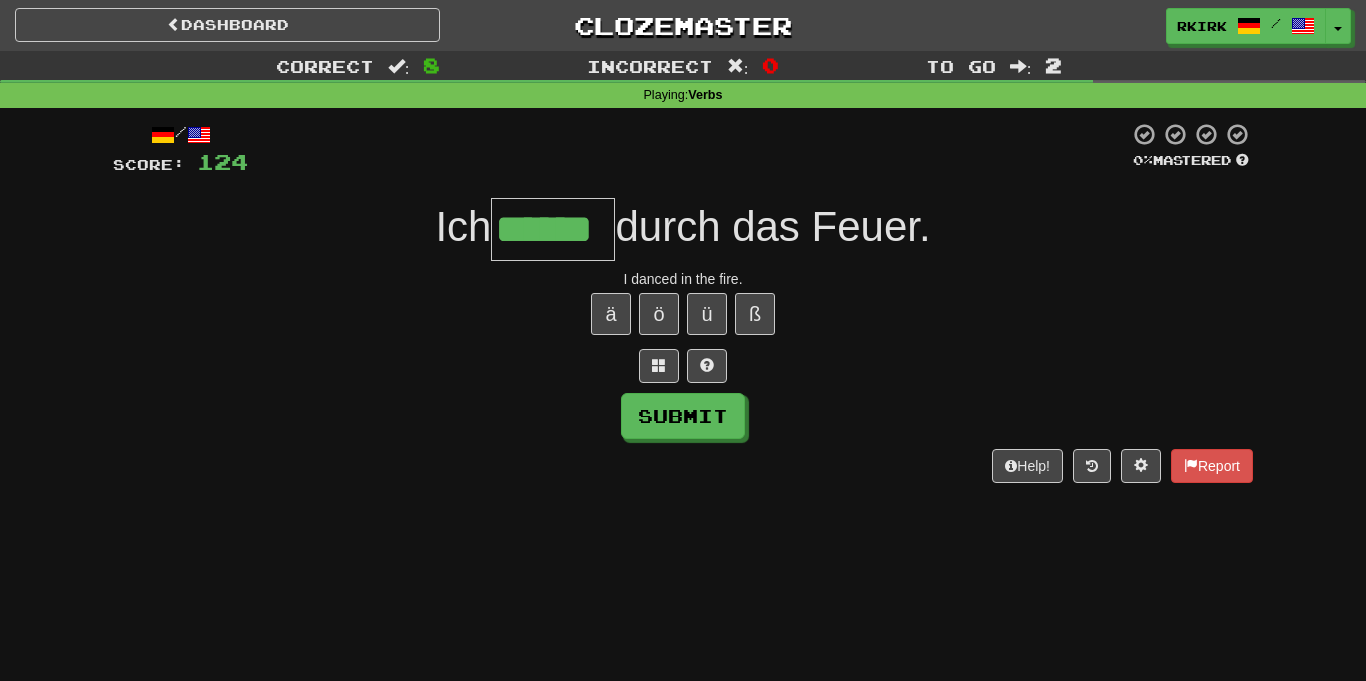 type on "******" 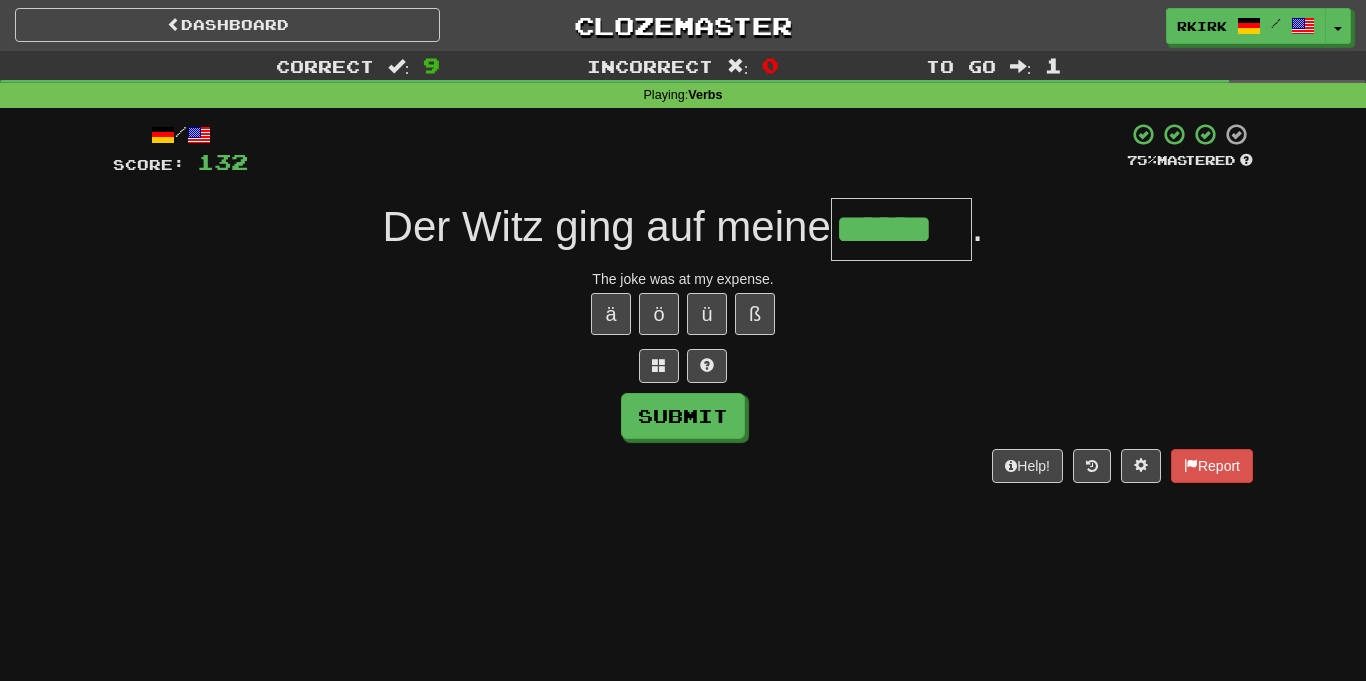 type on "******" 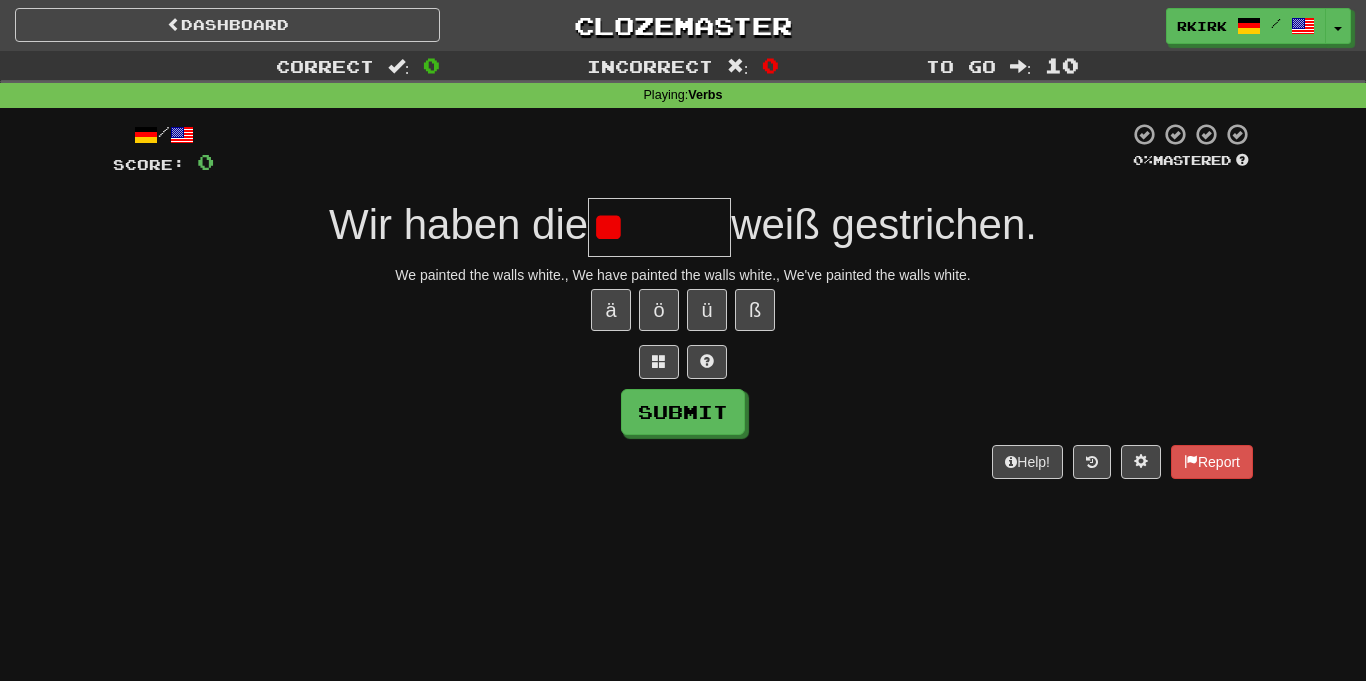 type on "*" 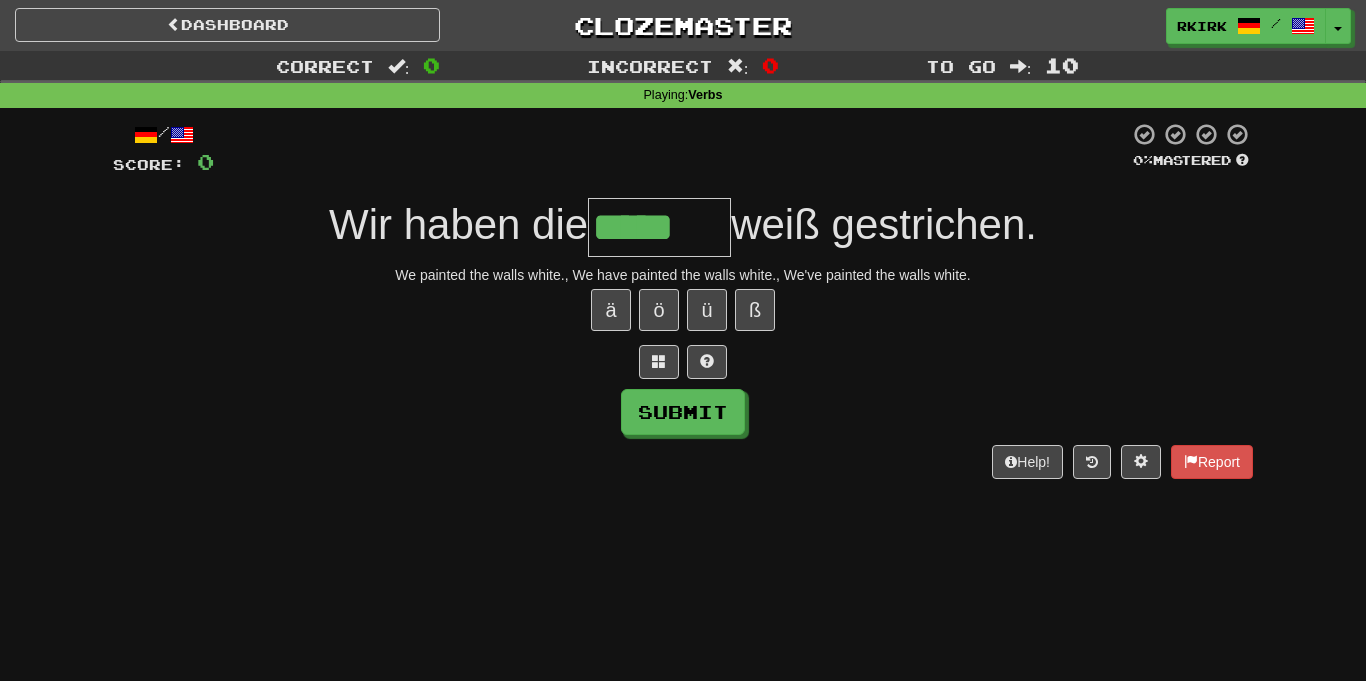 type on "*****" 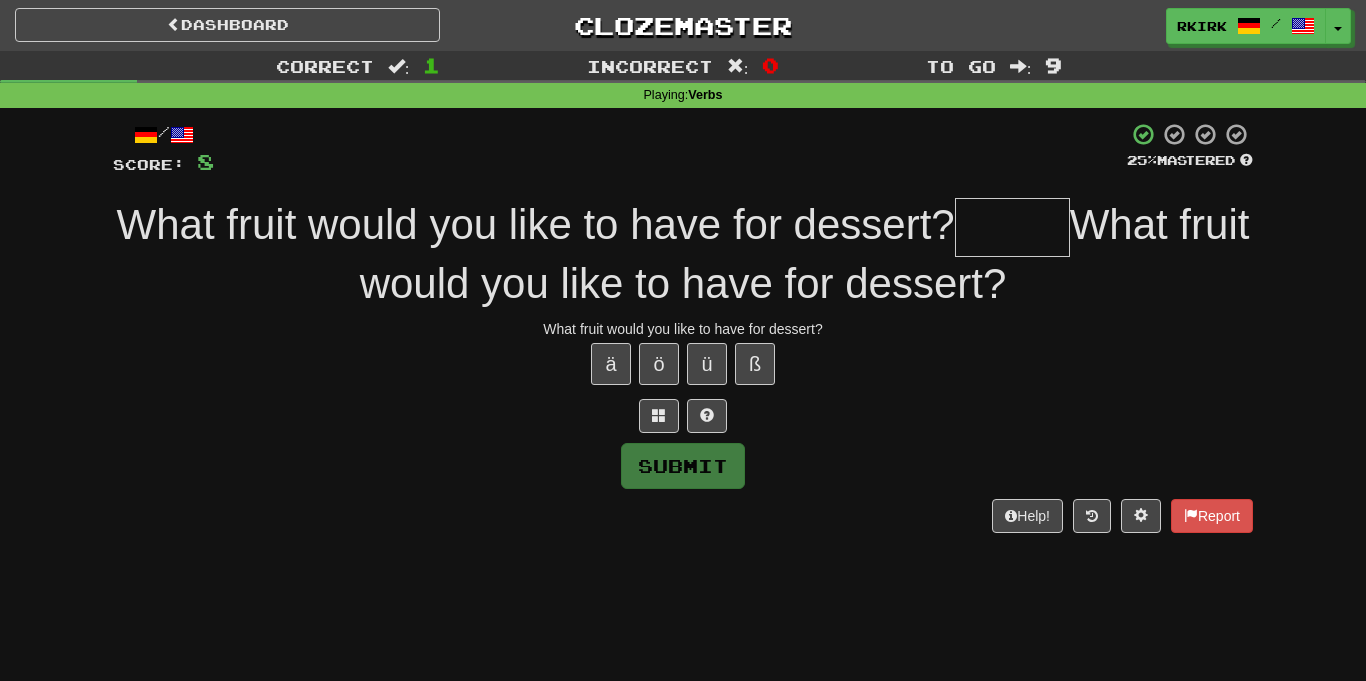 type on "*" 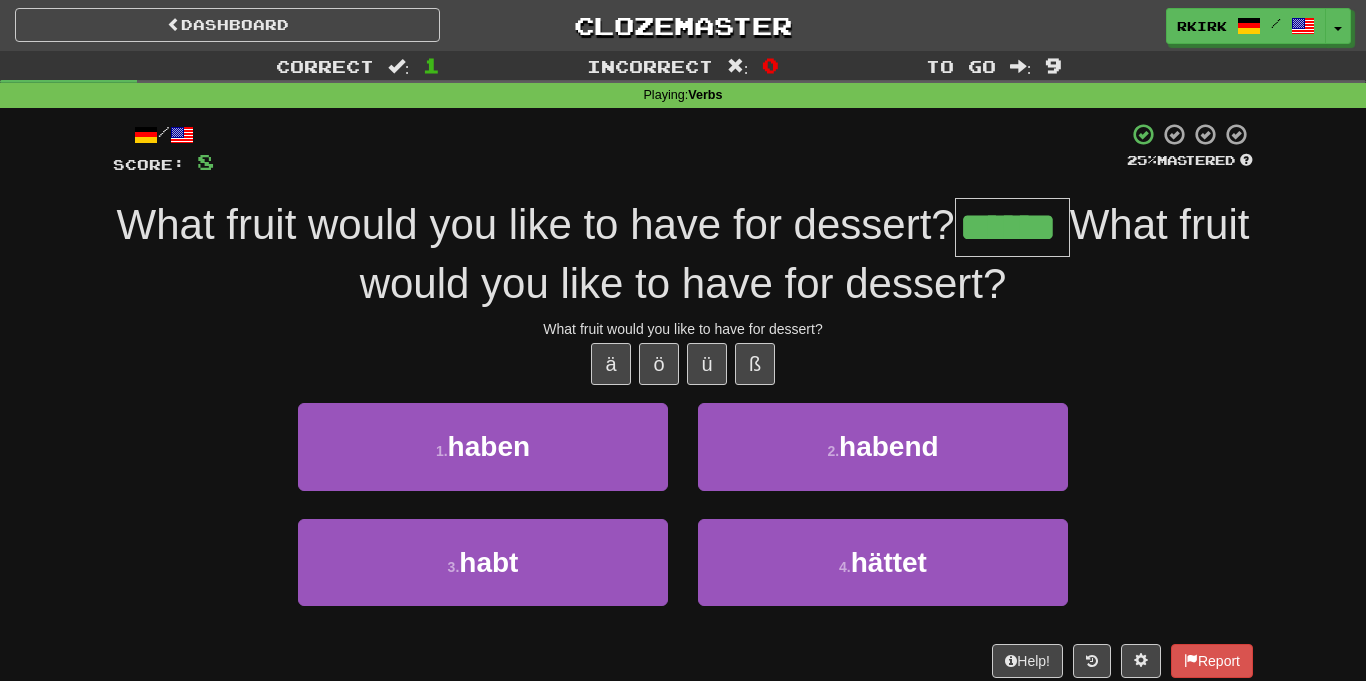 type on "******" 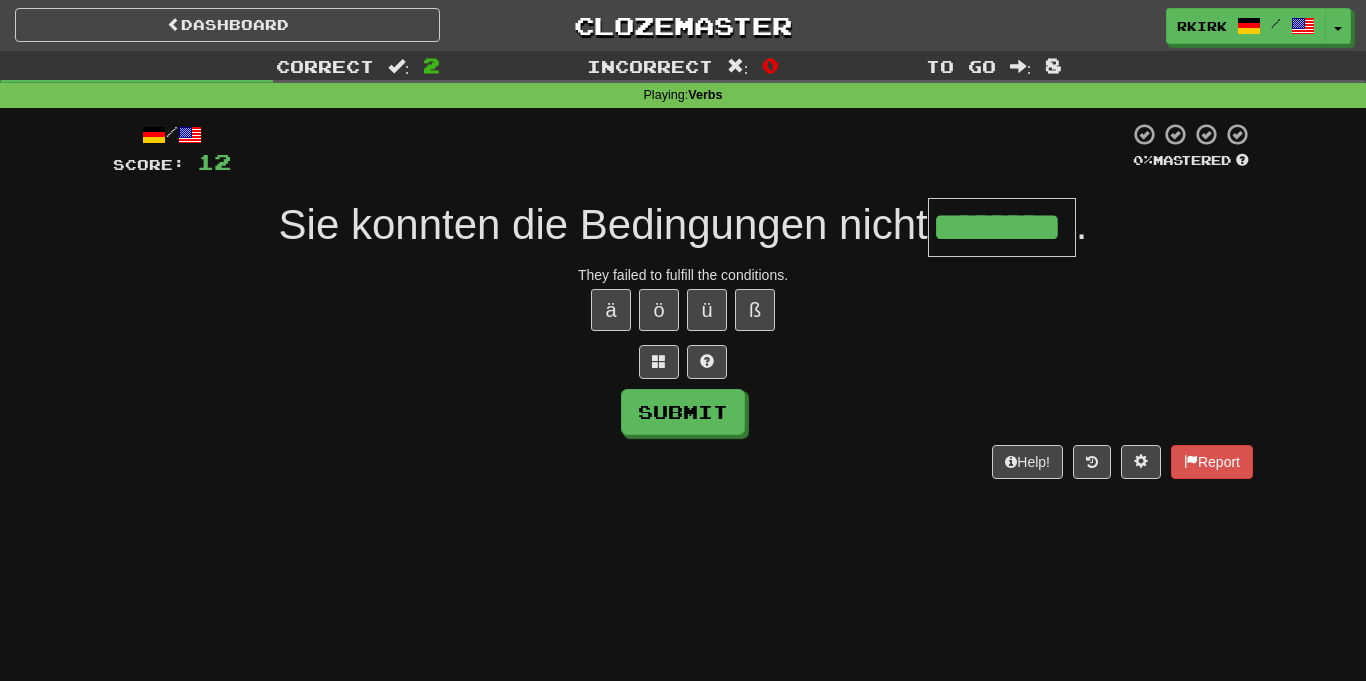type on "********" 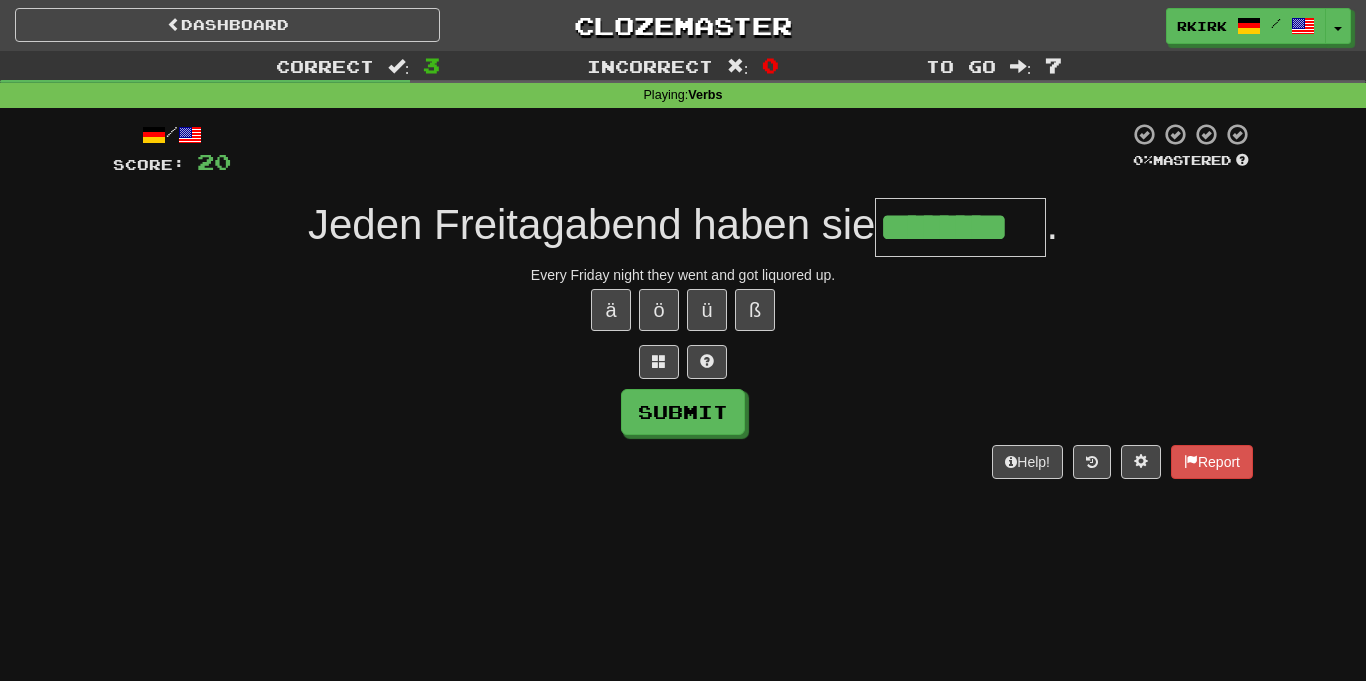 type on "********" 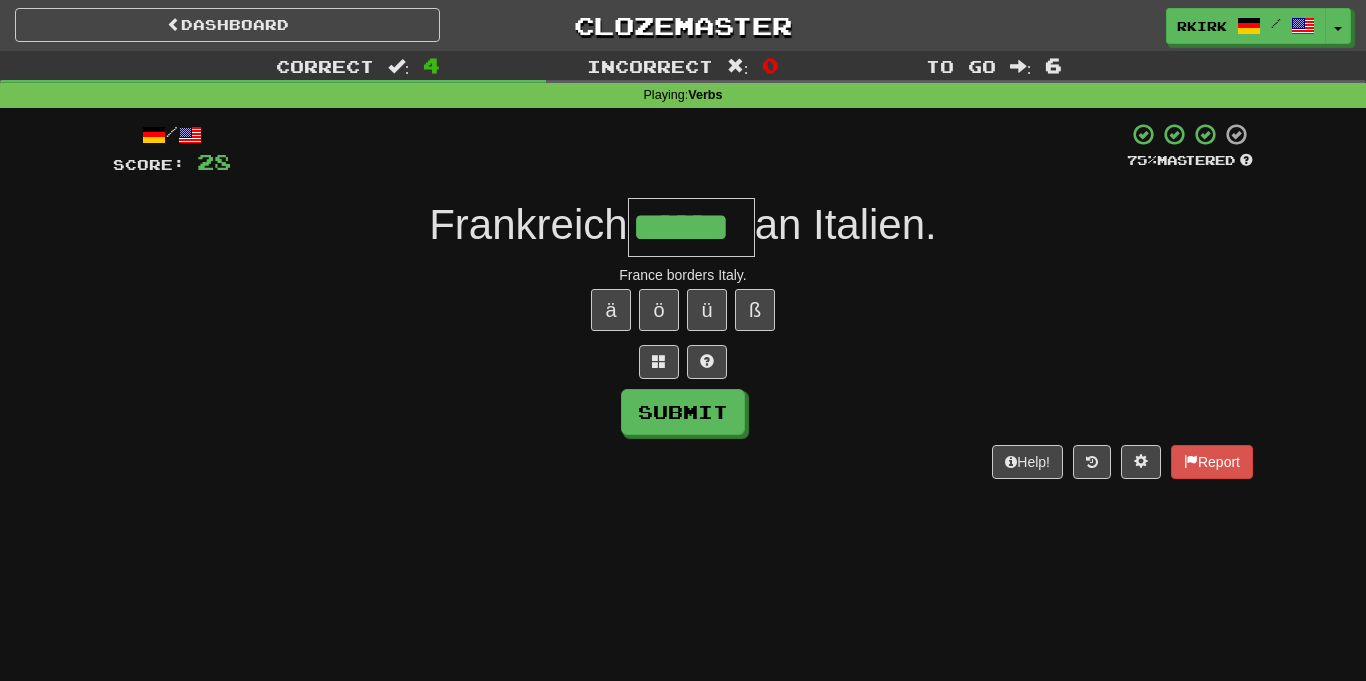 type on "******" 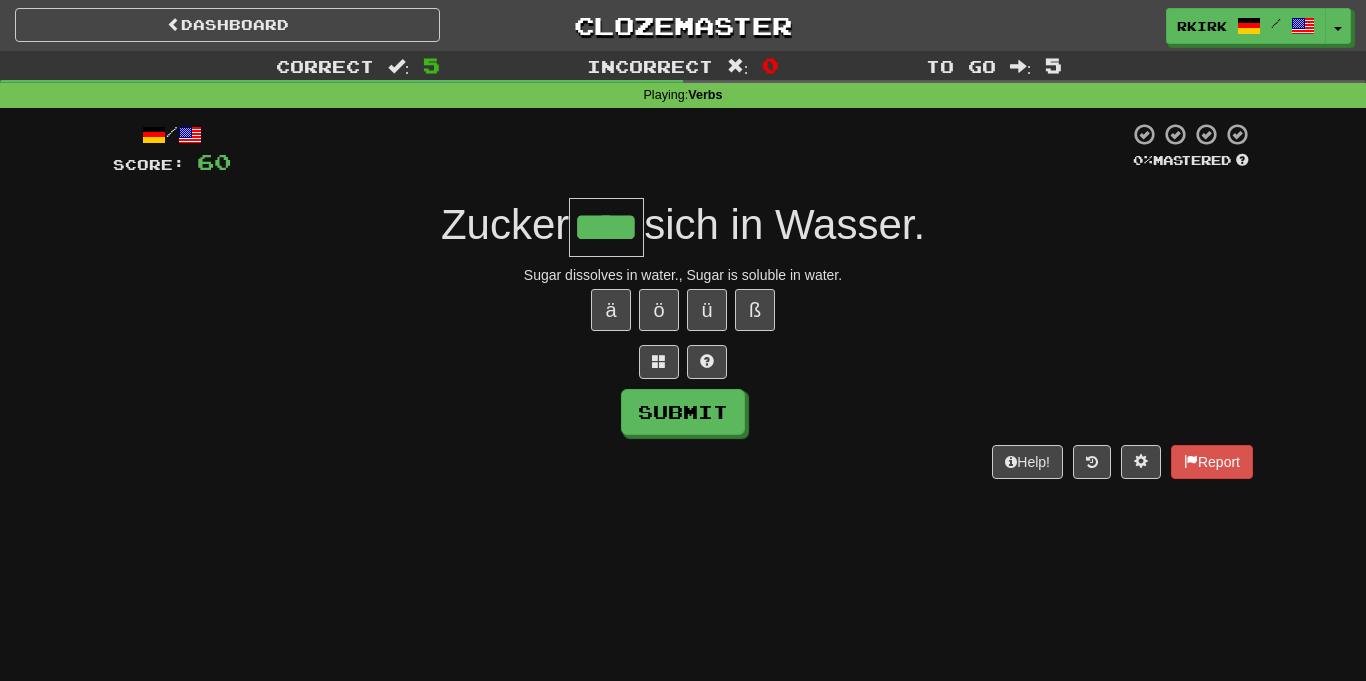 type on "****" 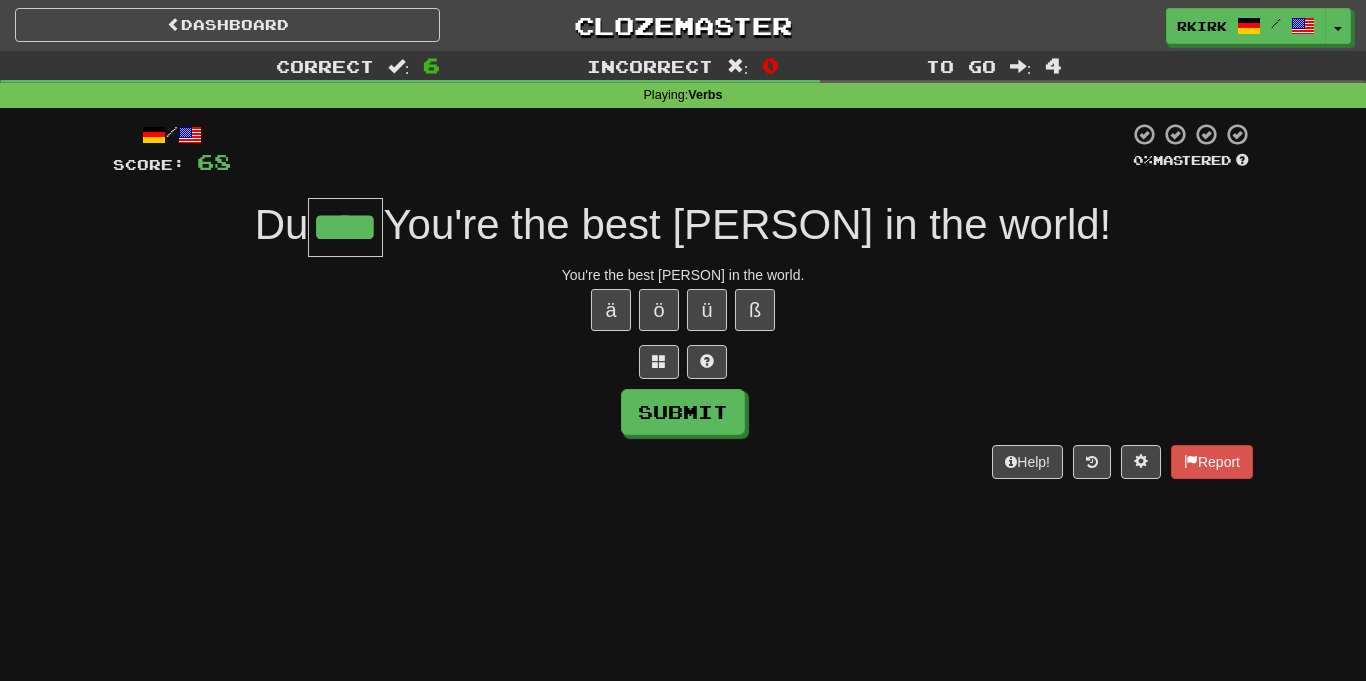 type on "****" 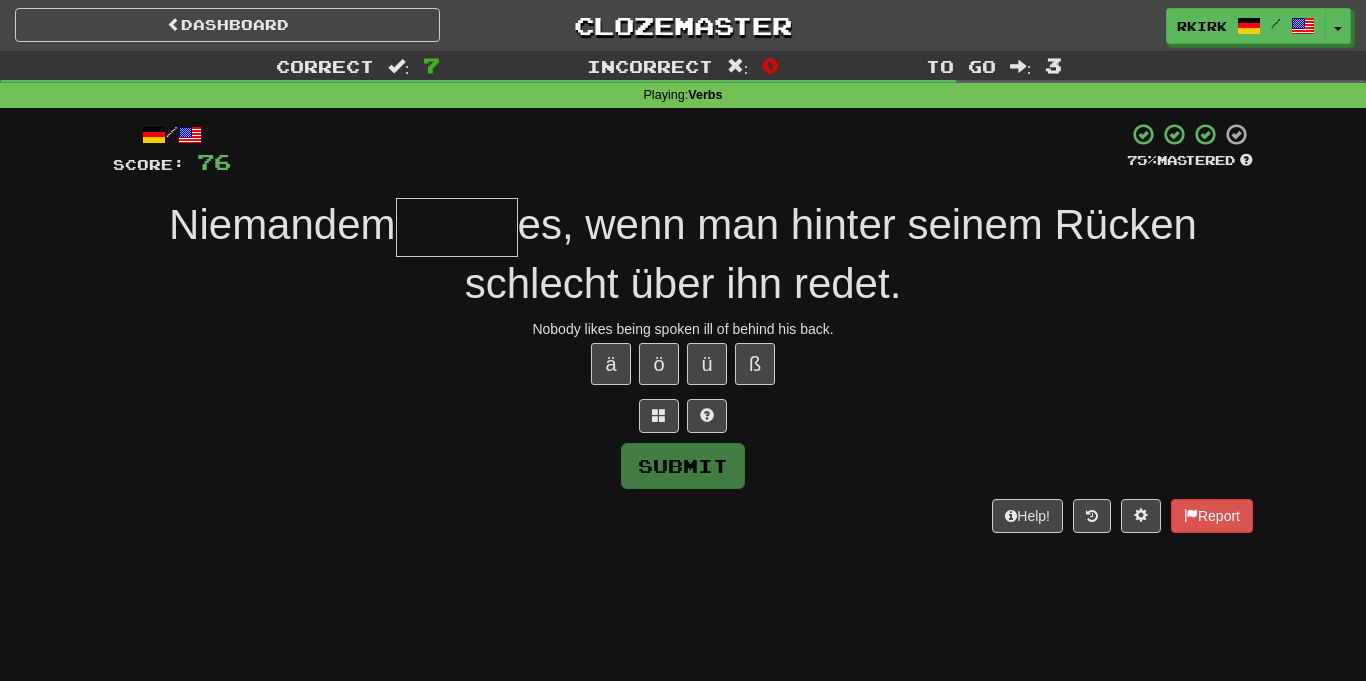 type on "*" 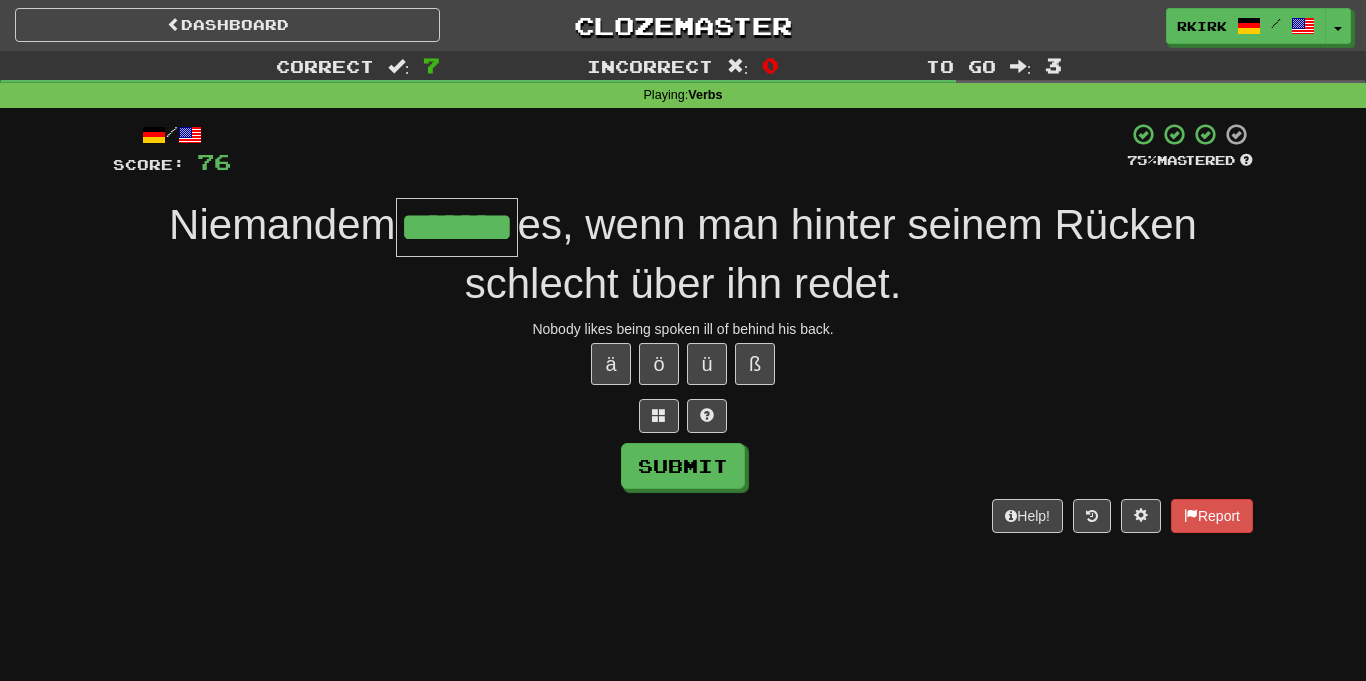 type on "*******" 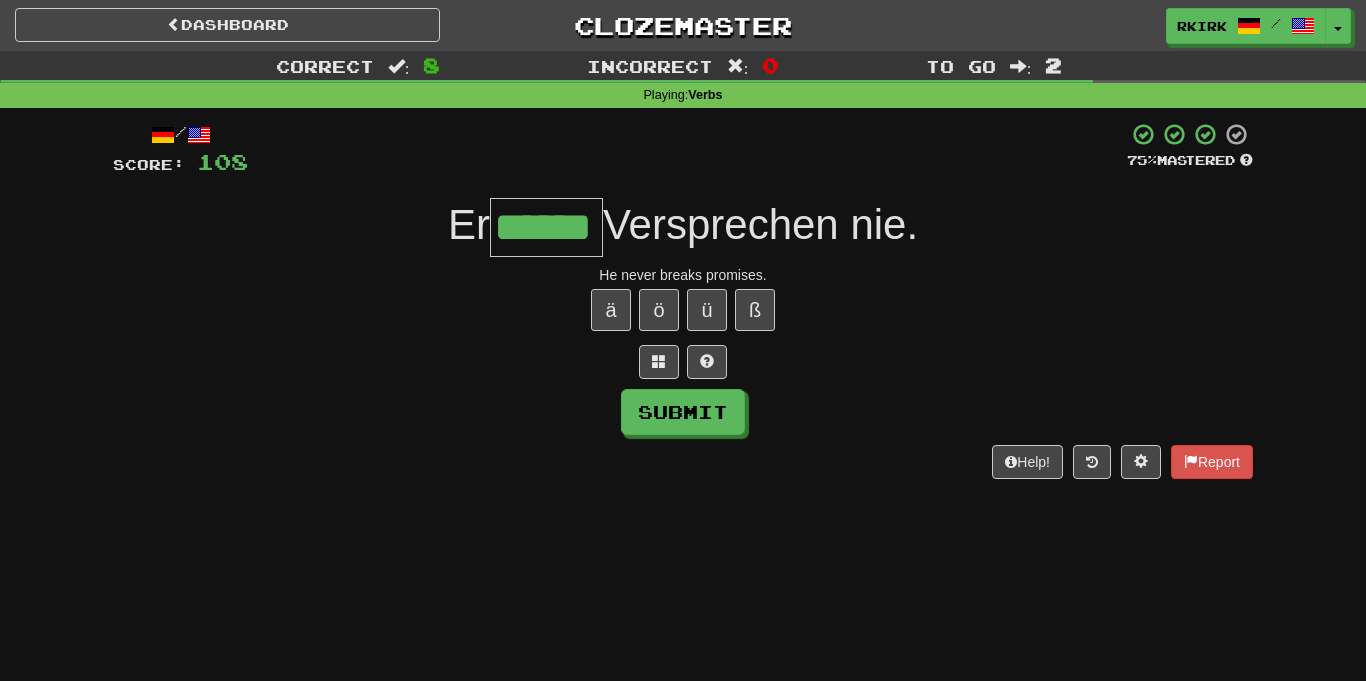 type on "******" 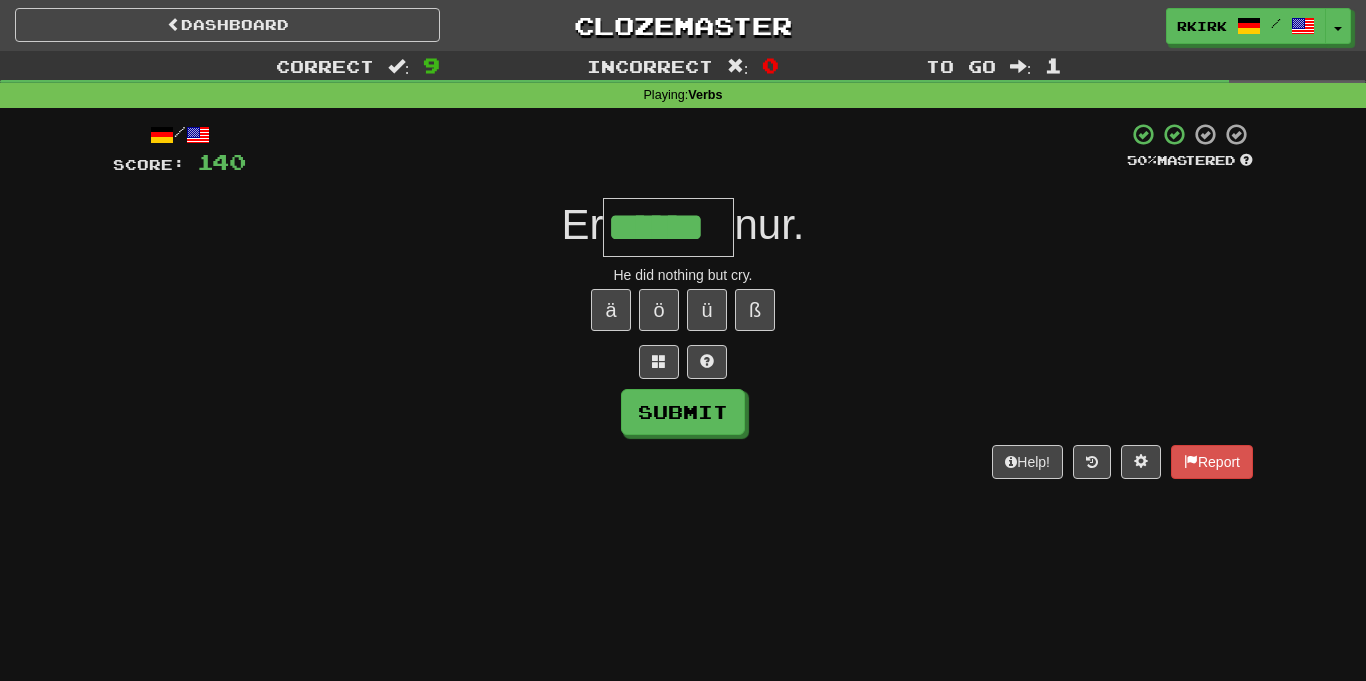 type on "******" 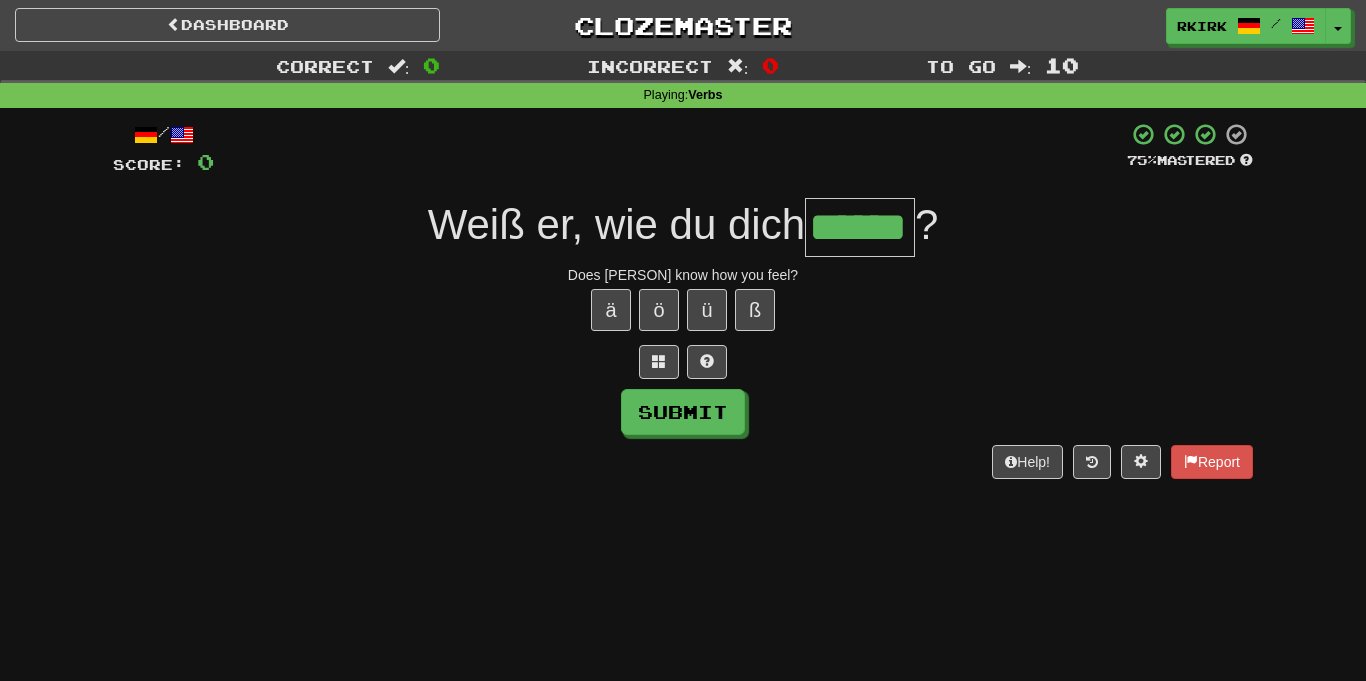 type on "******" 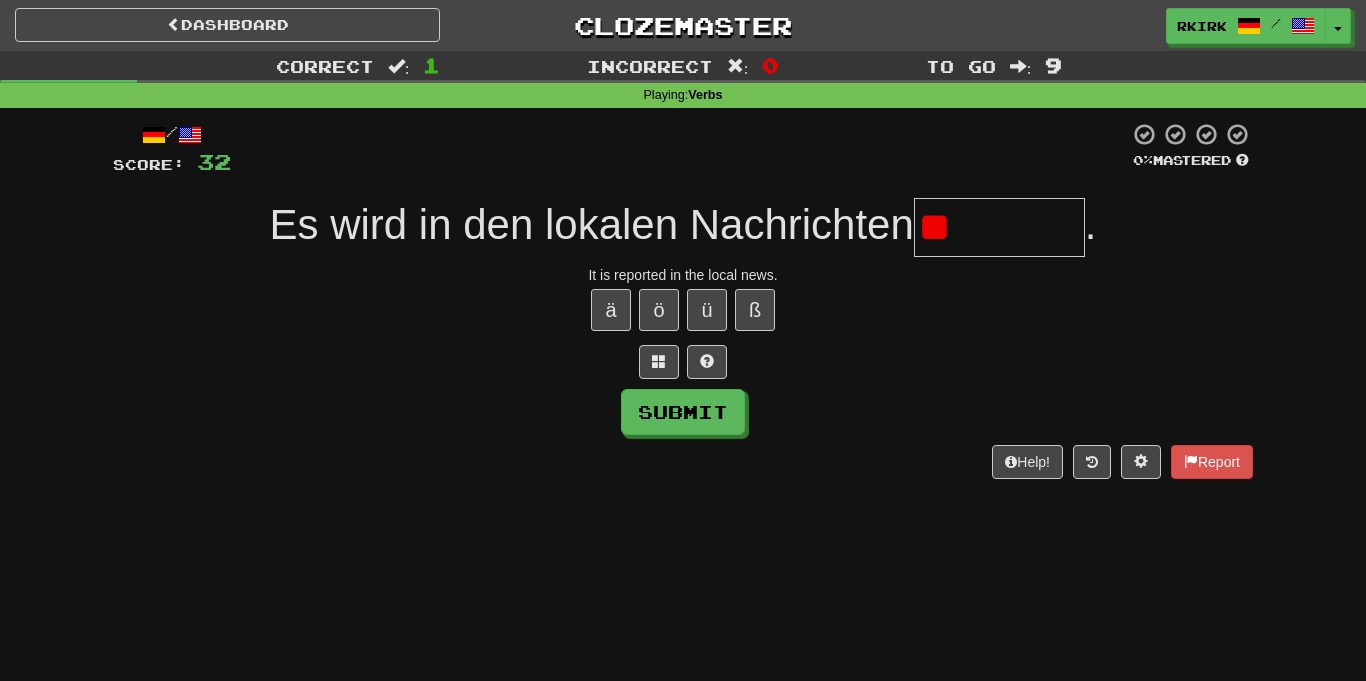 type on "*" 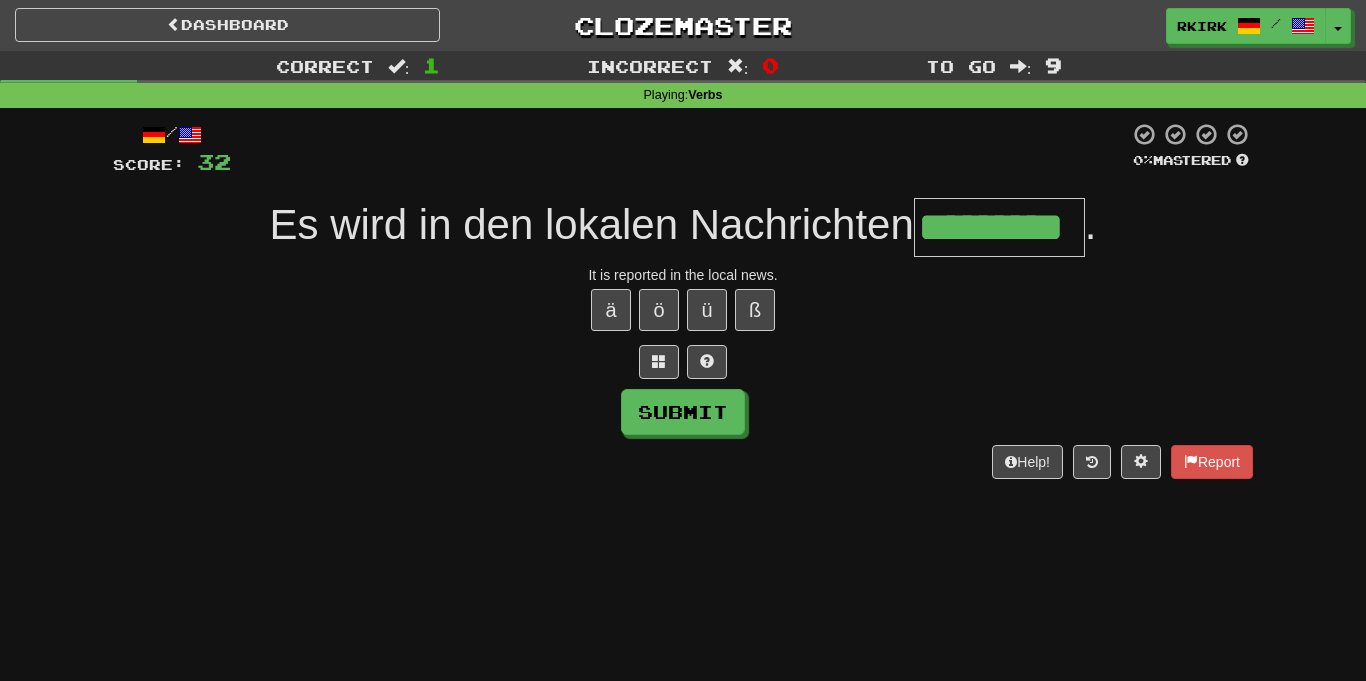 type on "*********" 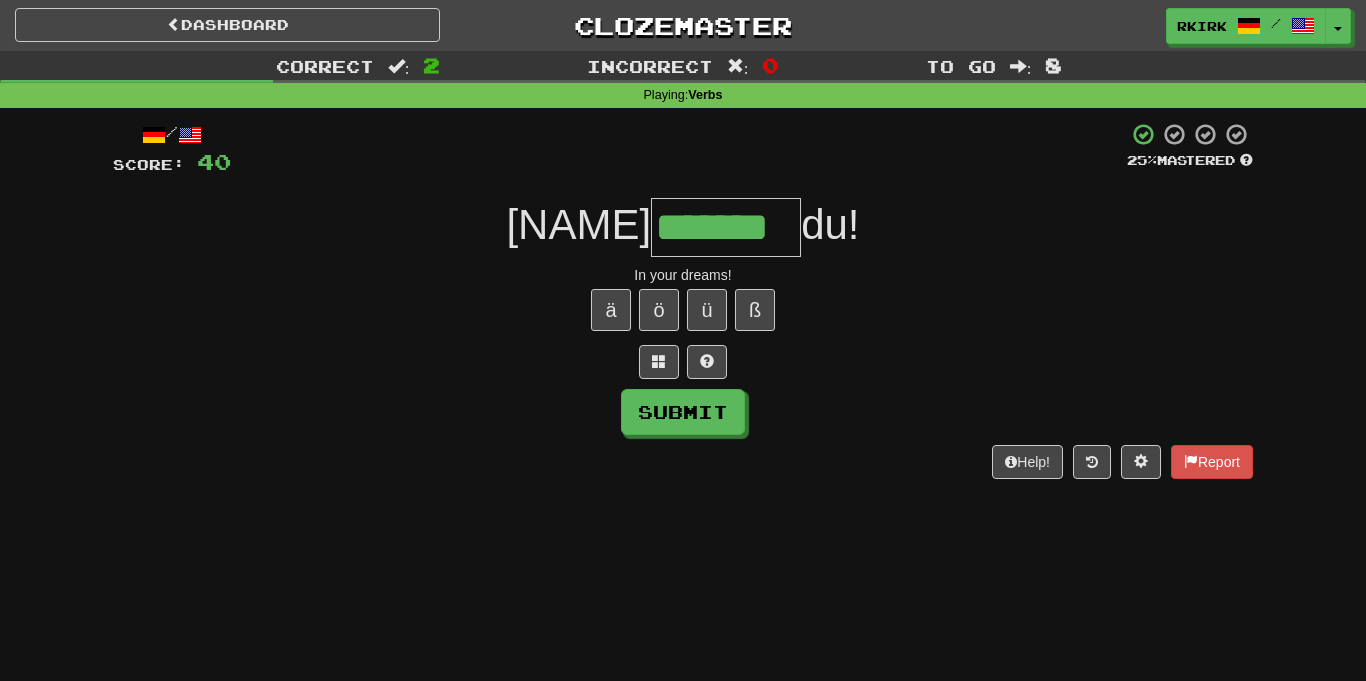 type on "*******" 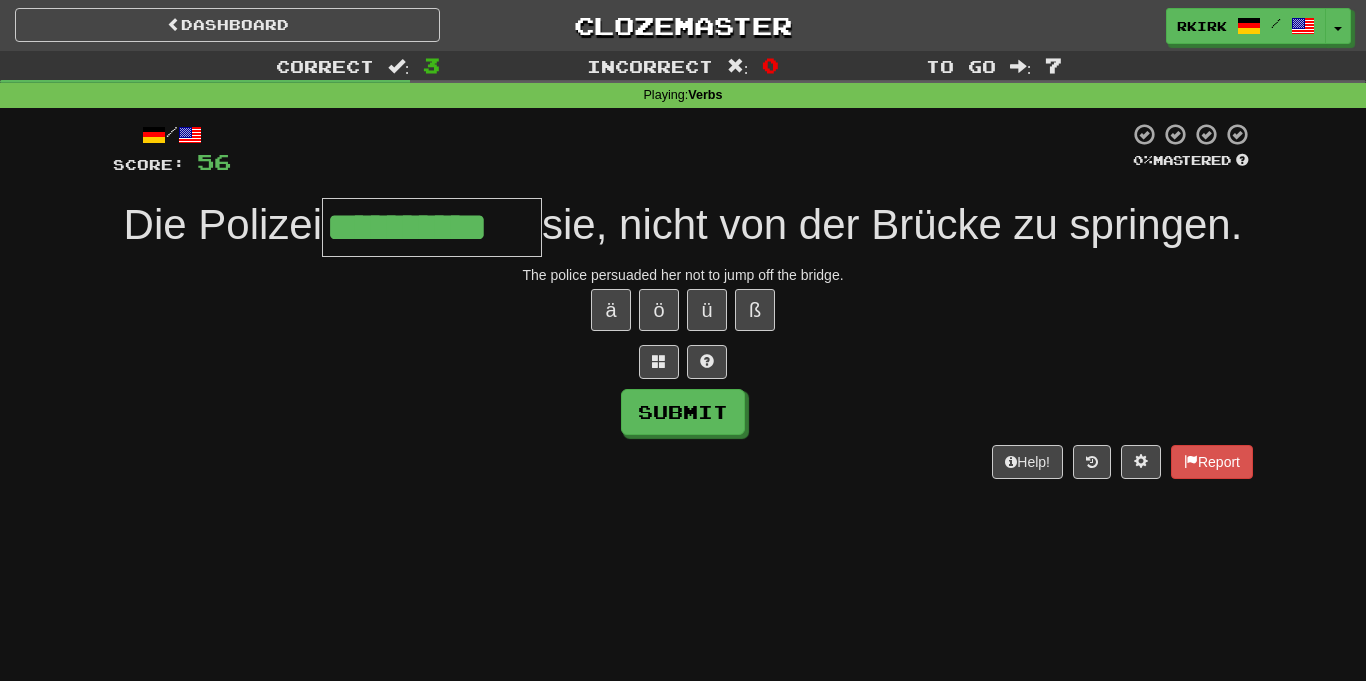 type on "**********" 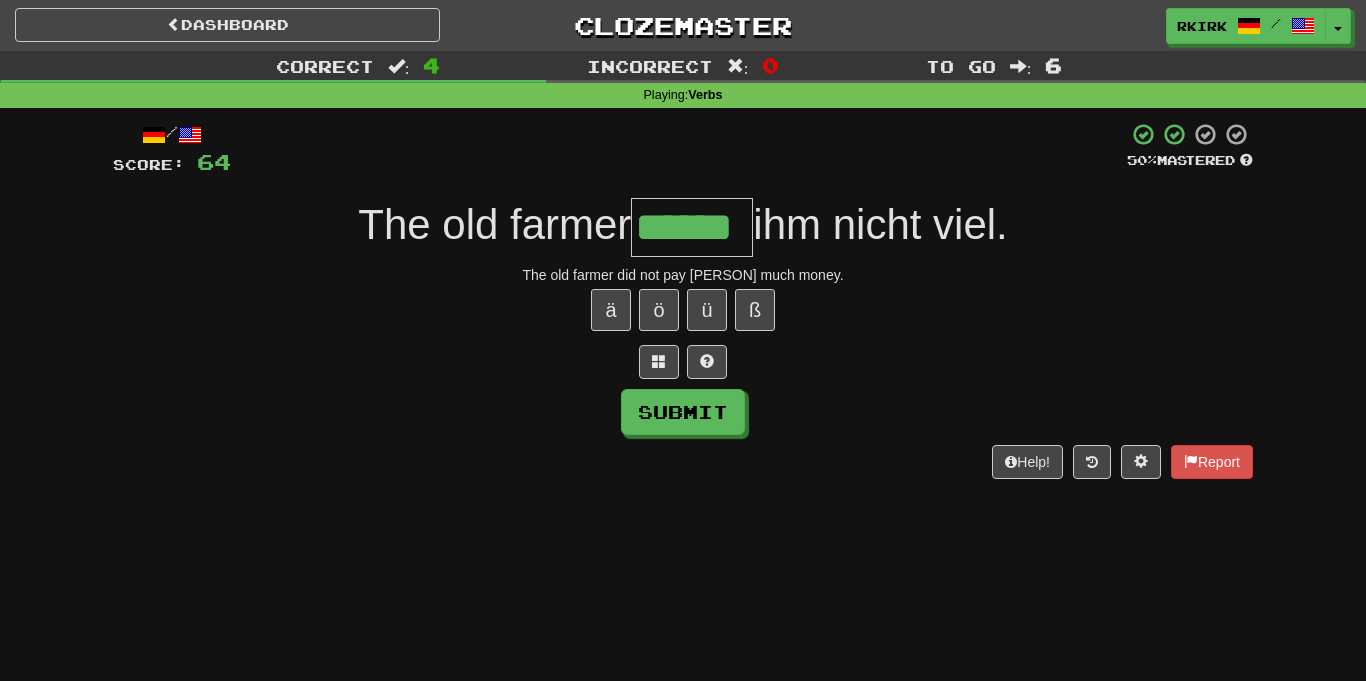 type on "******" 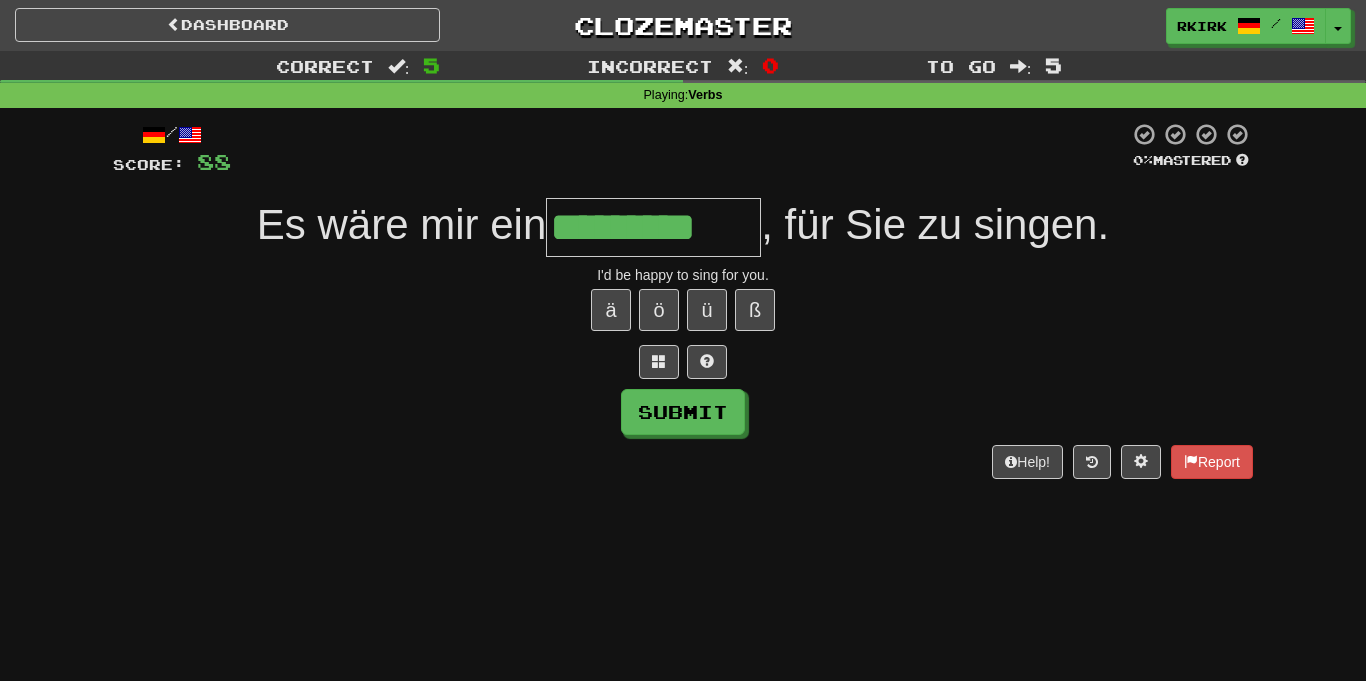 type on "*********" 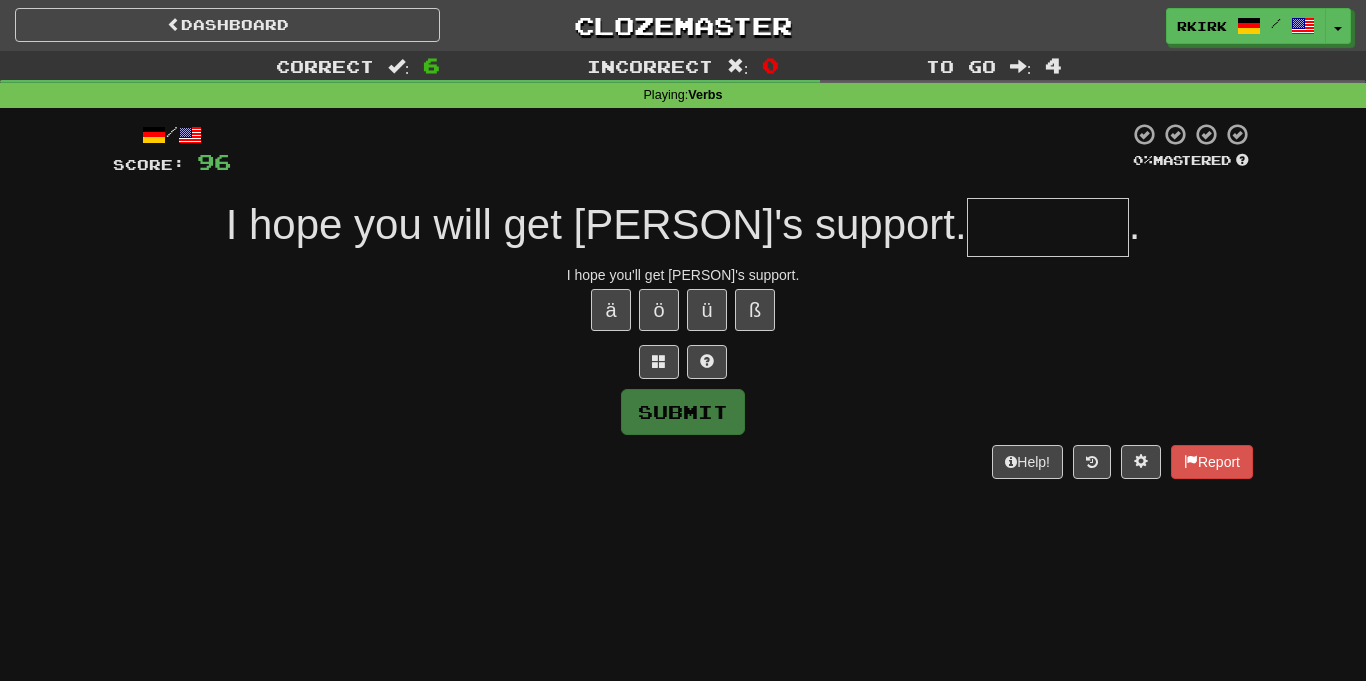 type on "*" 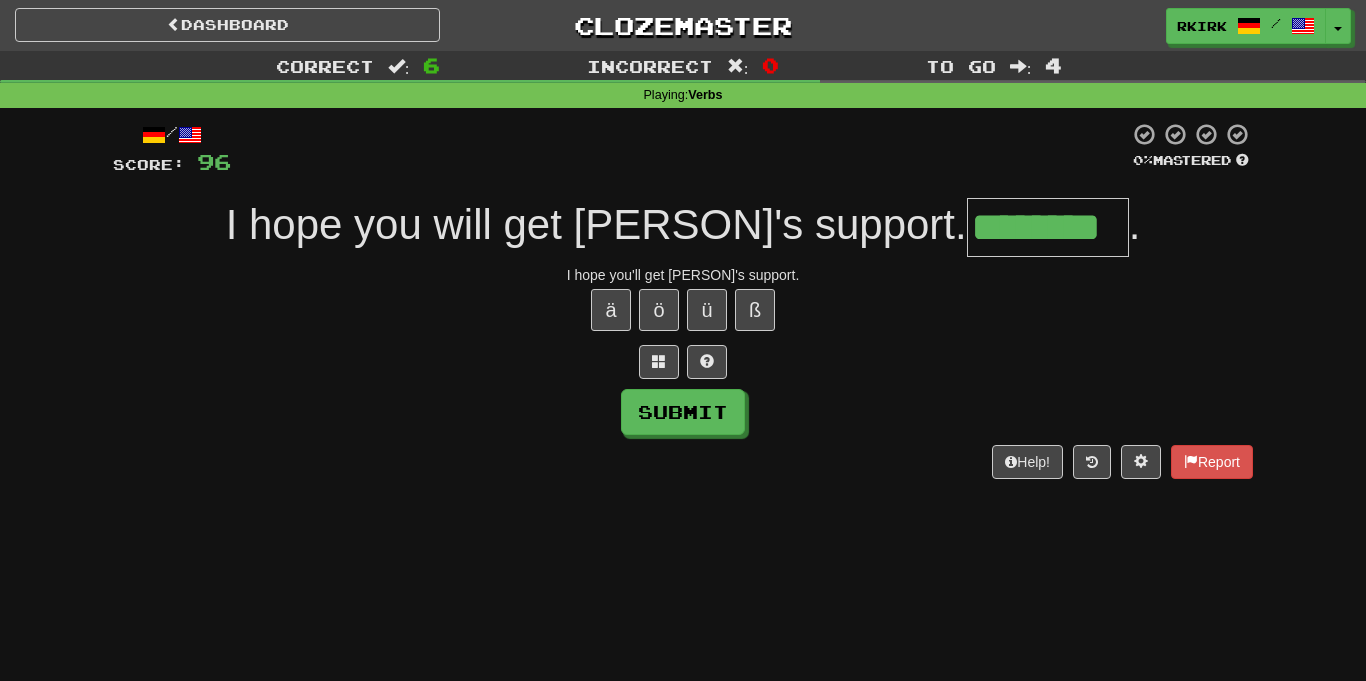 type on "********" 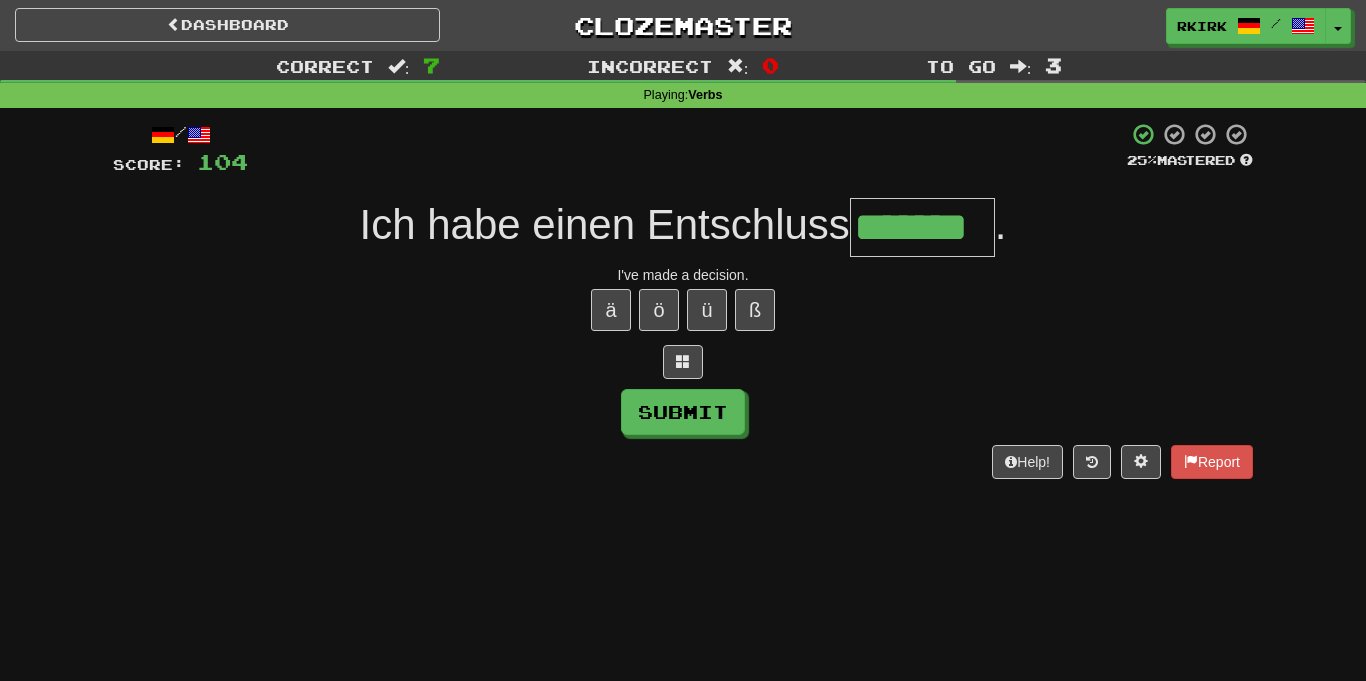 type on "*******" 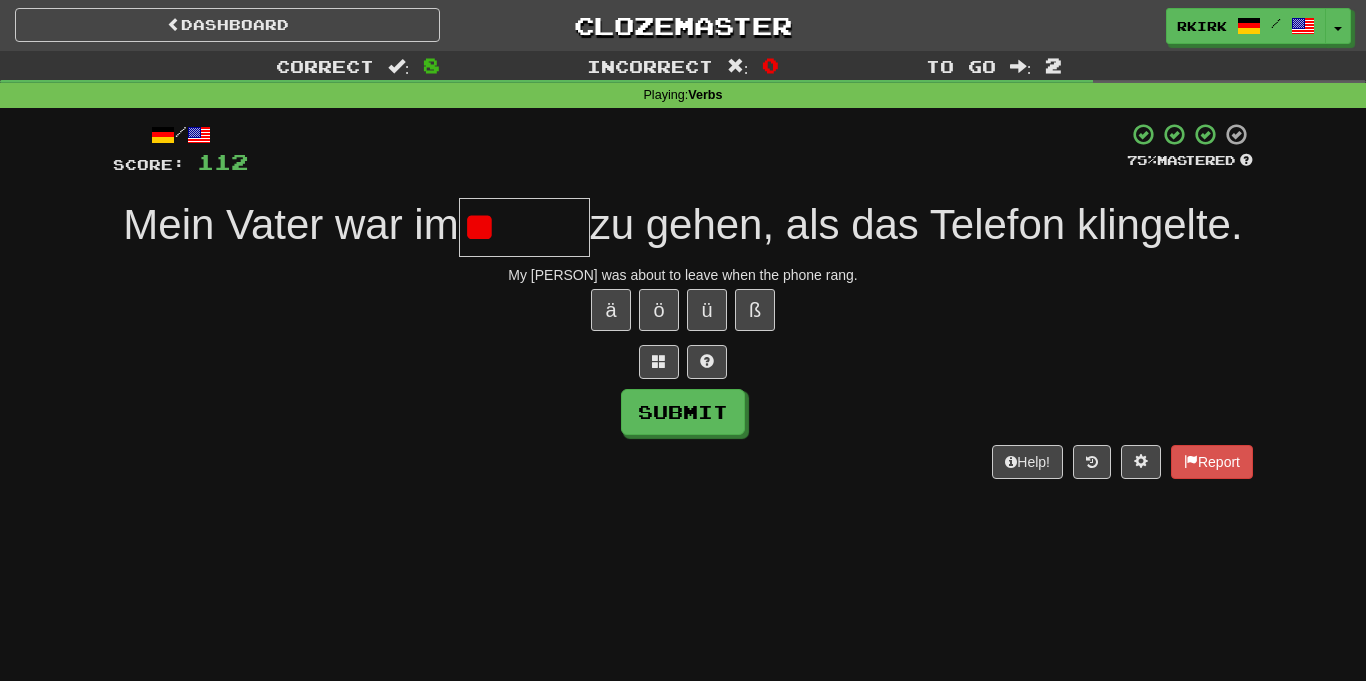 type on "*" 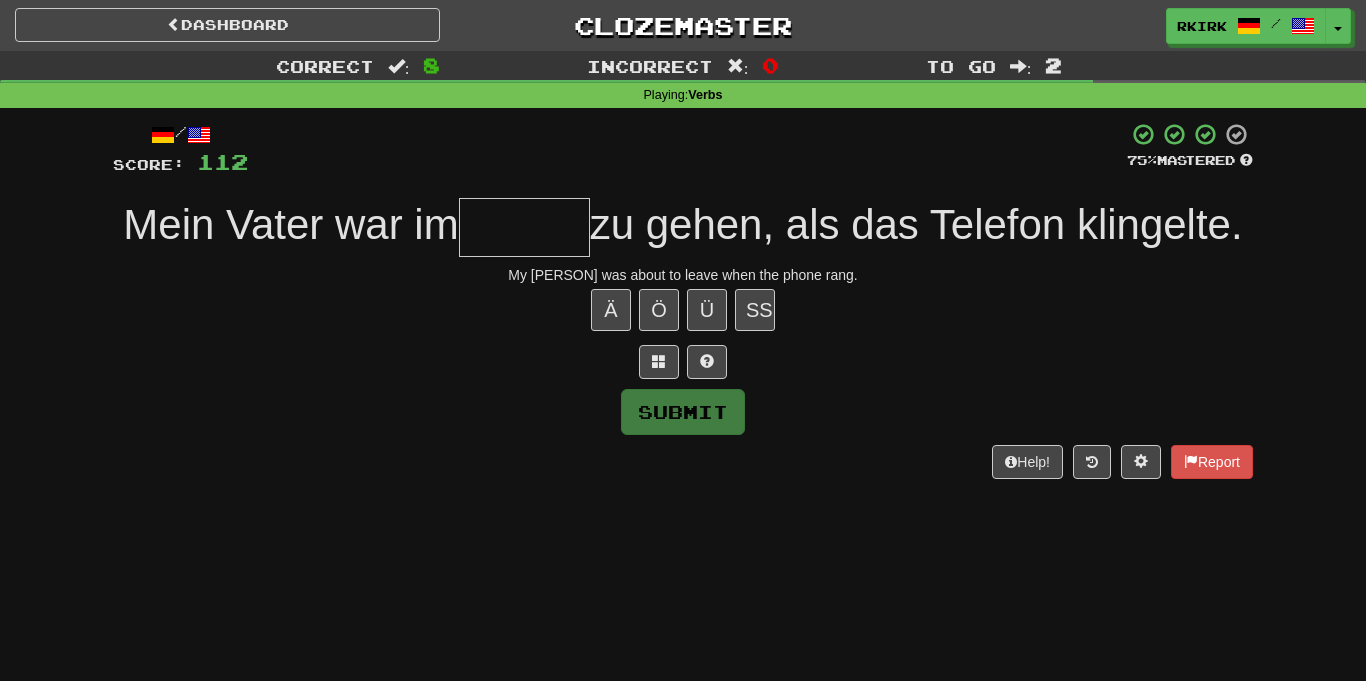 type on "*" 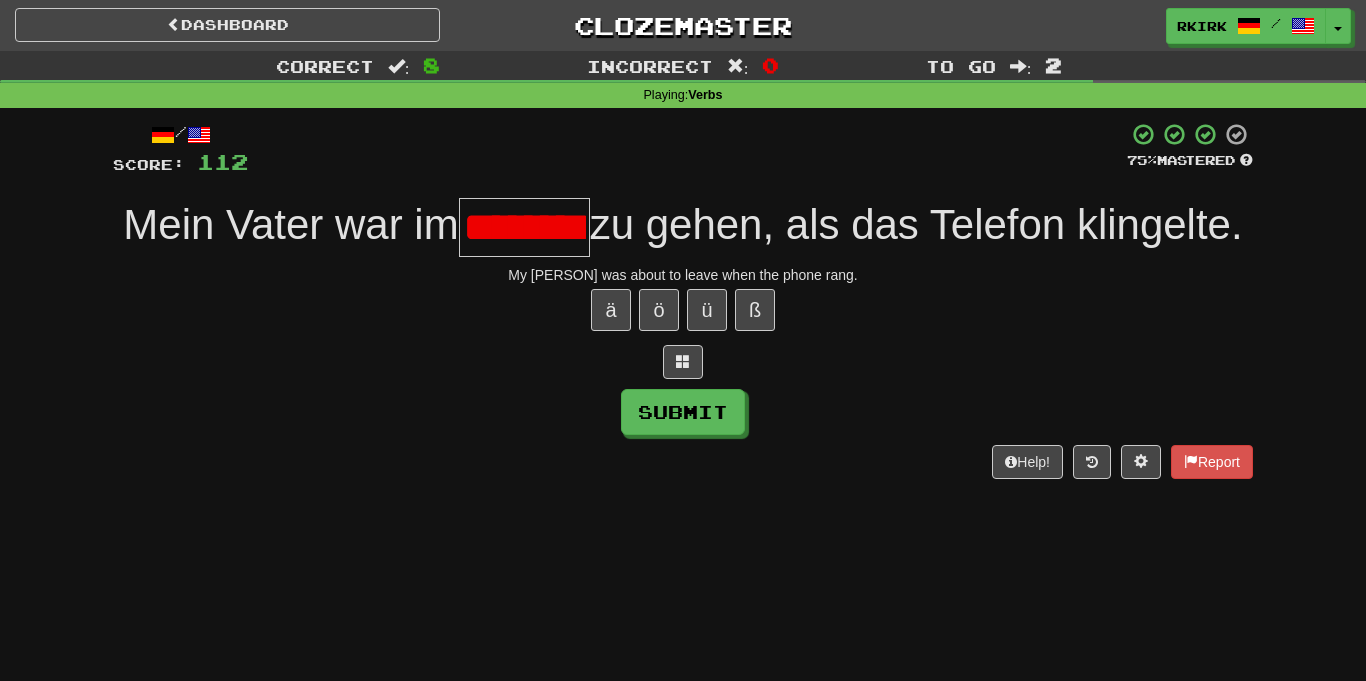 scroll, scrollTop: 0, scrollLeft: 22, axis: horizontal 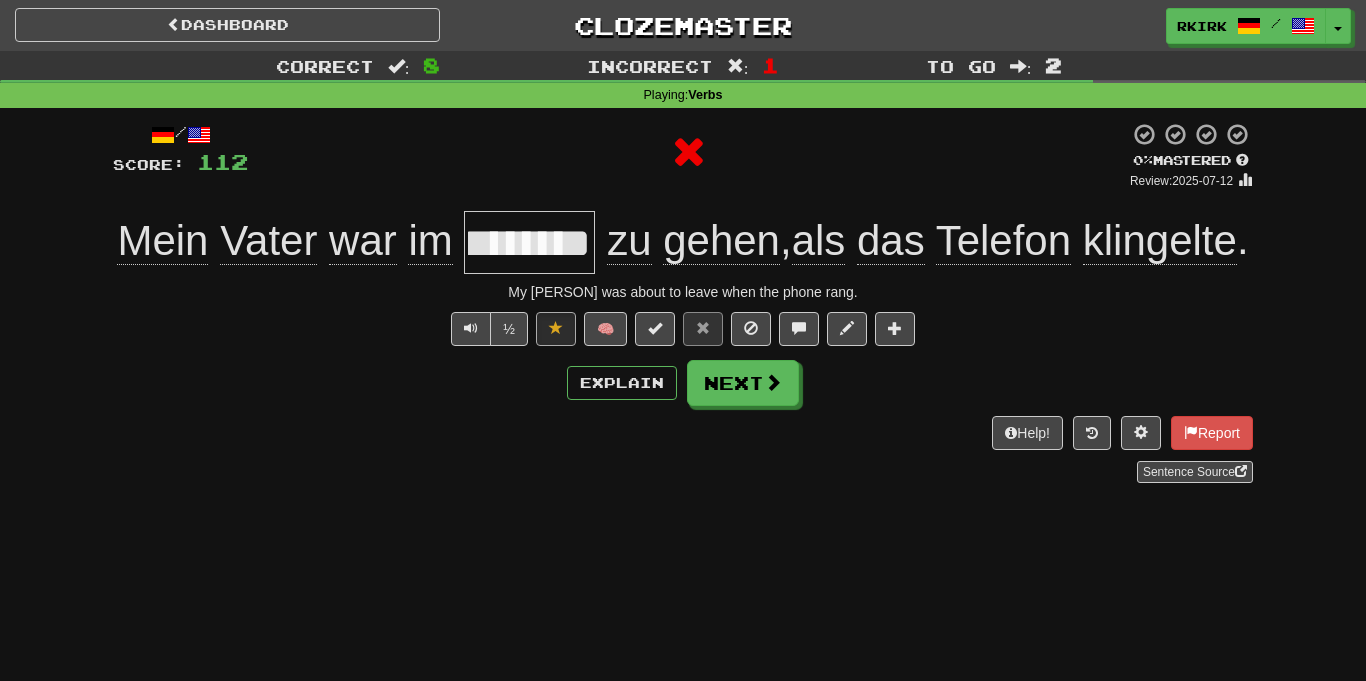 type on "*******" 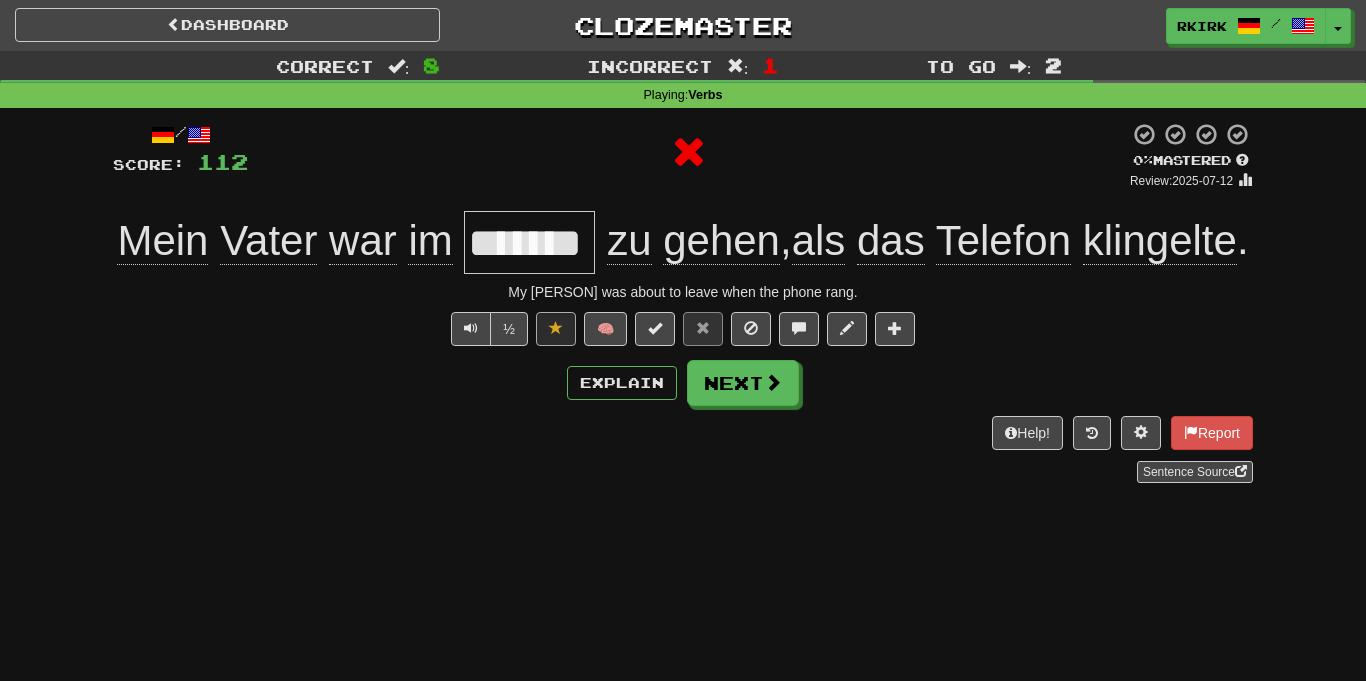 scroll, scrollTop: 0, scrollLeft: 0, axis: both 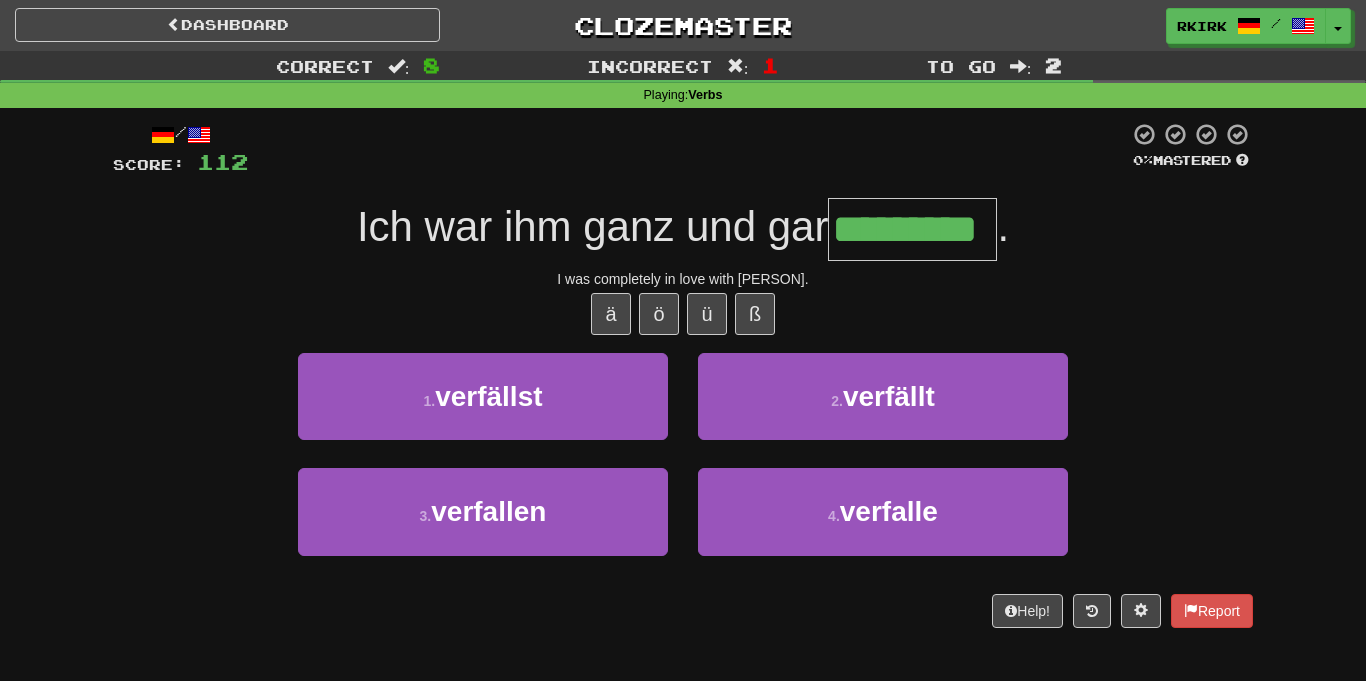 type on "*********" 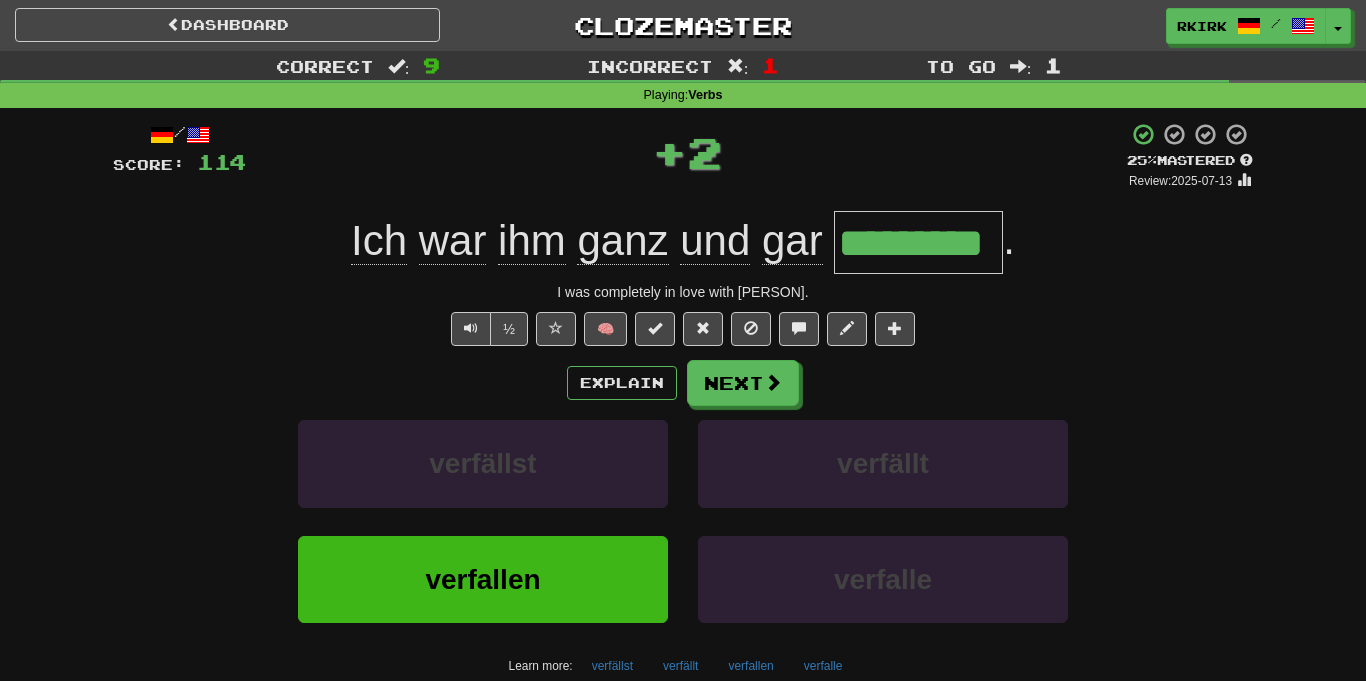 click on "*********" at bounding box center [918, 242] 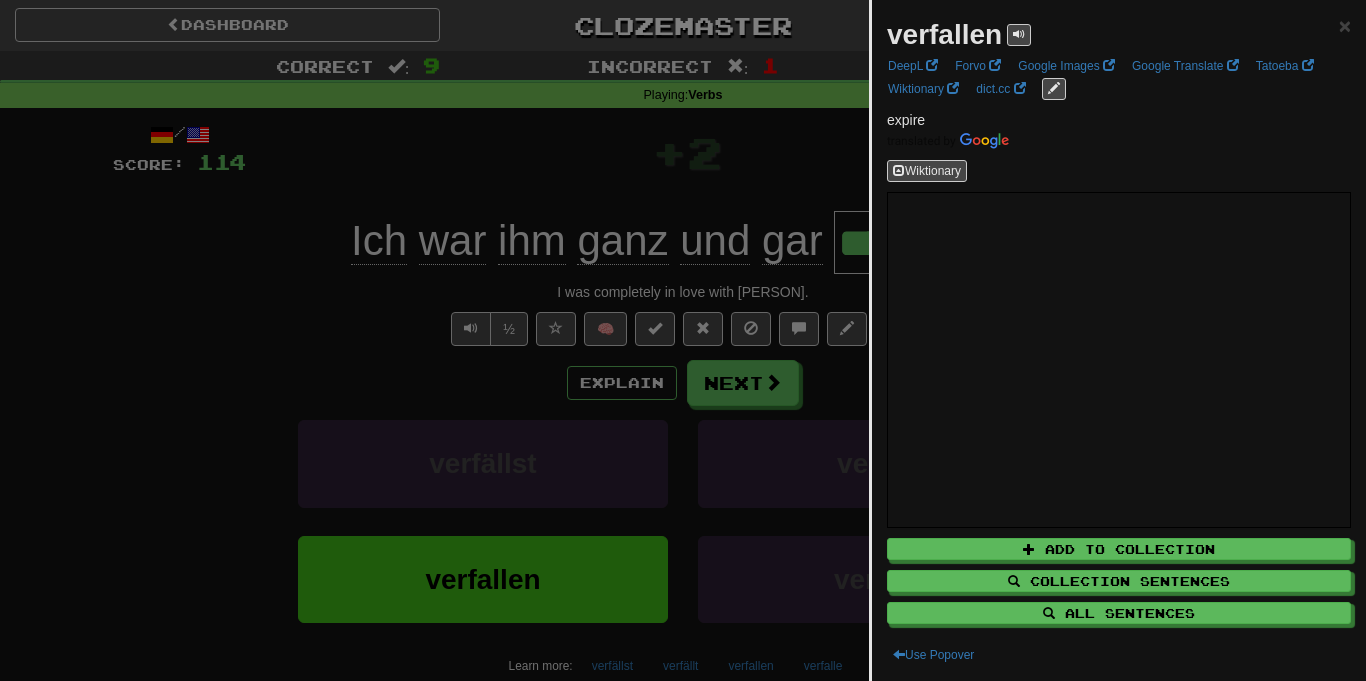 click at bounding box center [683, 340] 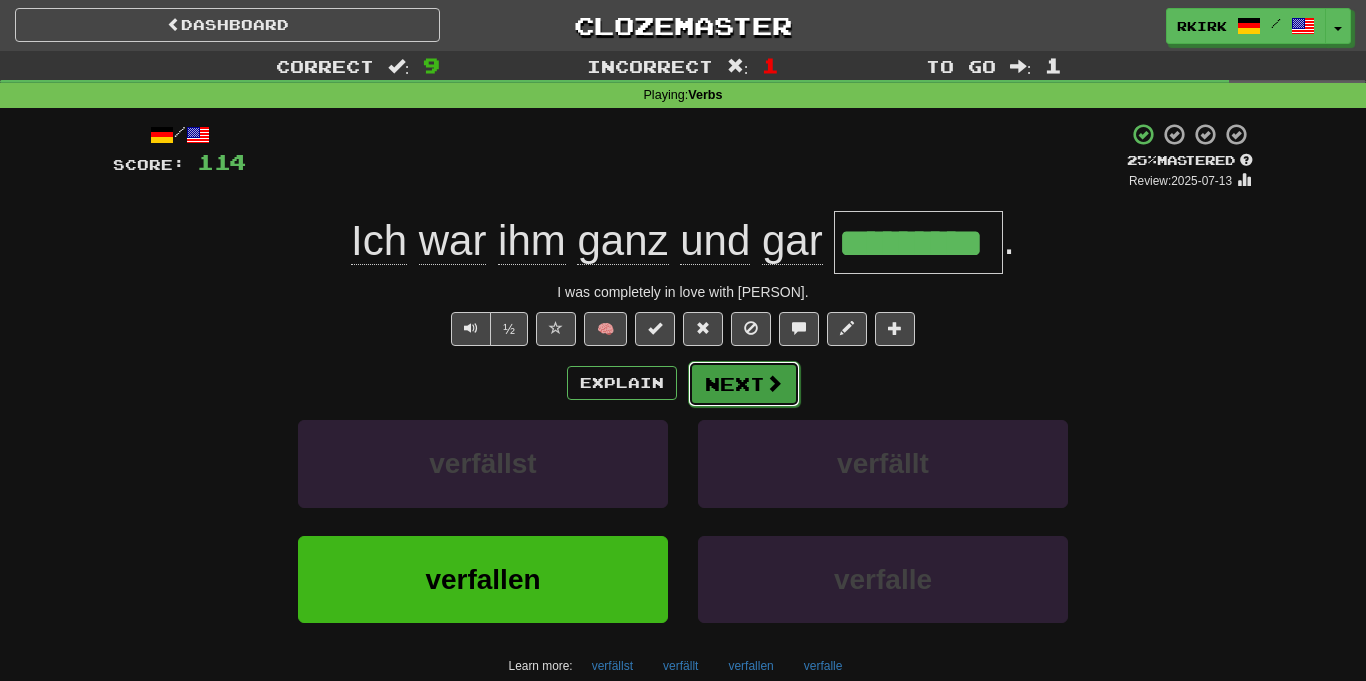 click on "Next" at bounding box center [744, 384] 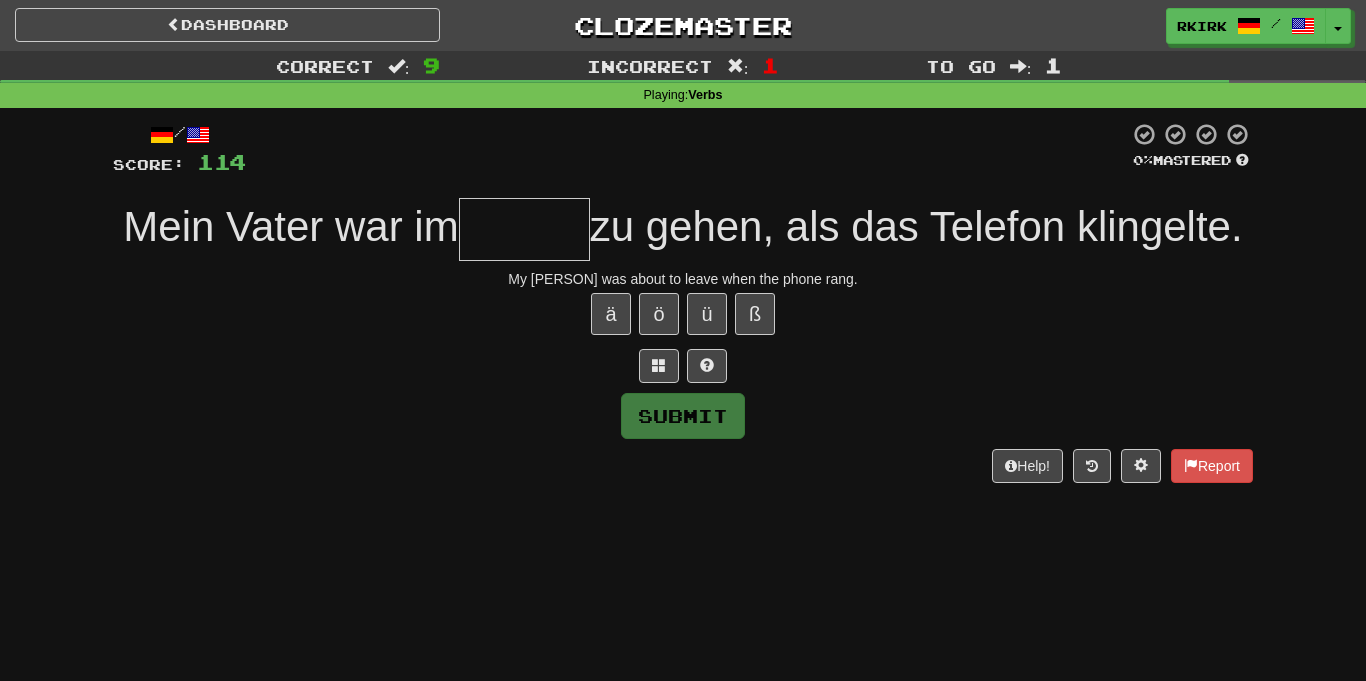 type on "*" 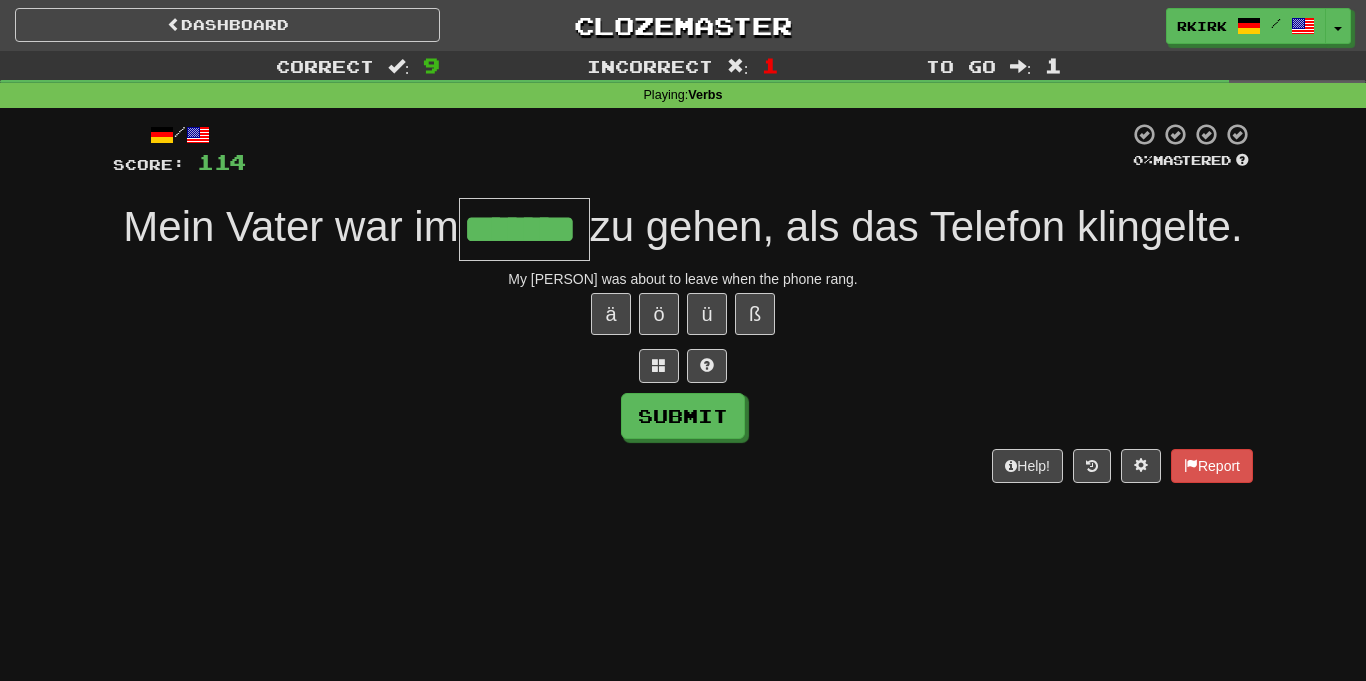 type on "*******" 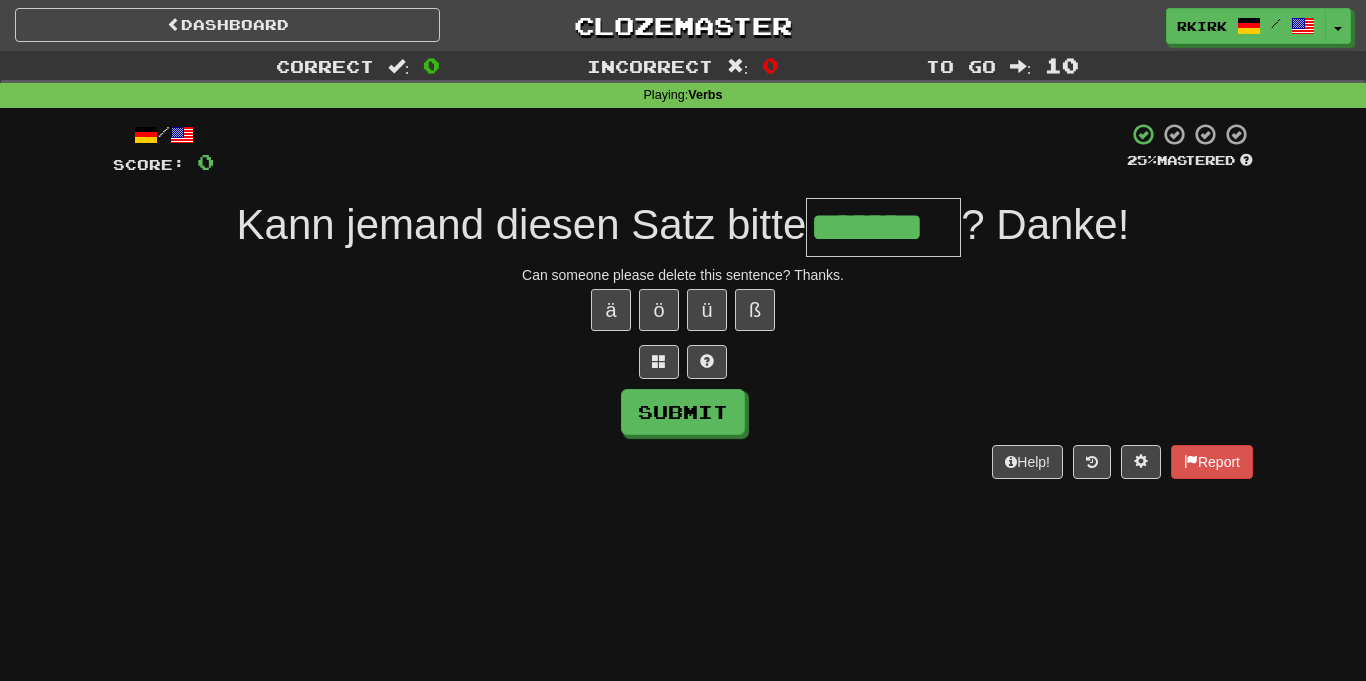 type on "*******" 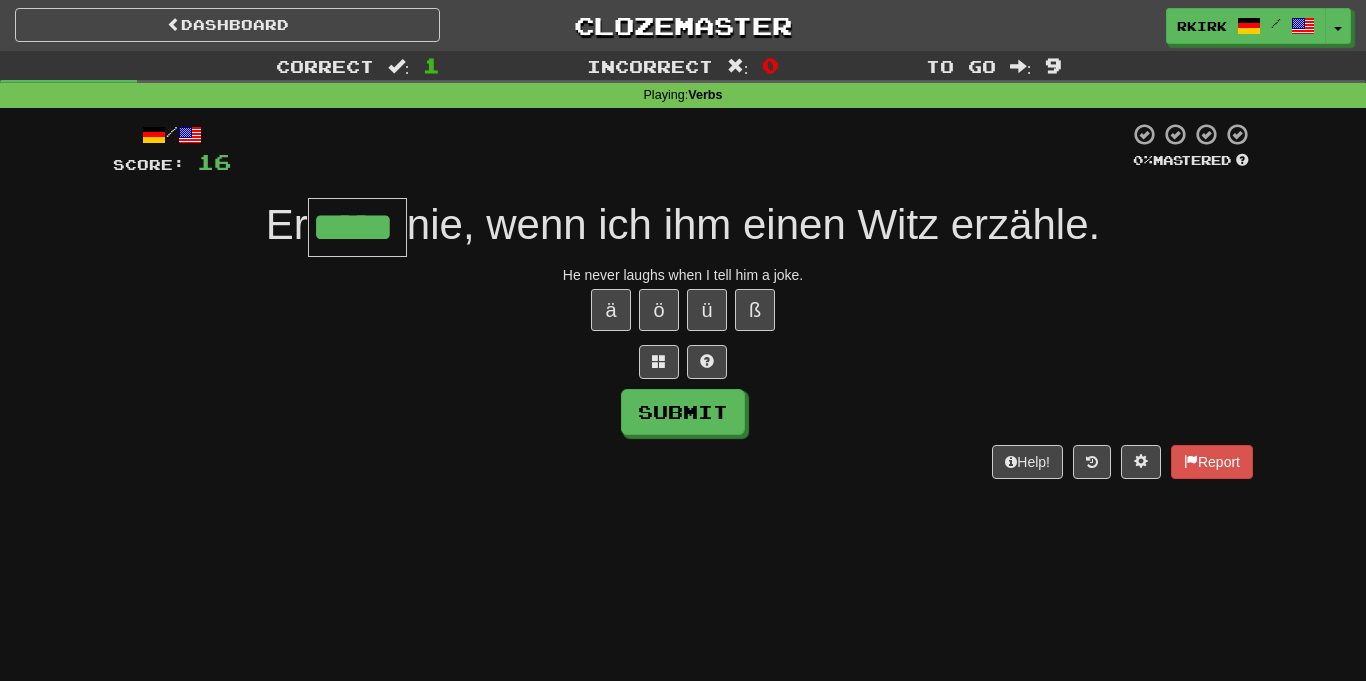 type on "*****" 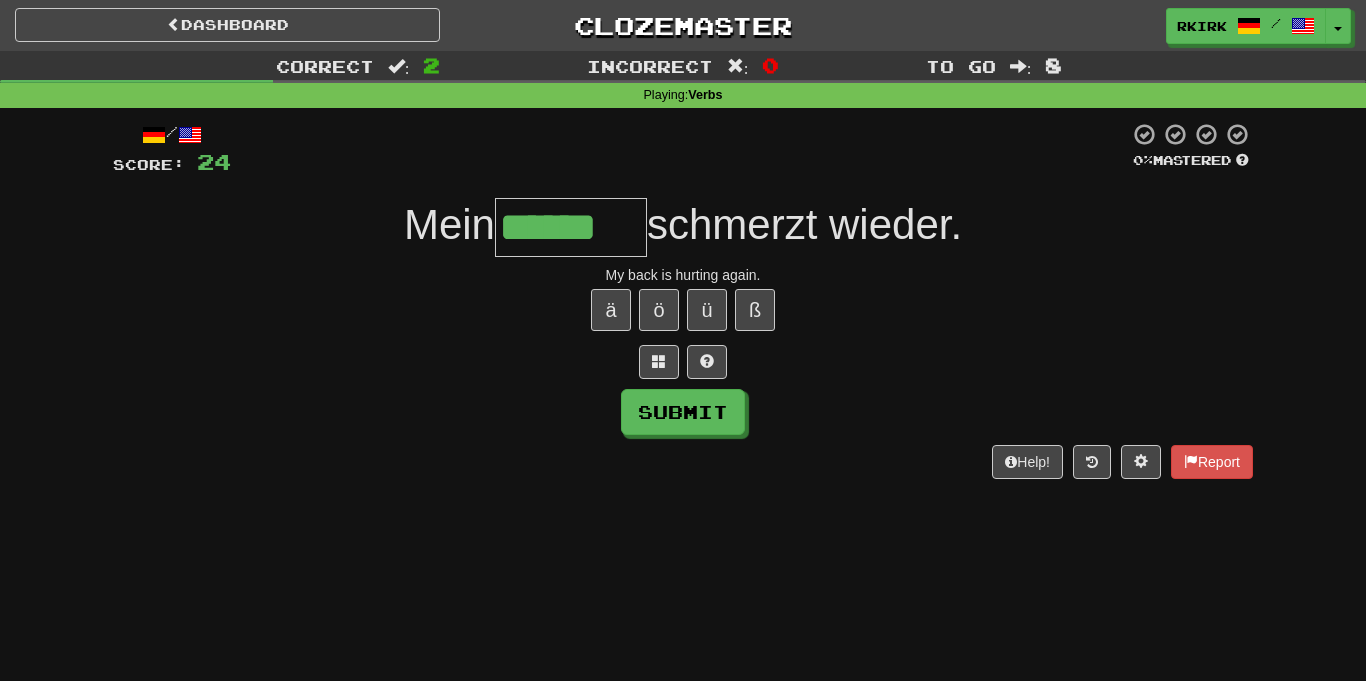 type on "******" 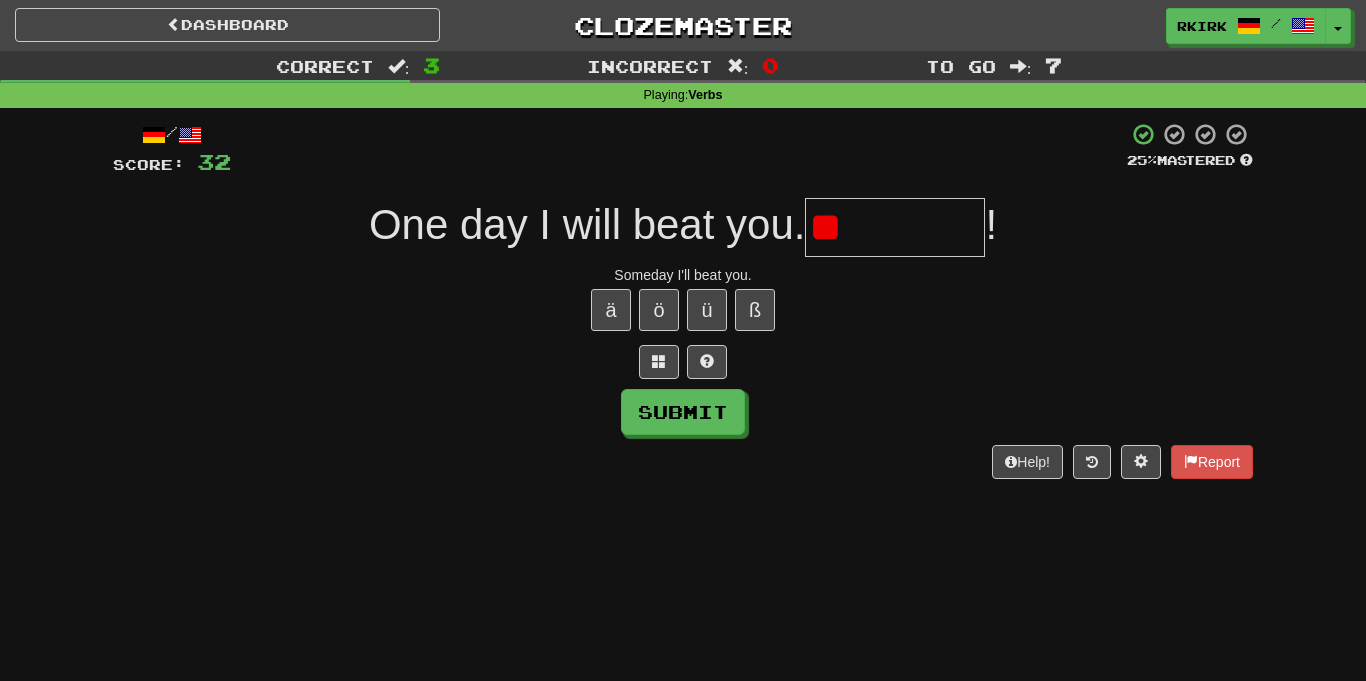 type on "*" 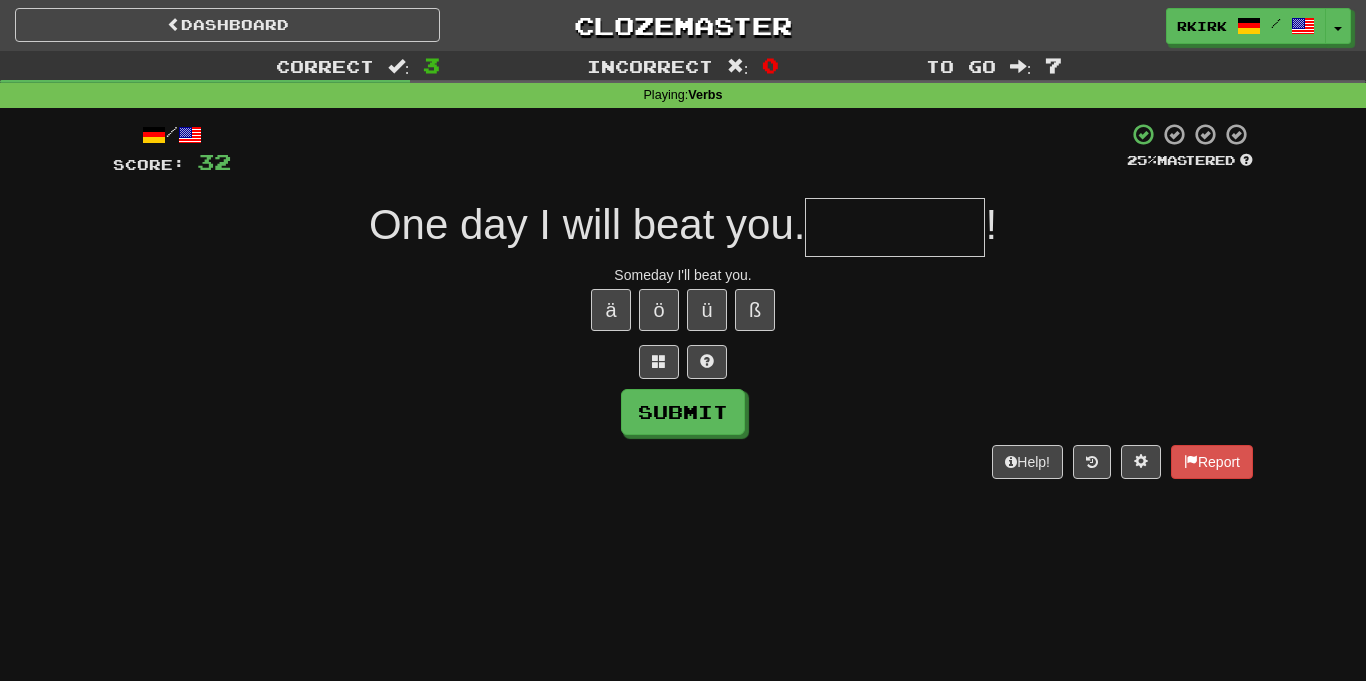 type on "*" 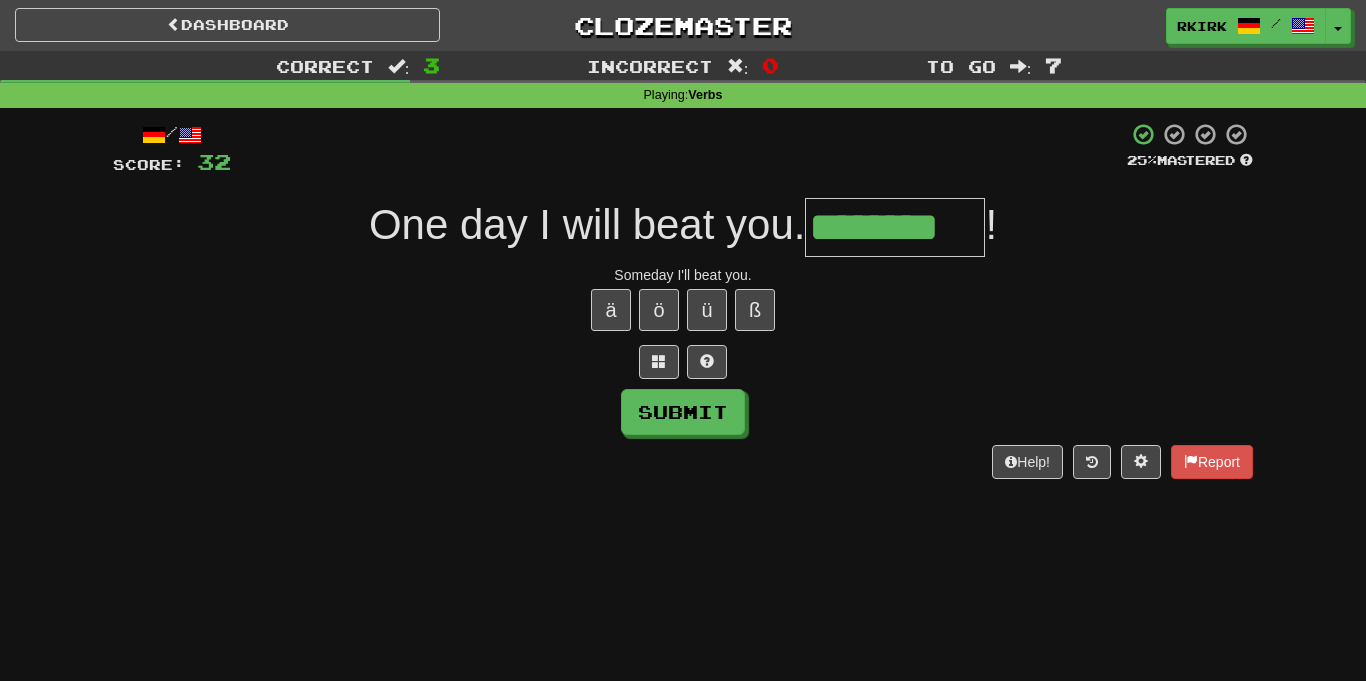 type on "********" 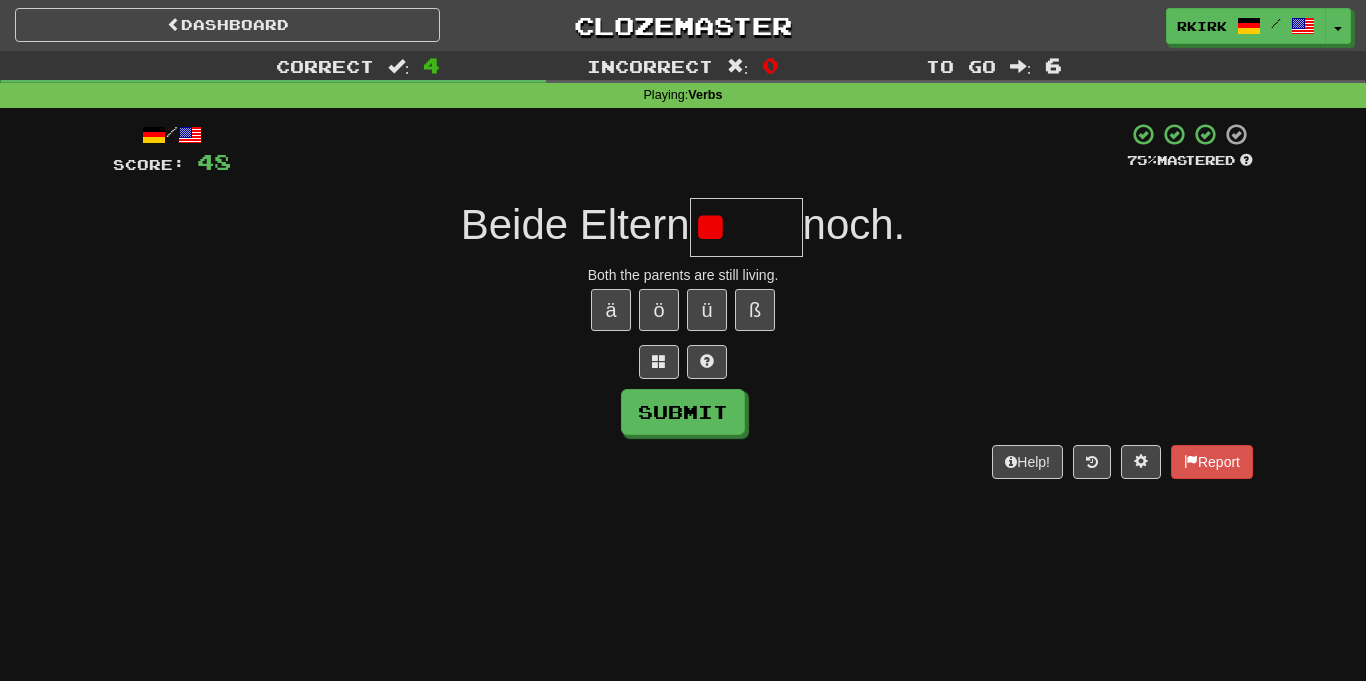 type on "*" 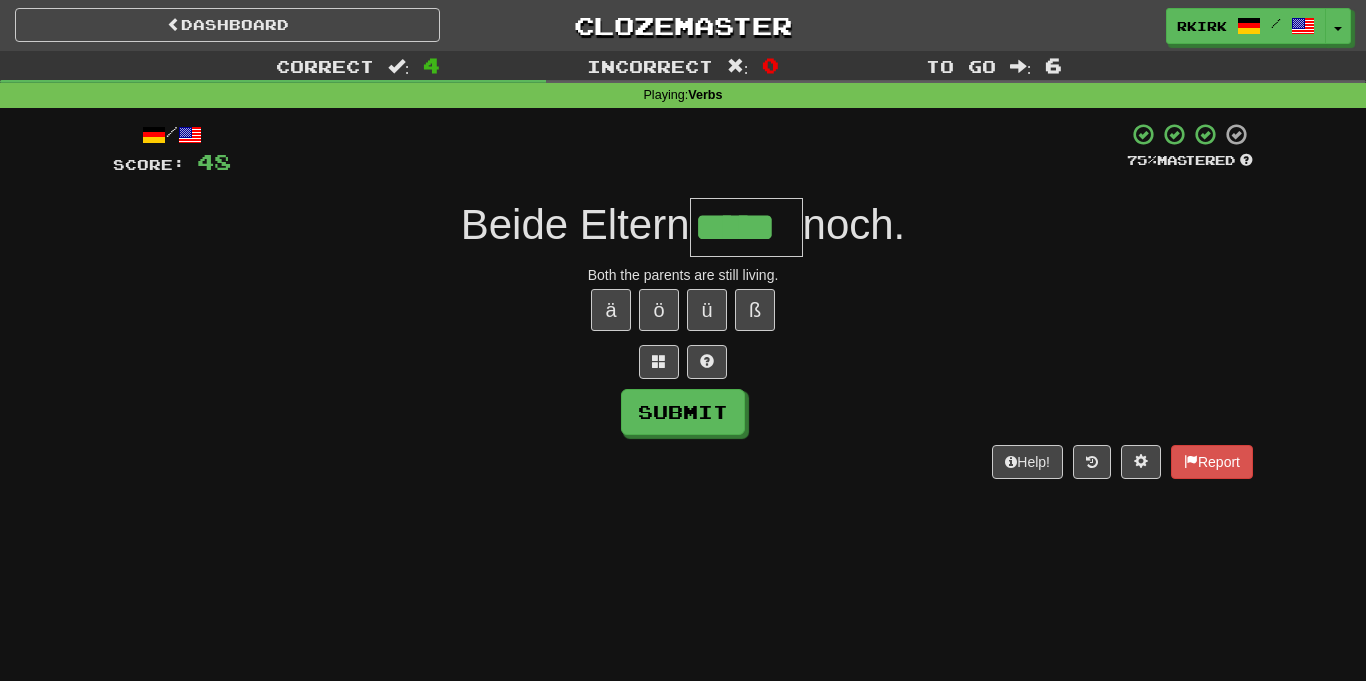 type on "*****" 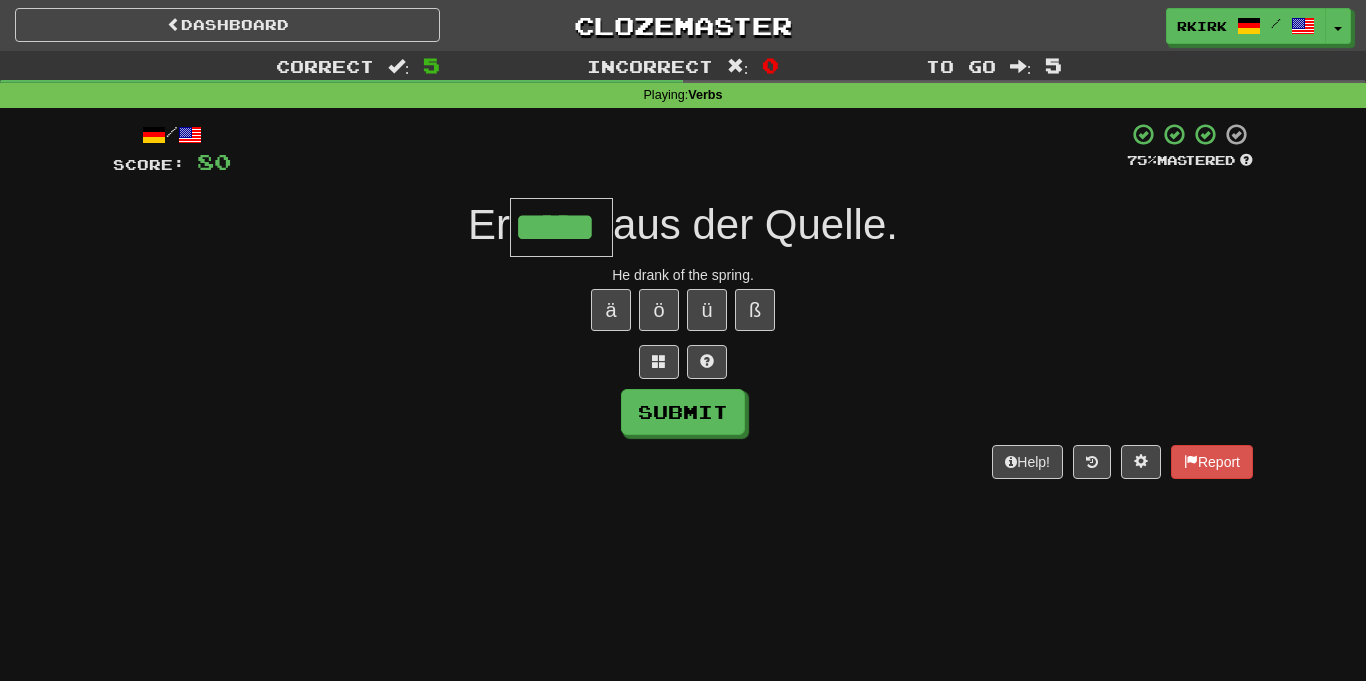 type on "*****" 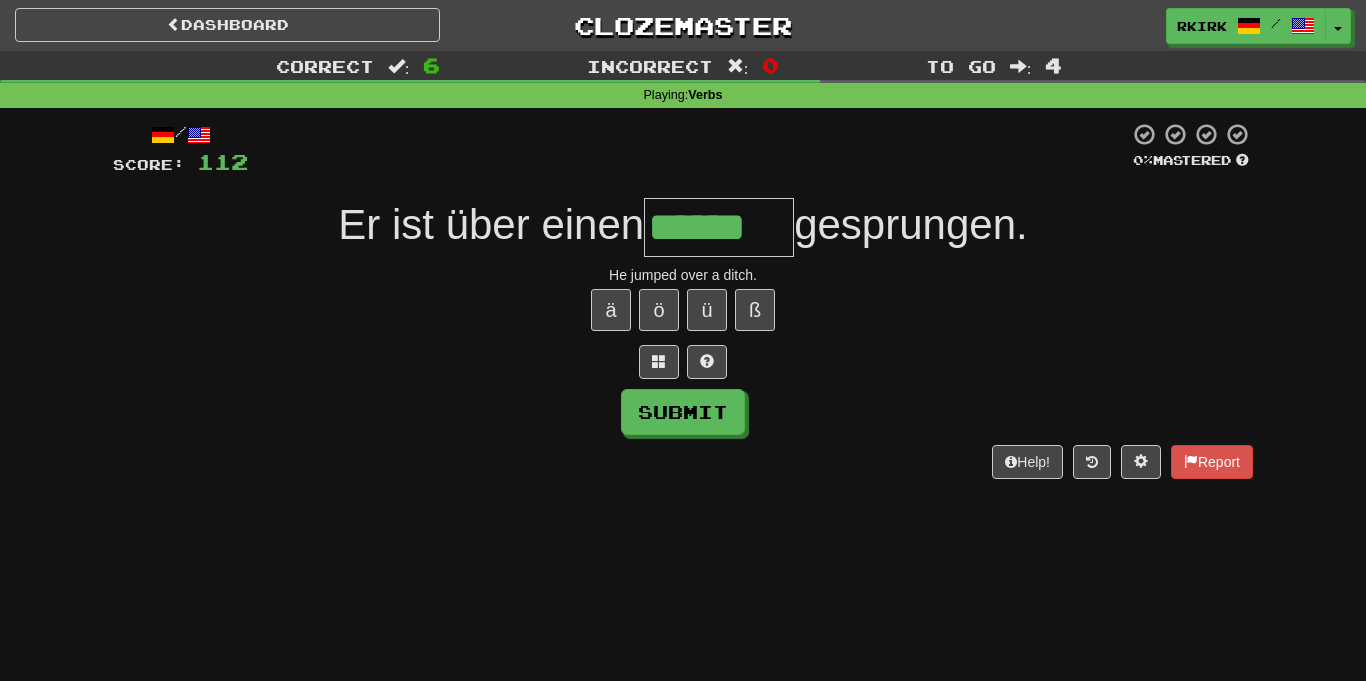 type on "******" 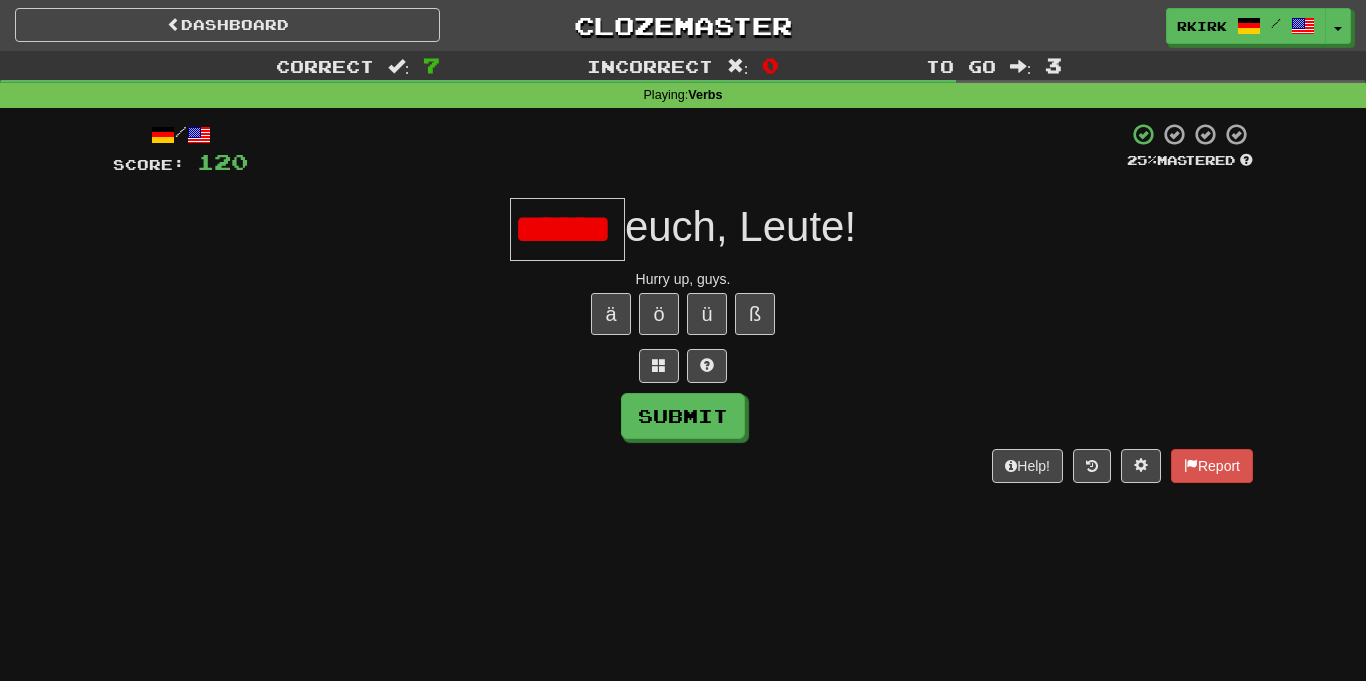 scroll, scrollTop: 0, scrollLeft: 0, axis: both 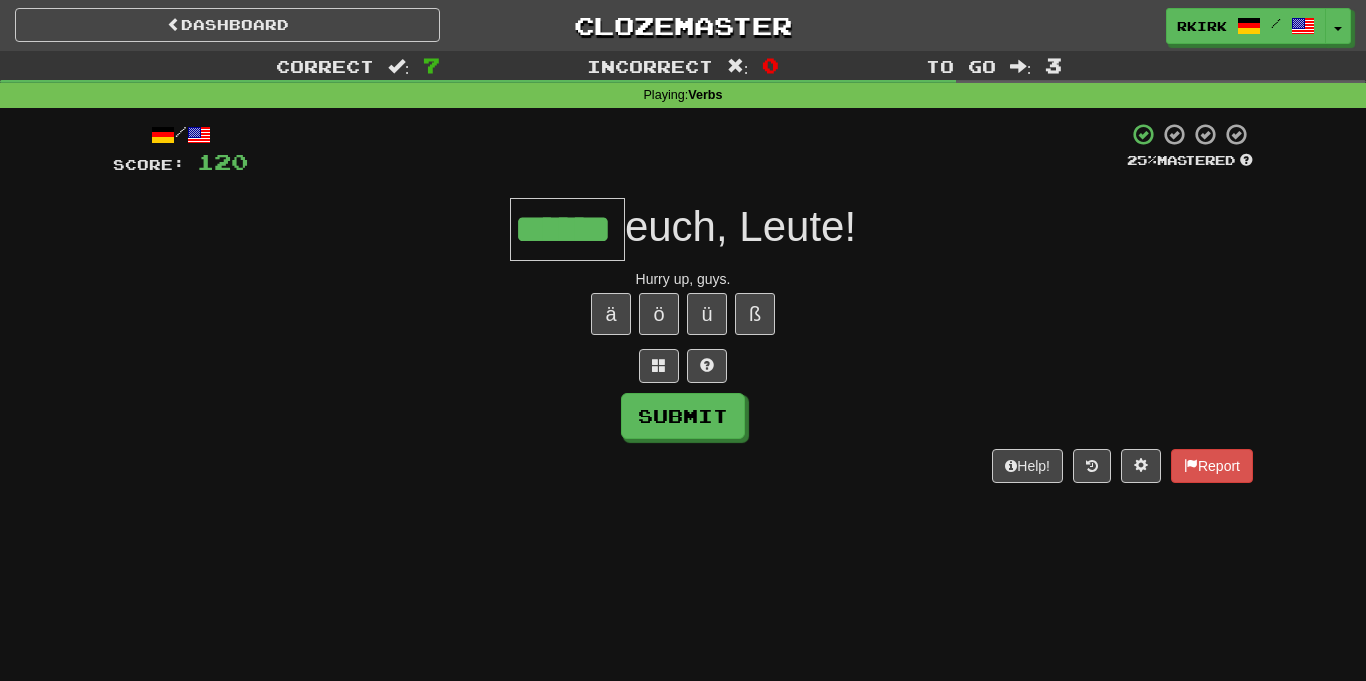 type on "******" 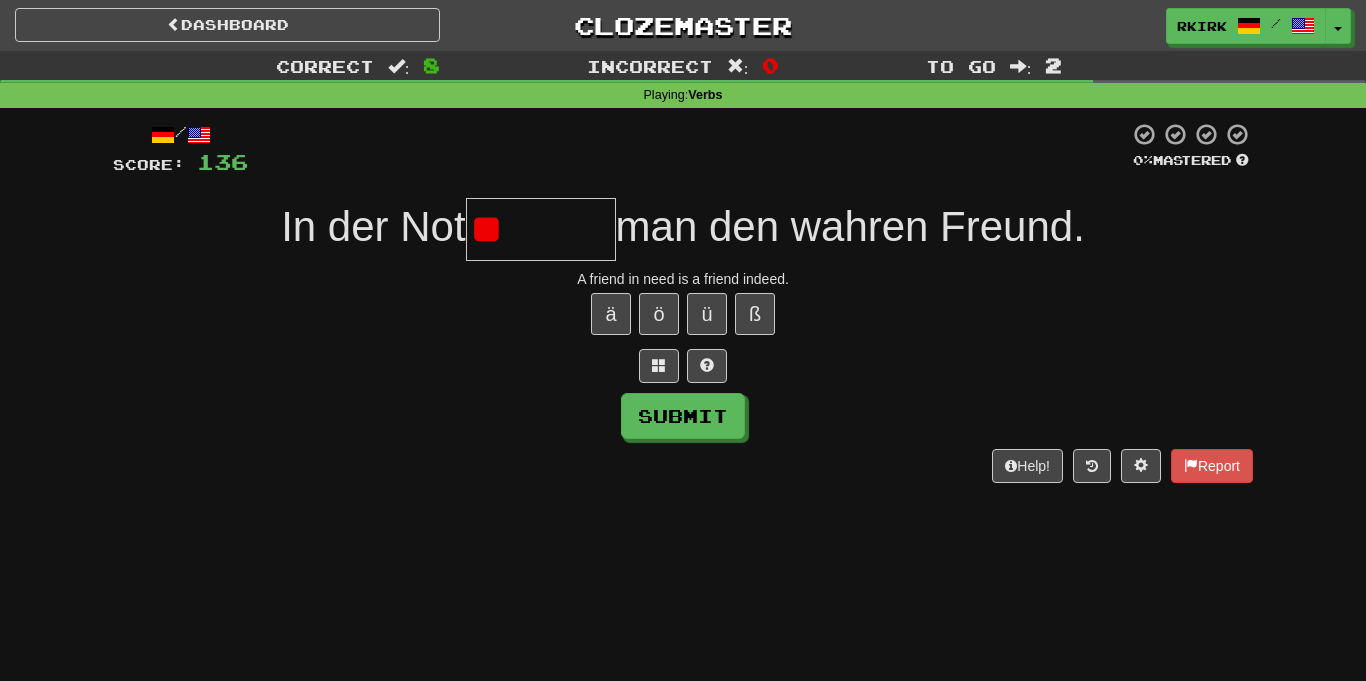 type on "*" 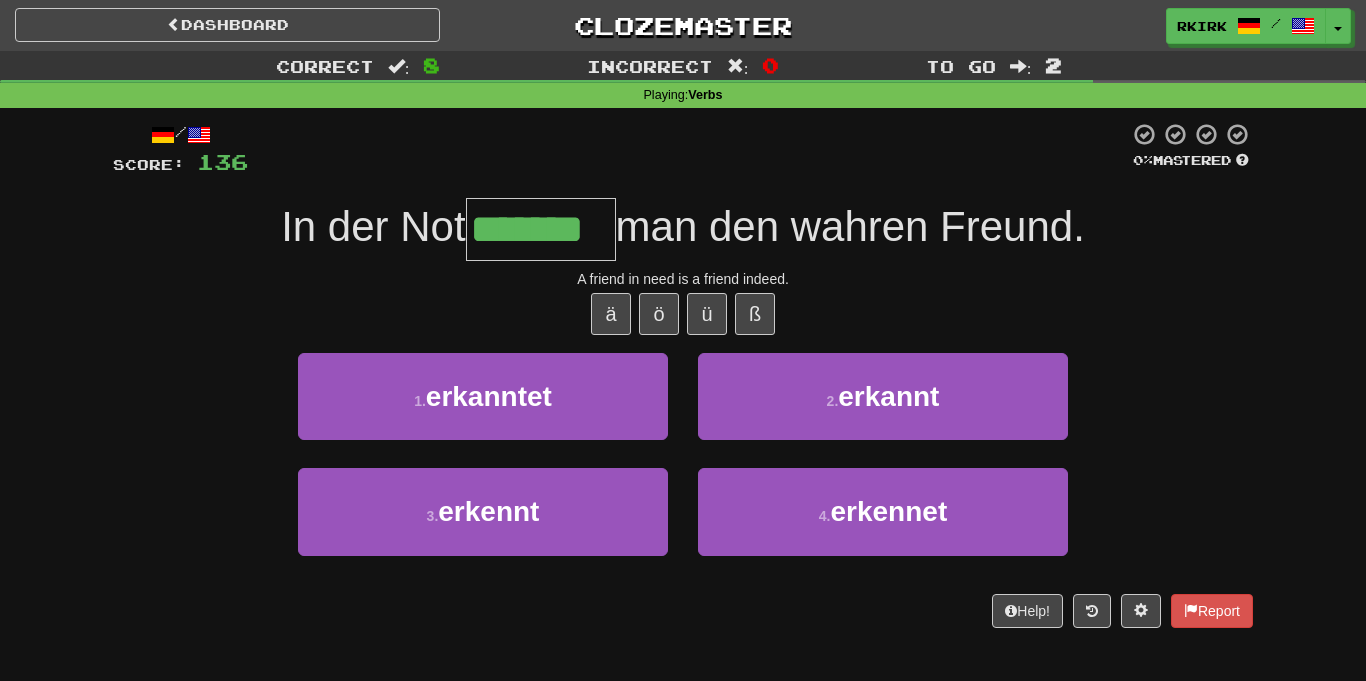 type on "*******" 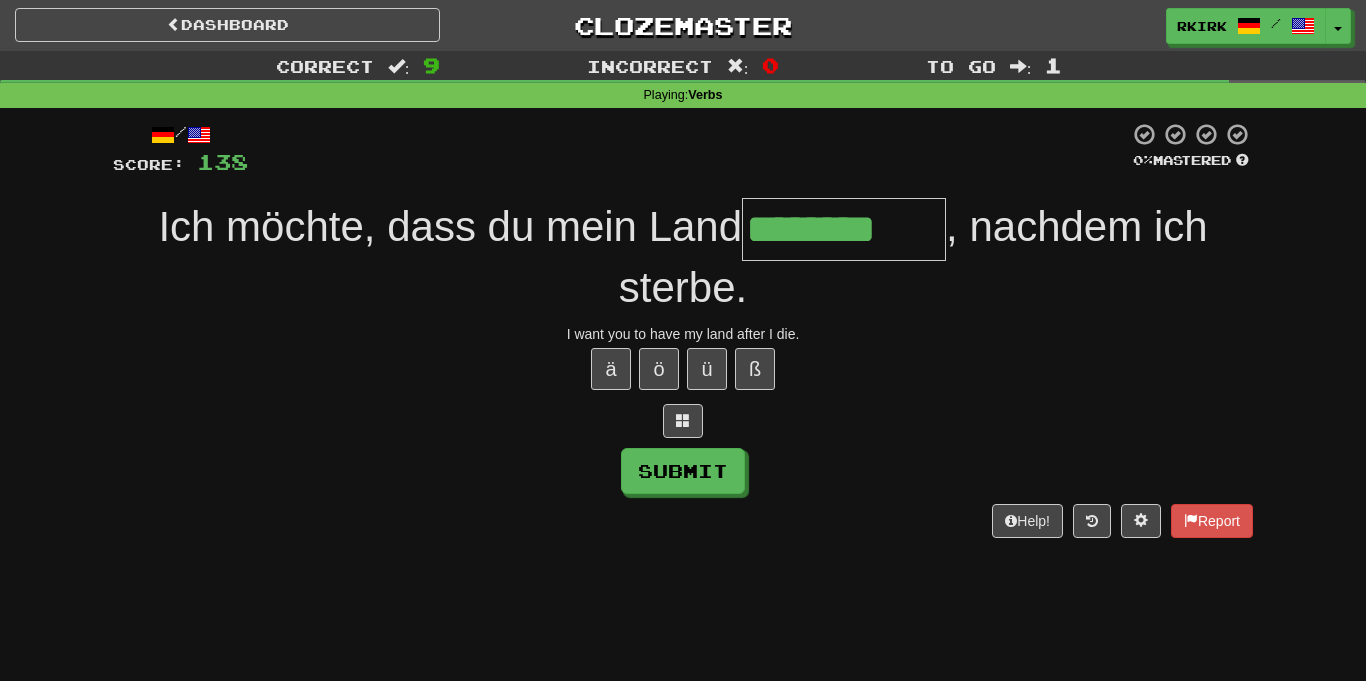 type on "********" 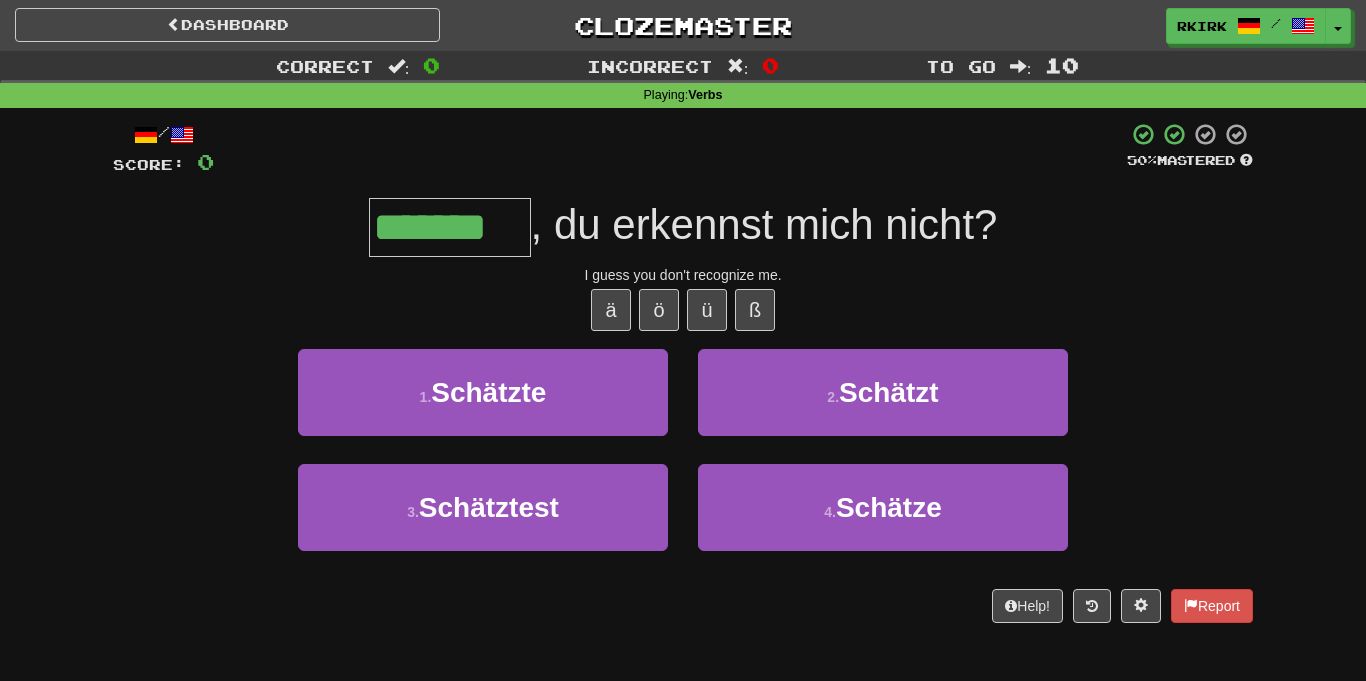 type on "*******" 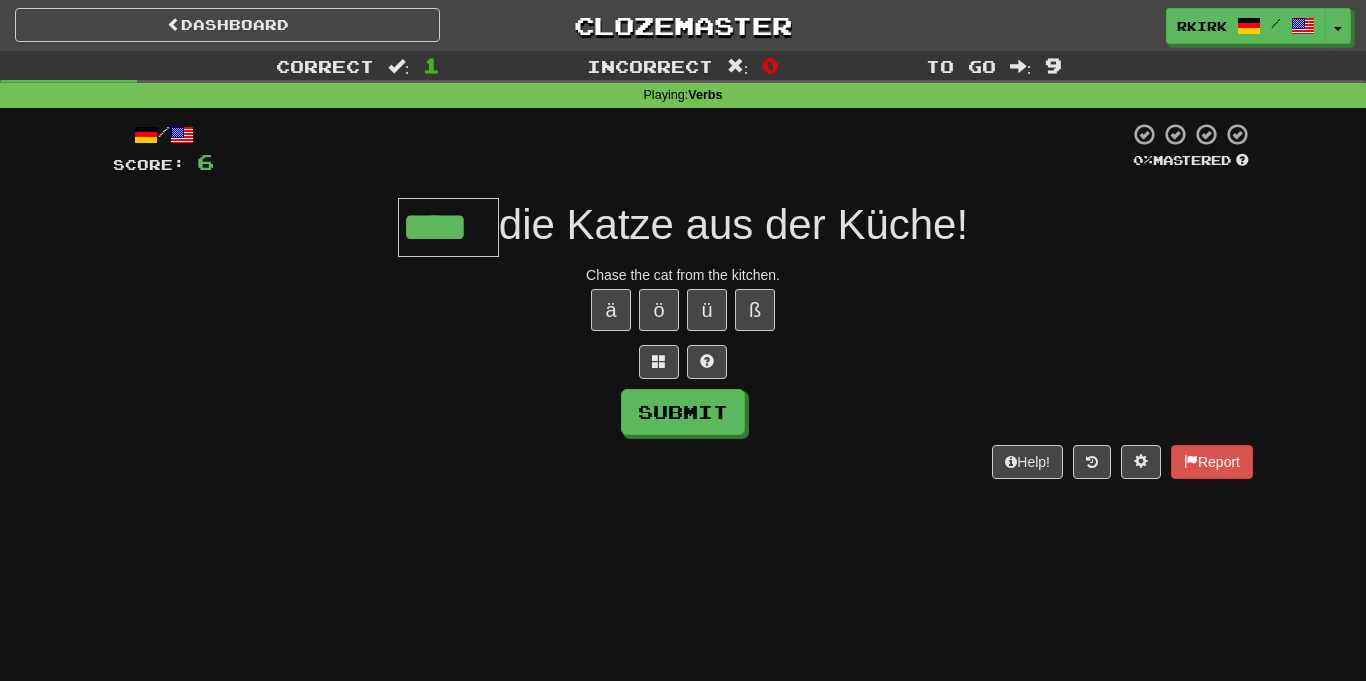 type on "****" 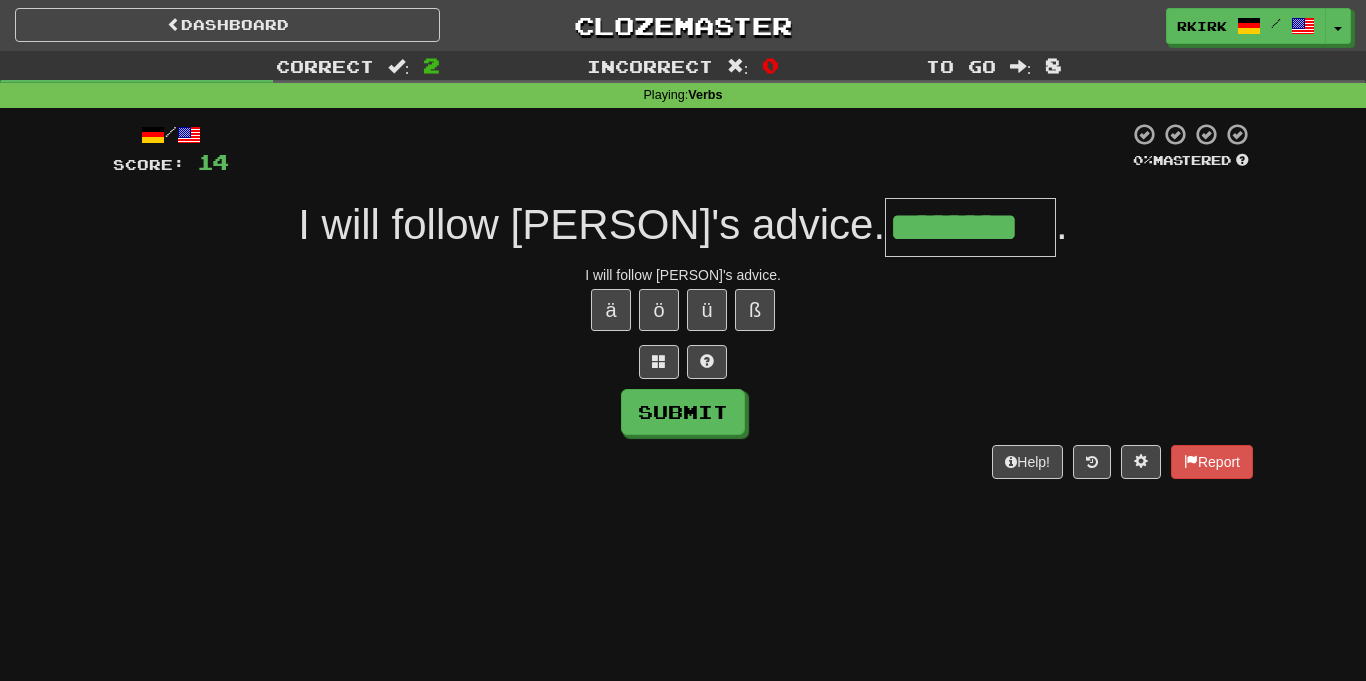 type on "********" 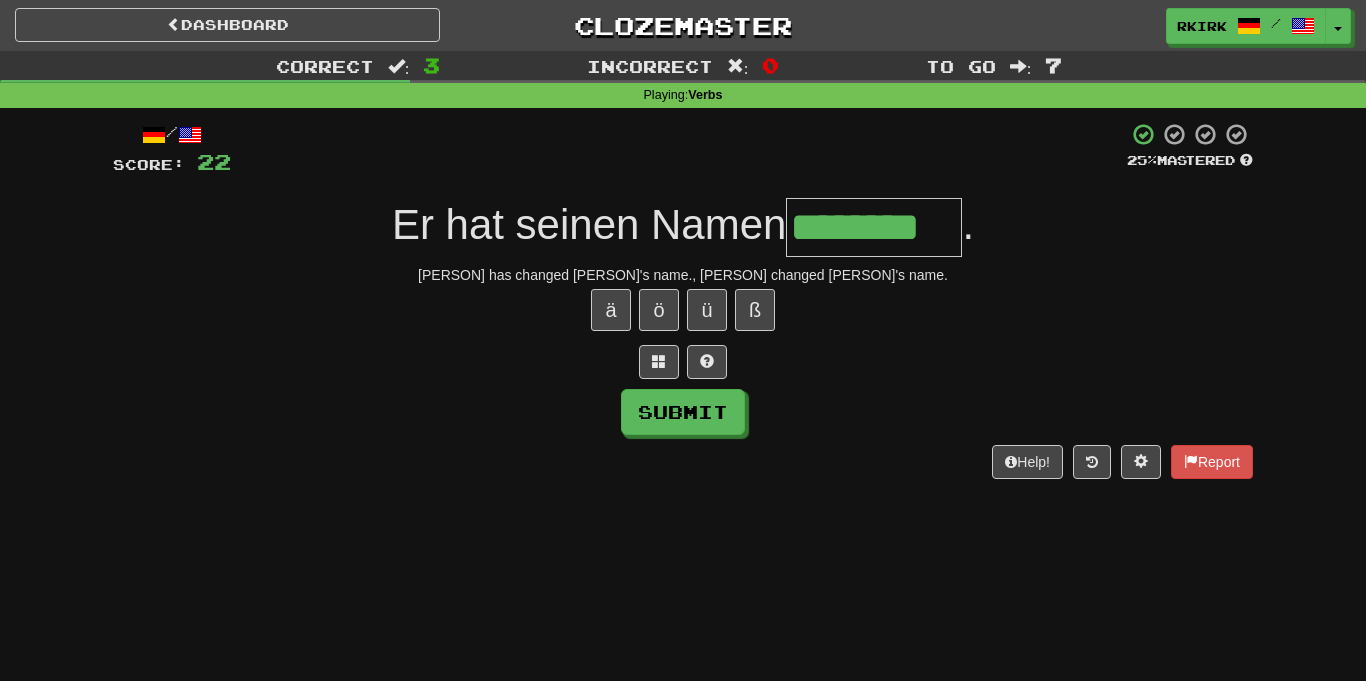 type on "********" 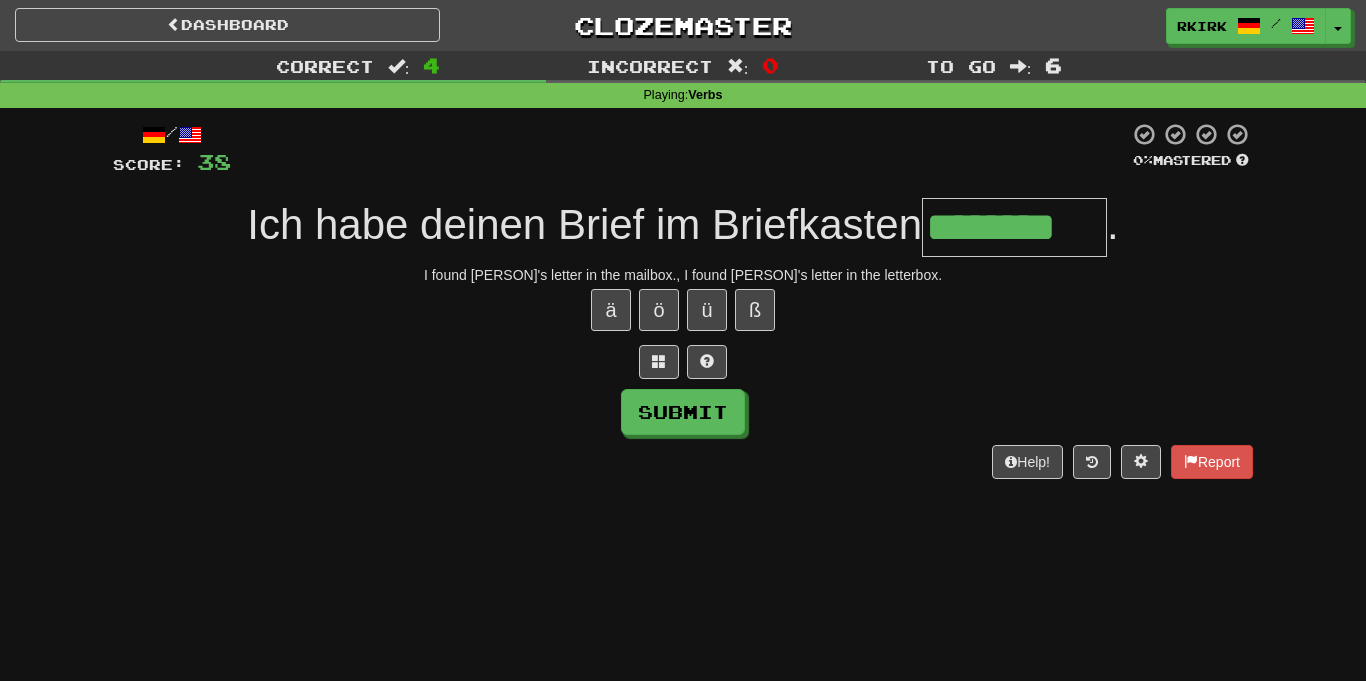 type on "********" 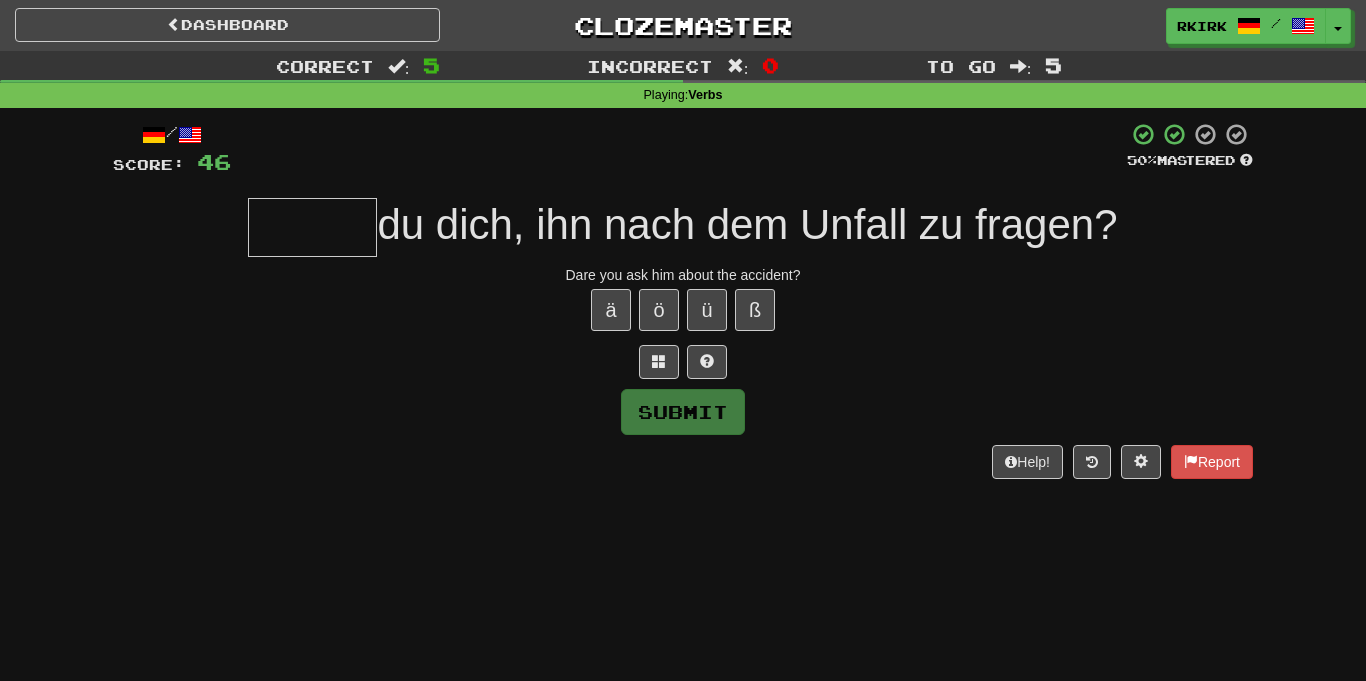 type on "*" 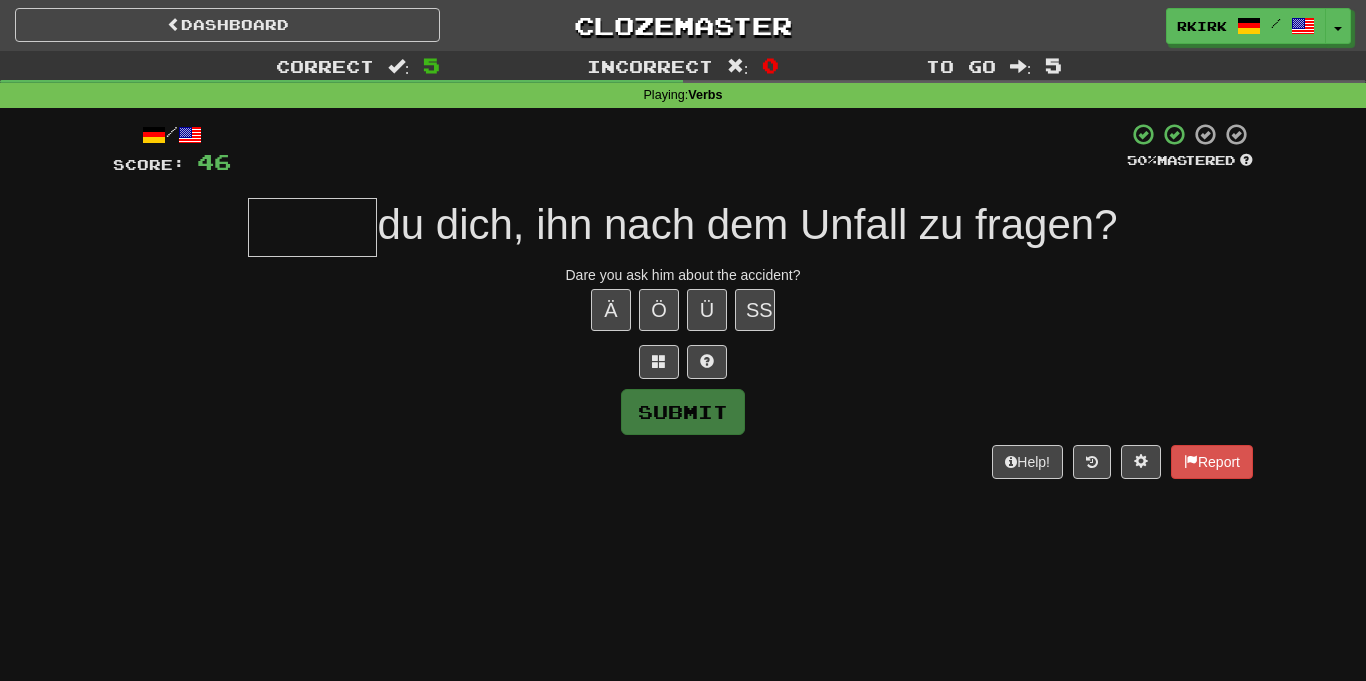 type on "*" 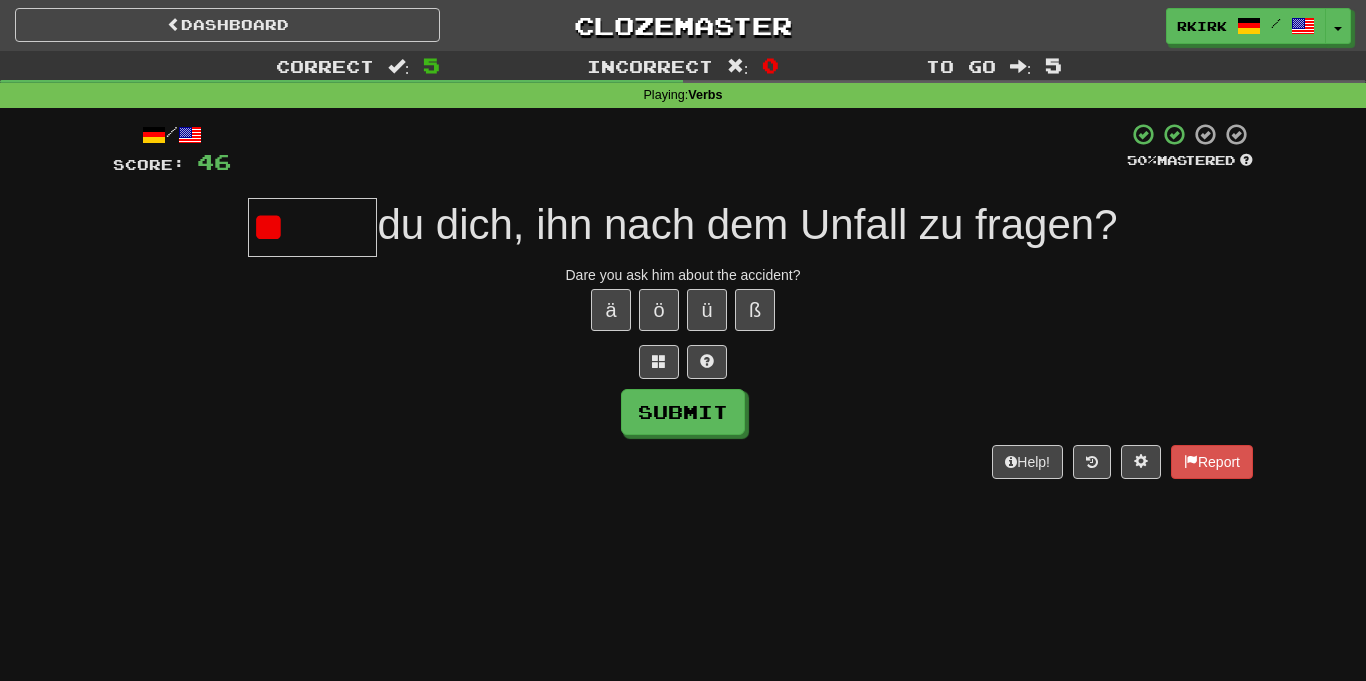 type on "*" 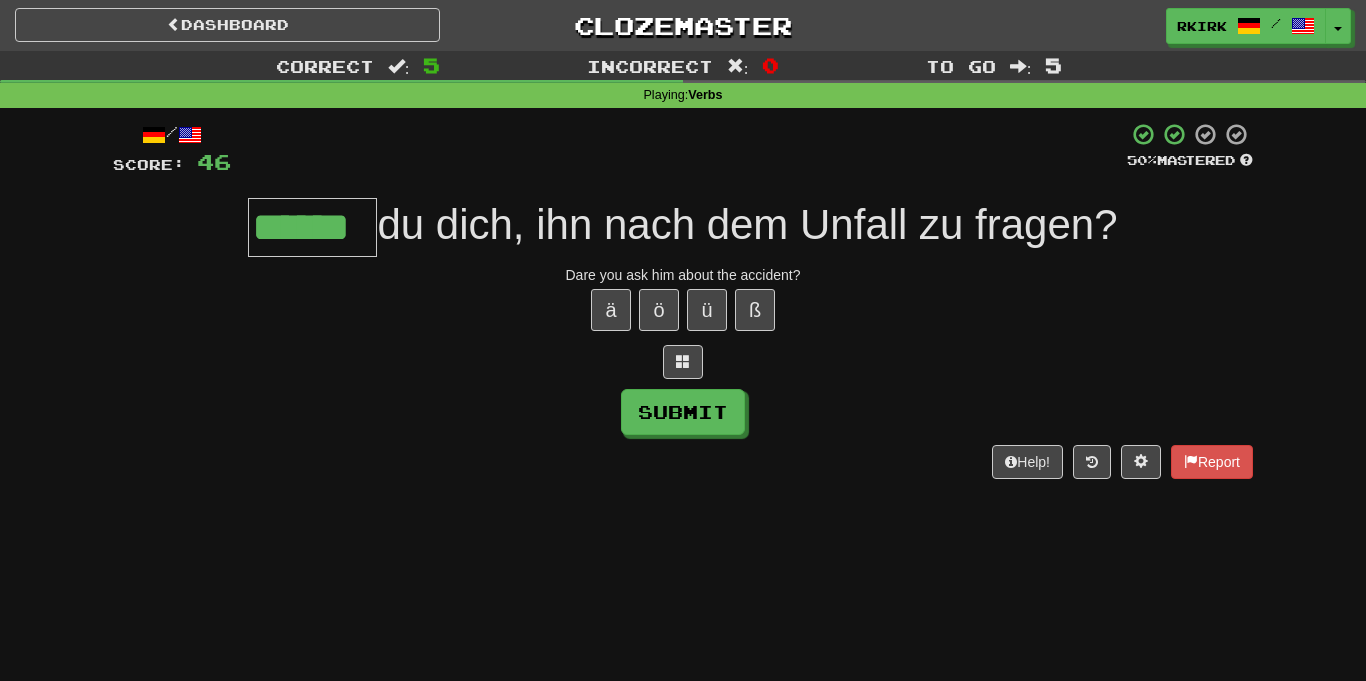 type on "******" 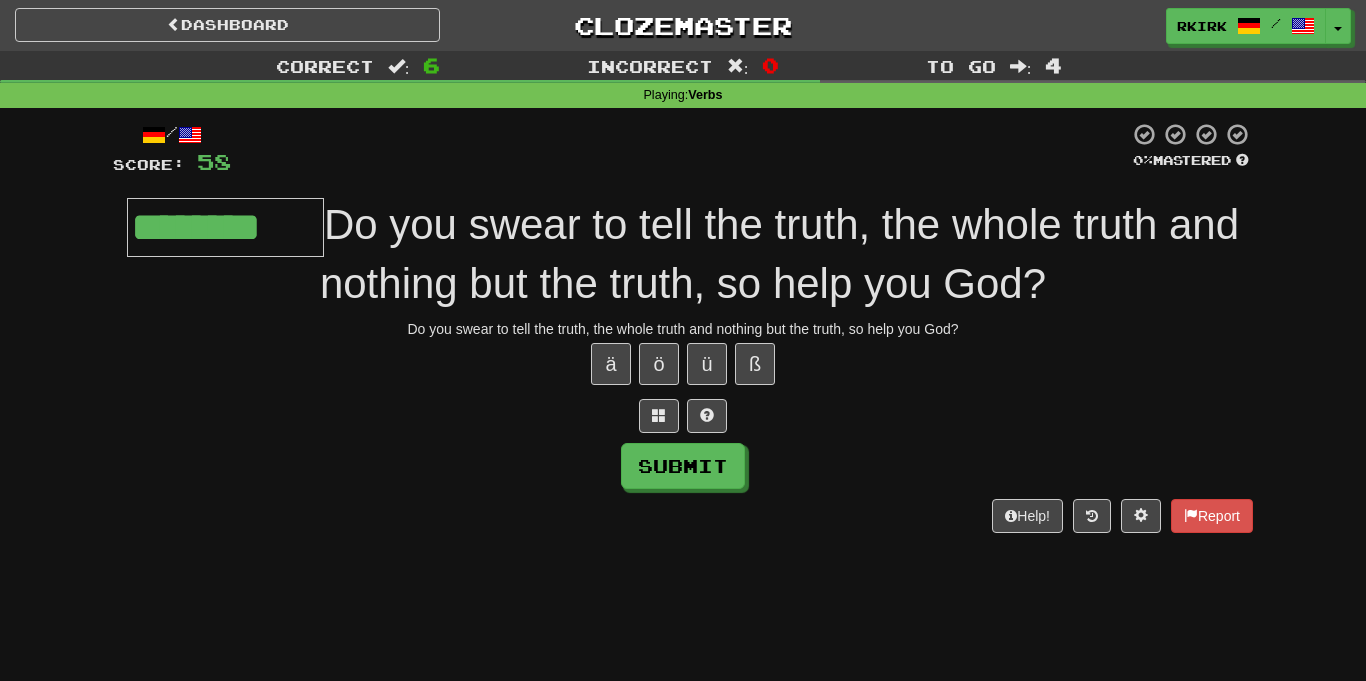 type on "********" 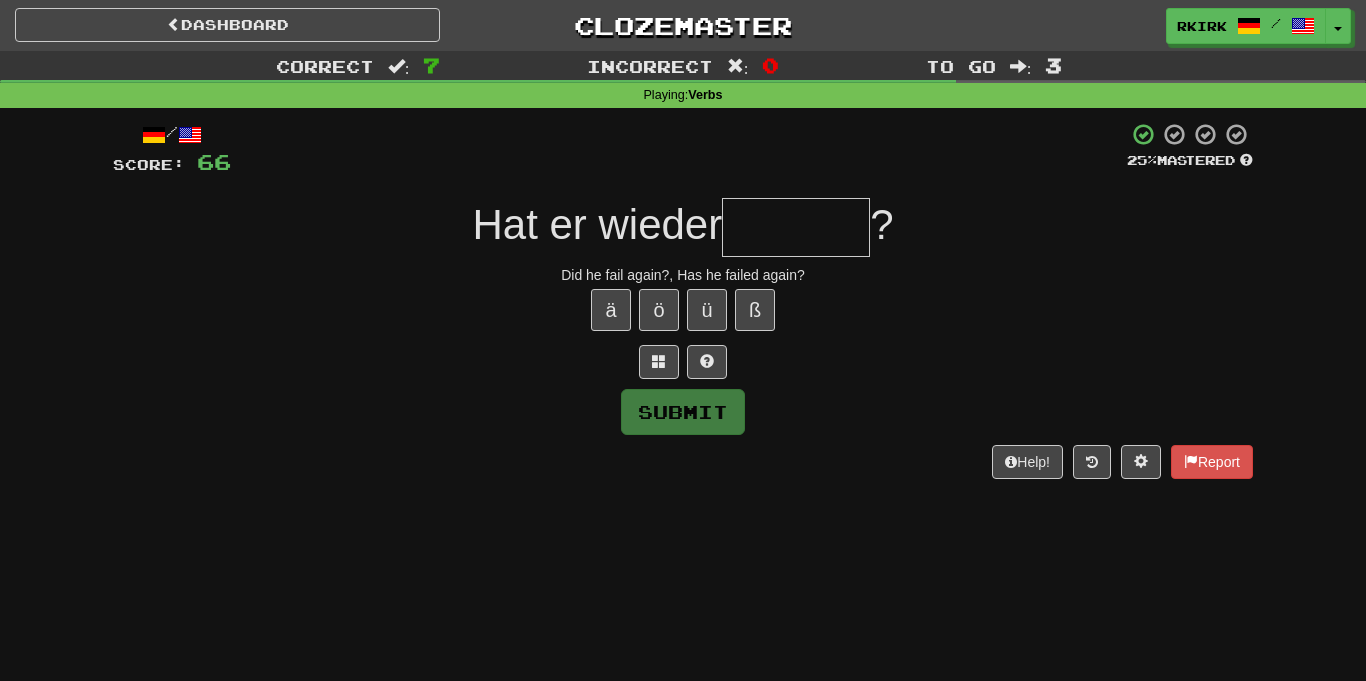 type on "*" 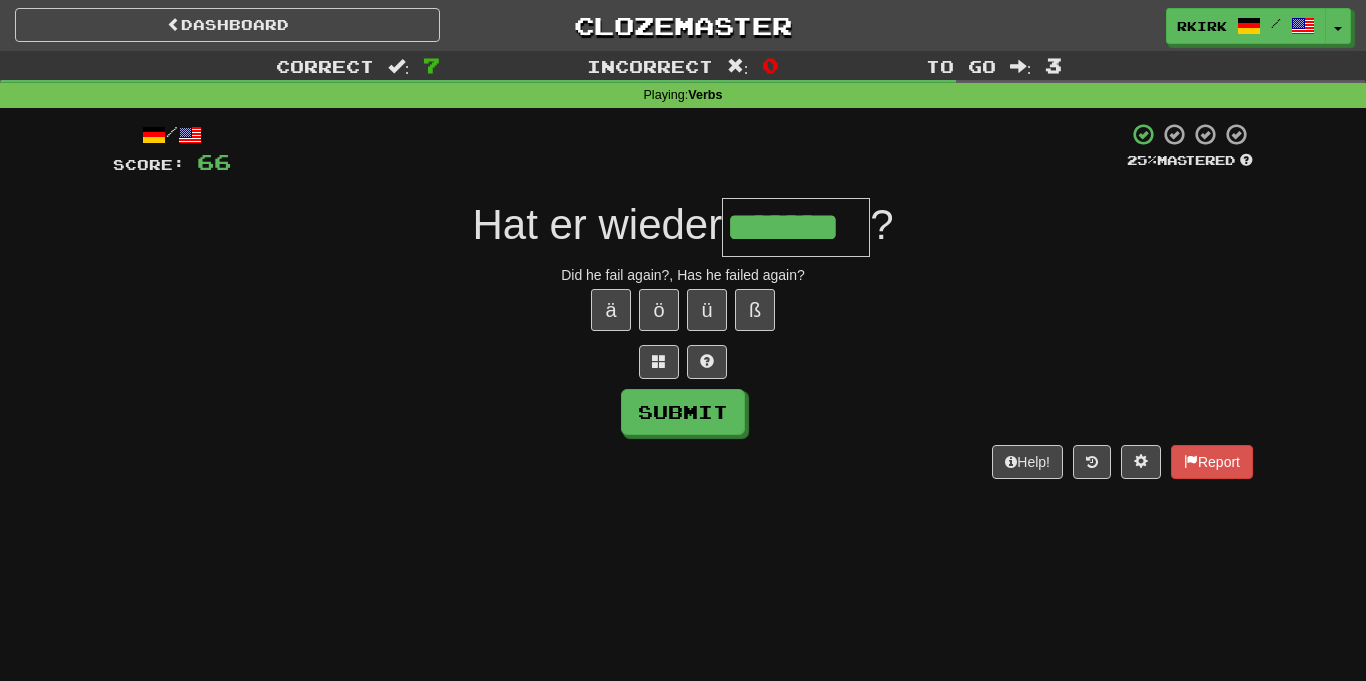 type on "*******" 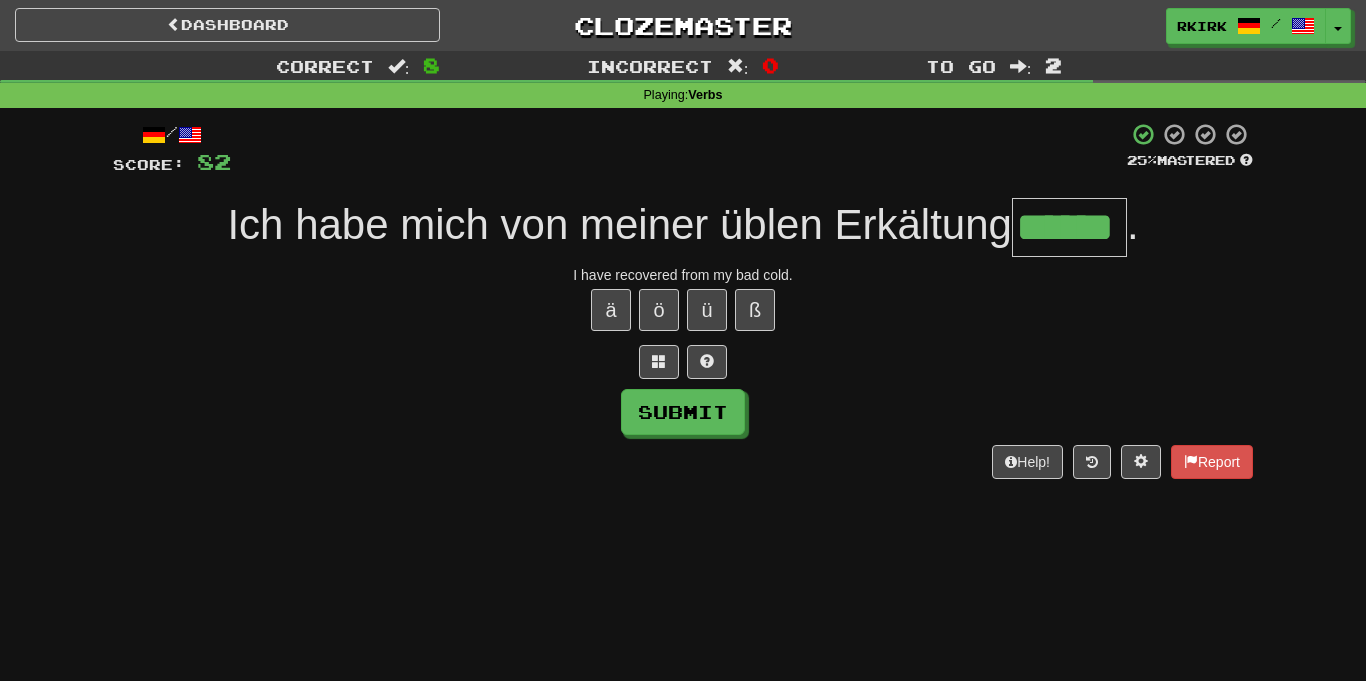type on "******" 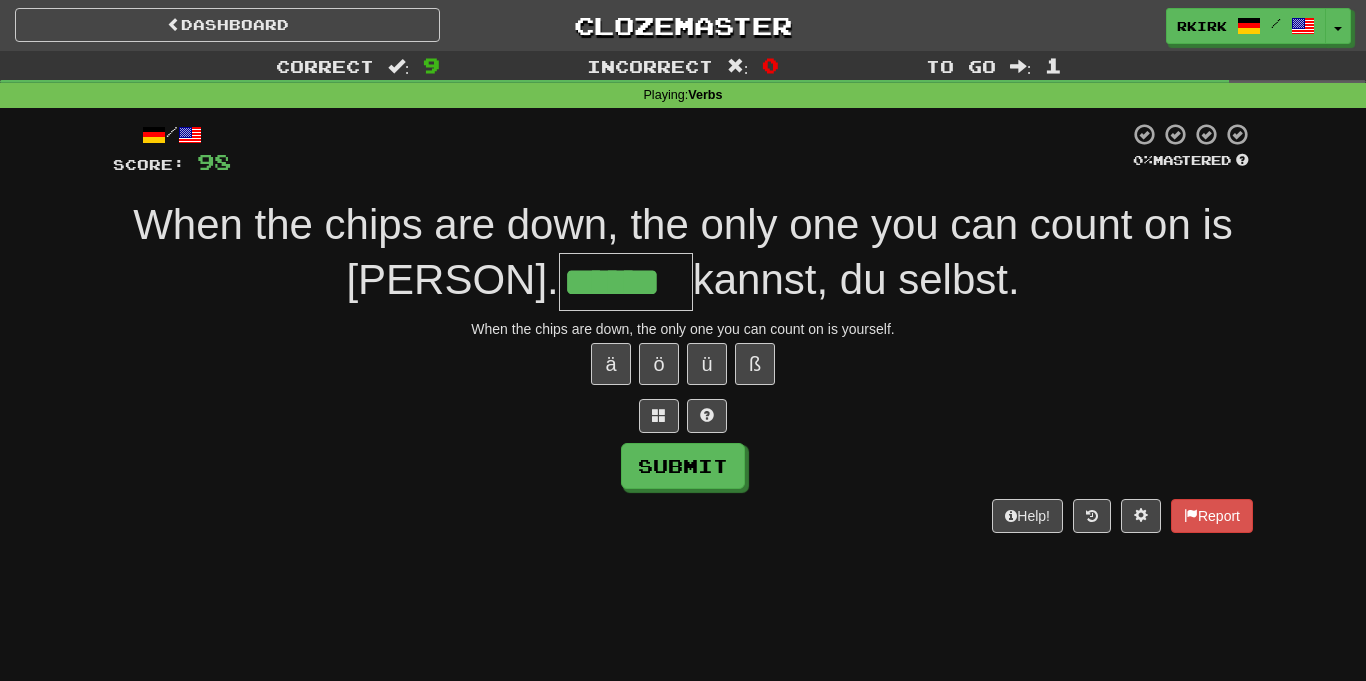 type on "******" 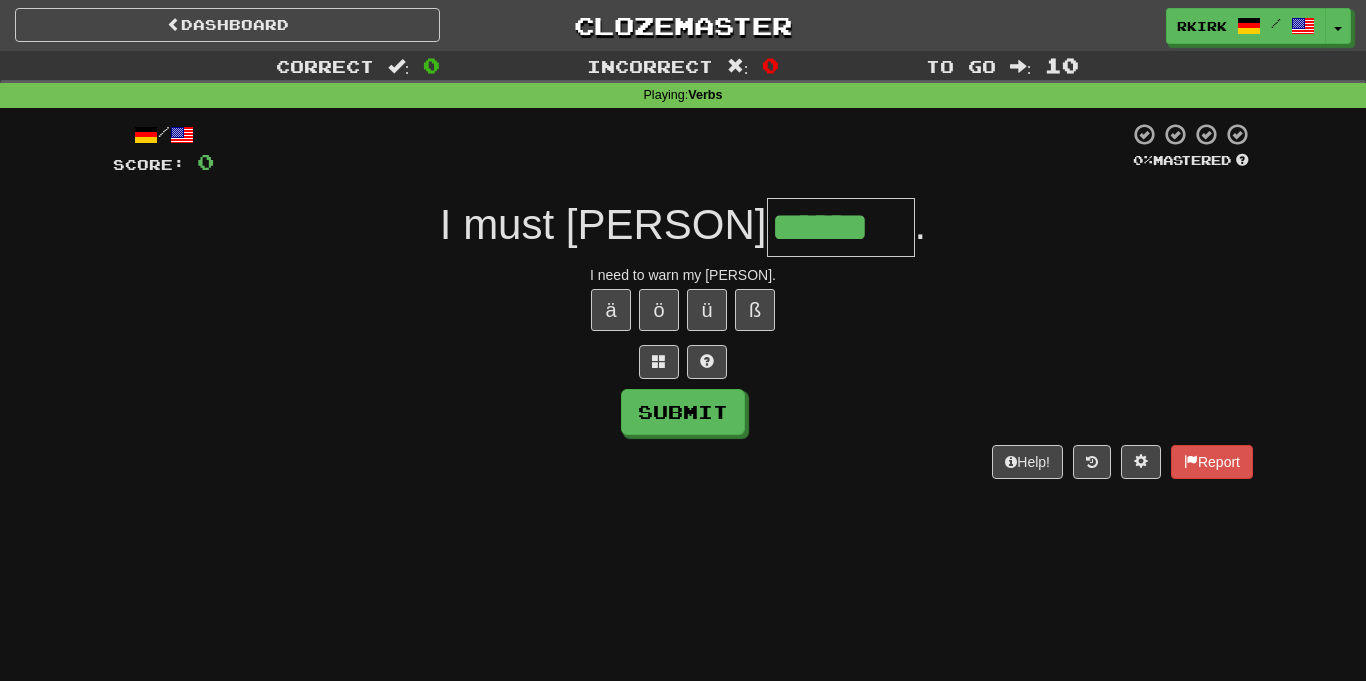 type on "******" 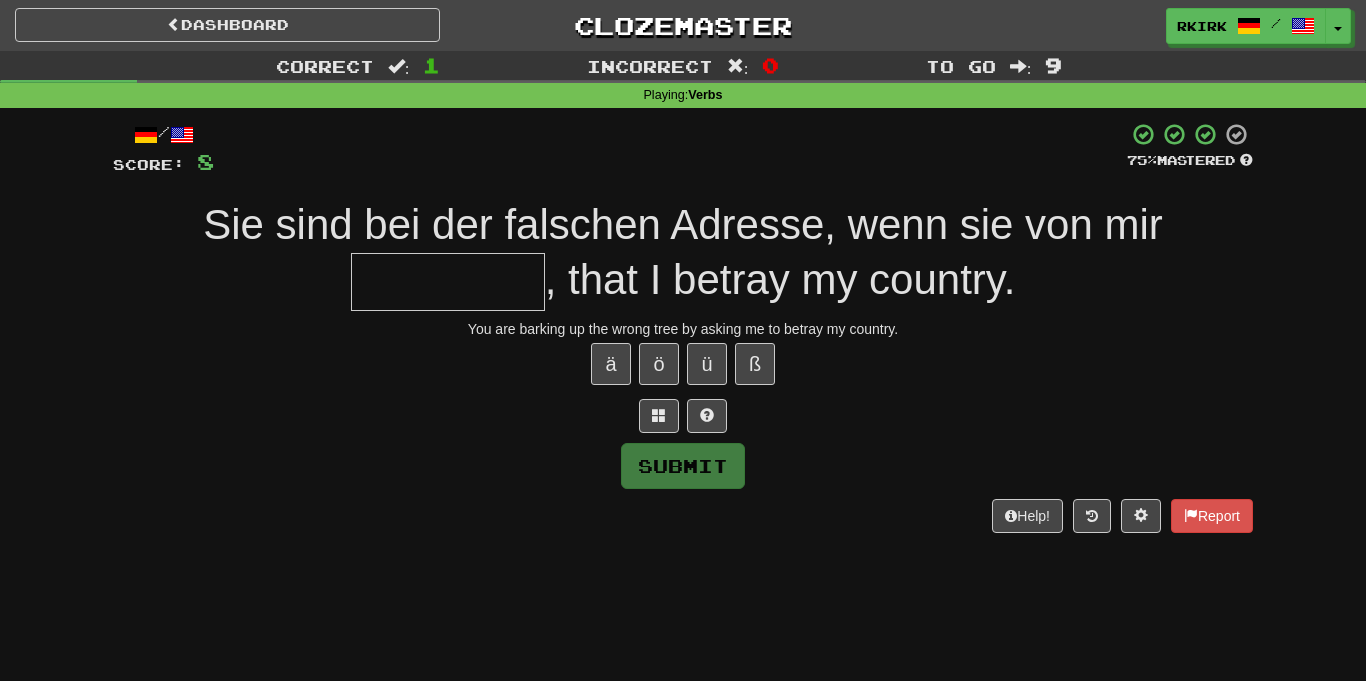 type on "*" 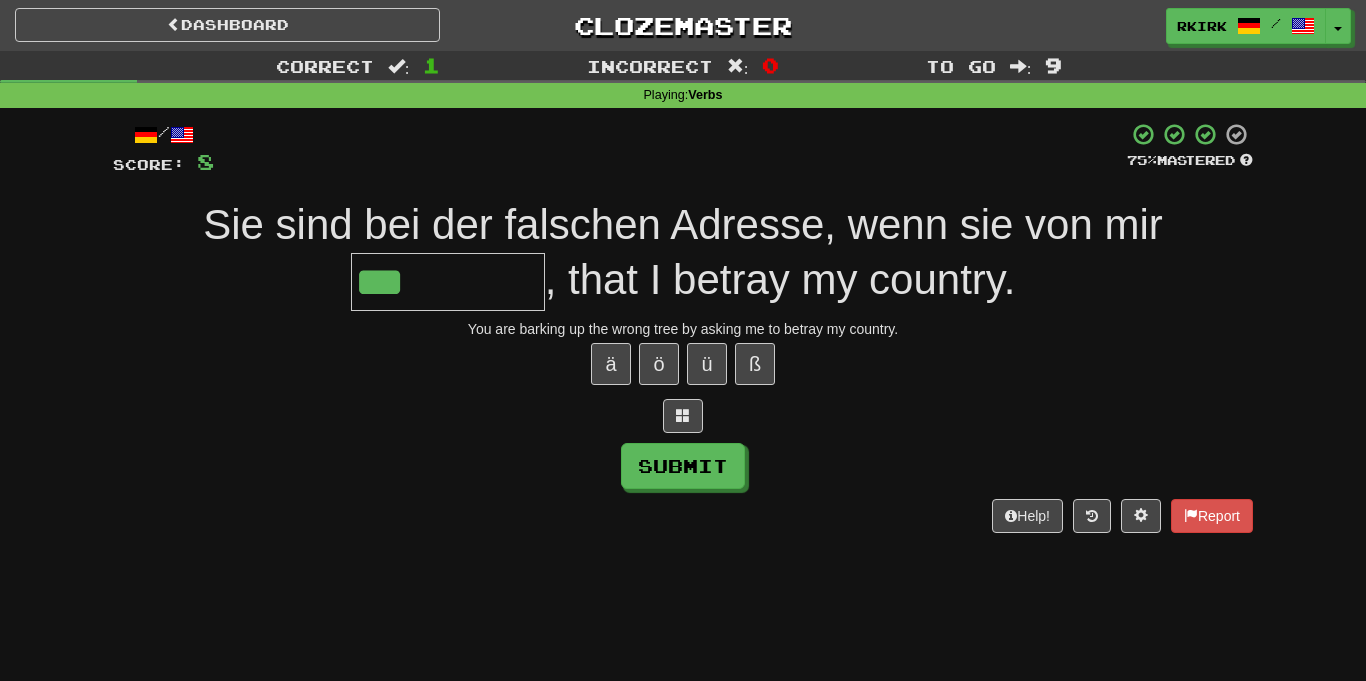 type on "*********" 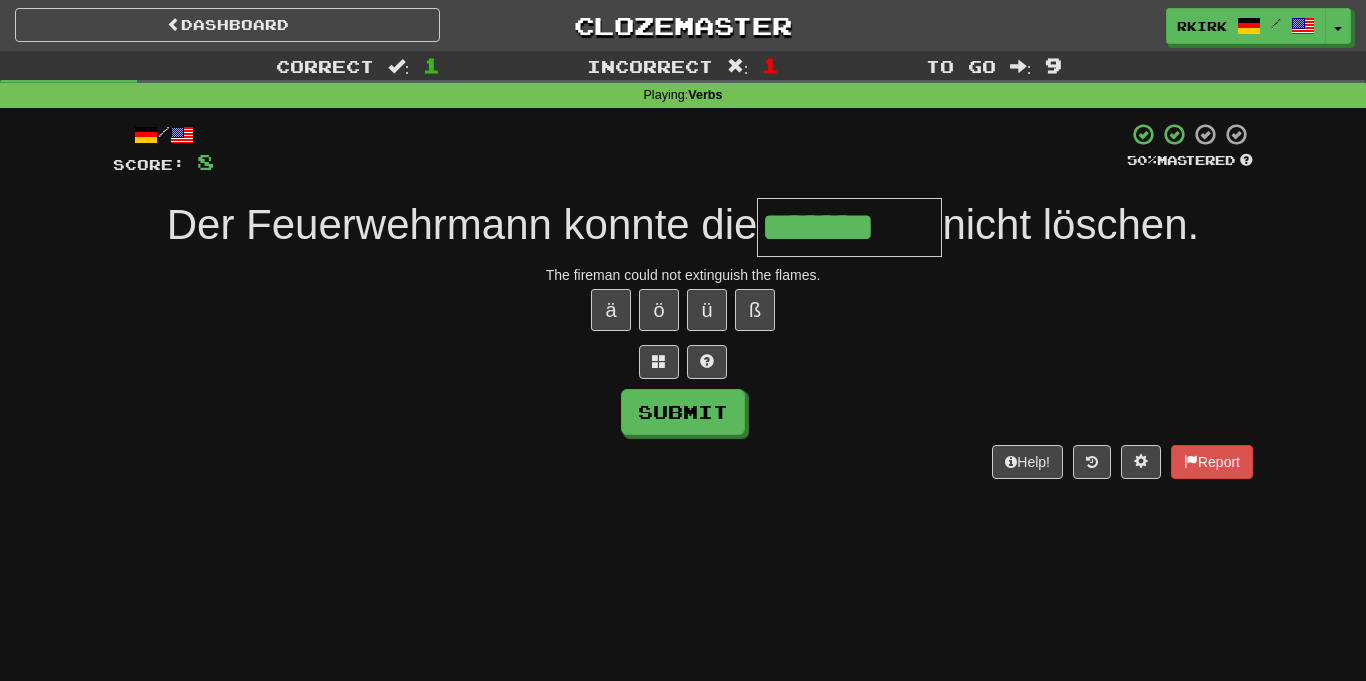 type on "*******" 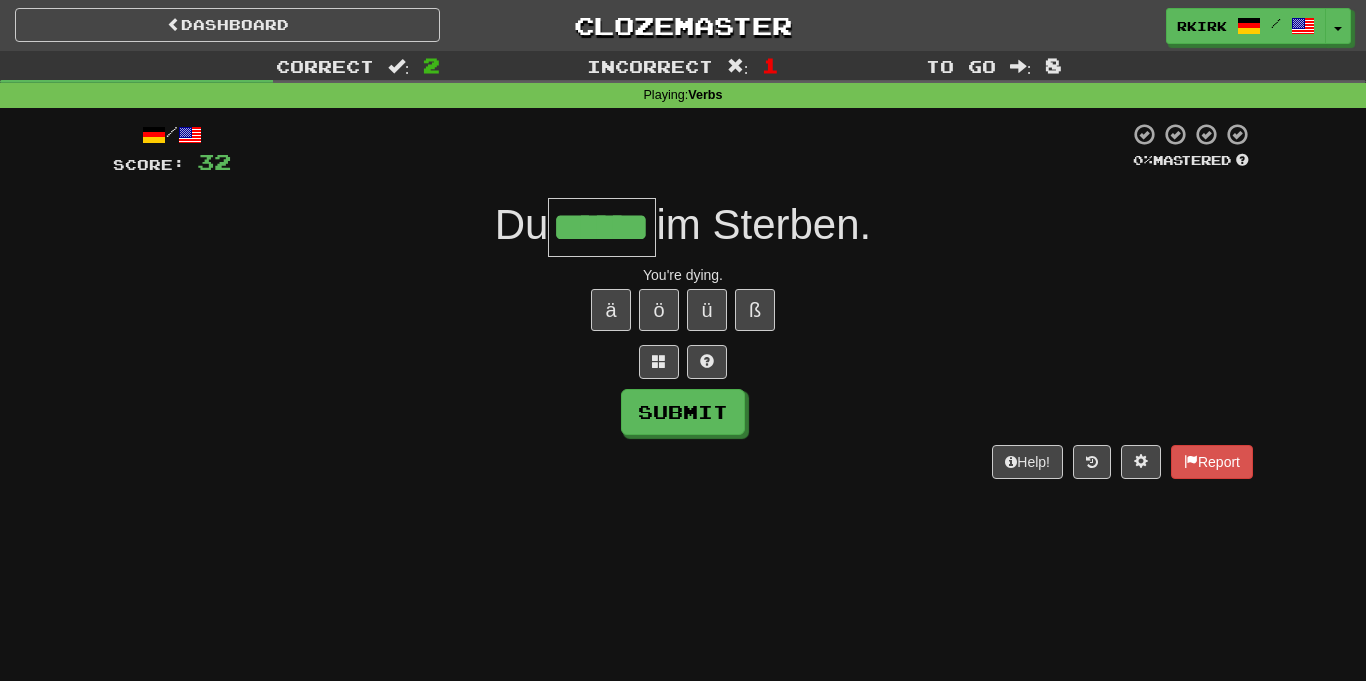 type on "******" 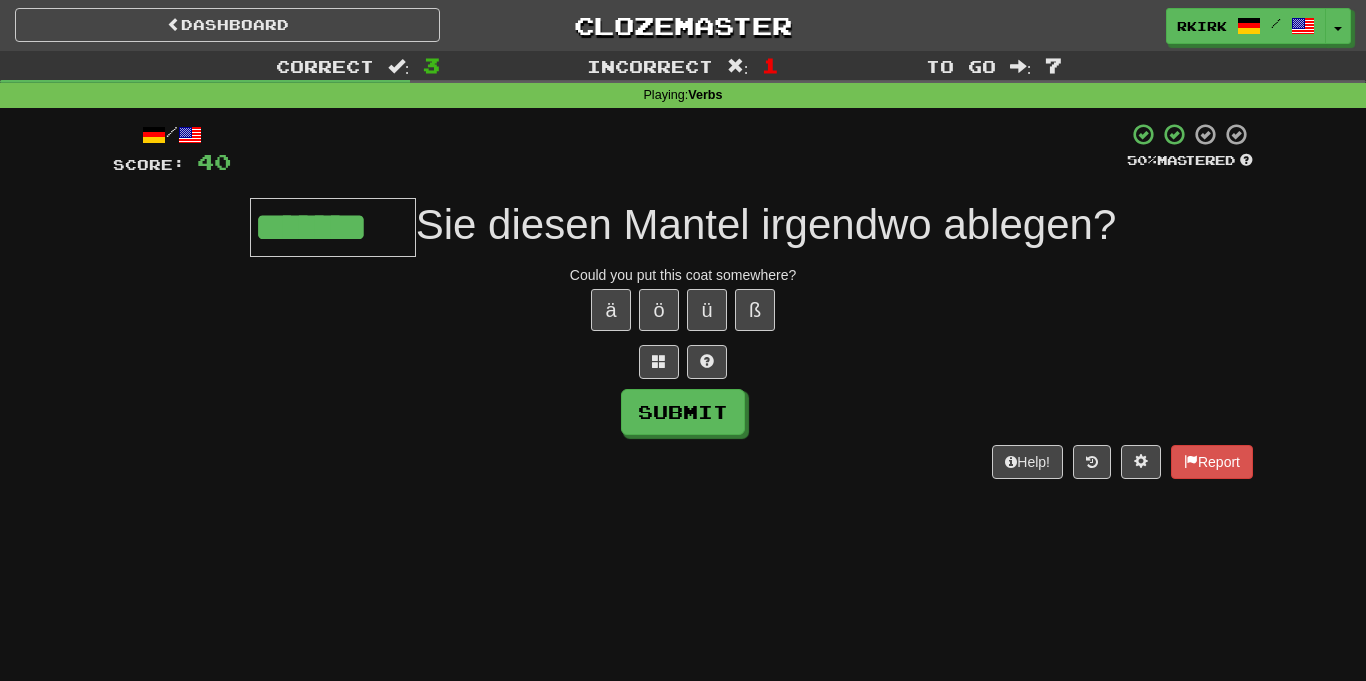 type on "*******" 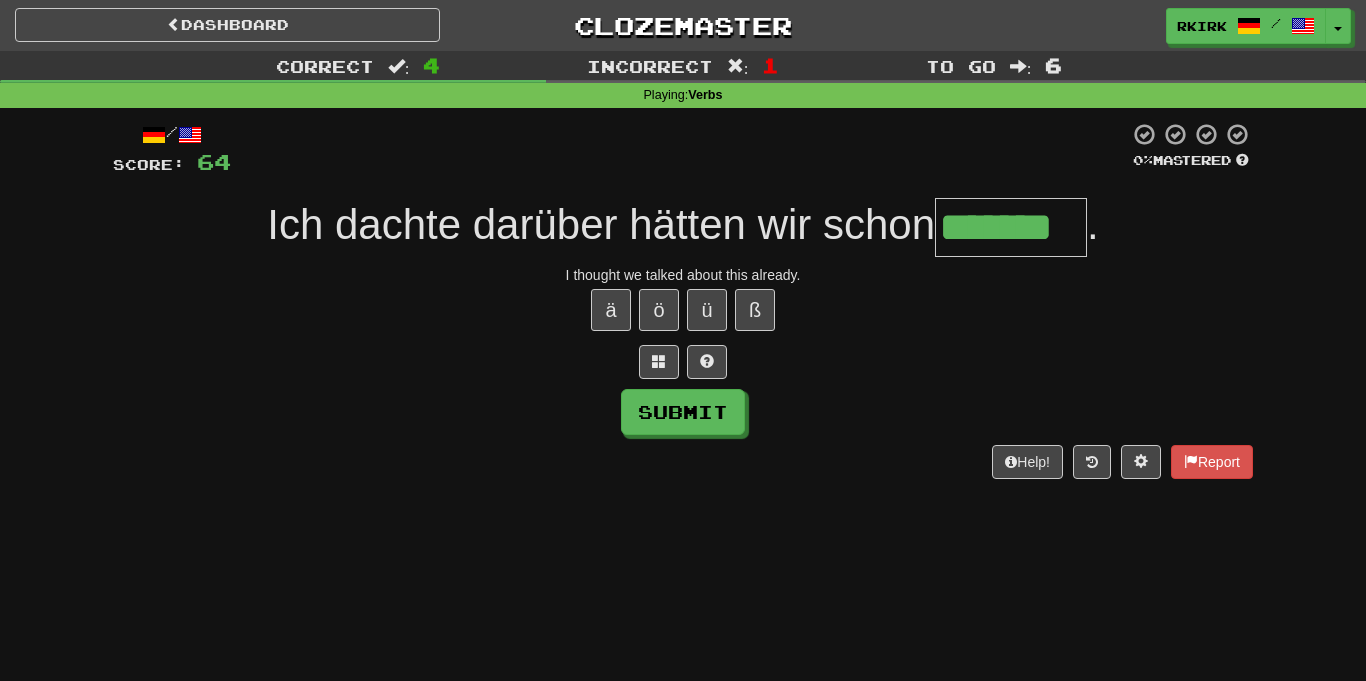 type on "*******" 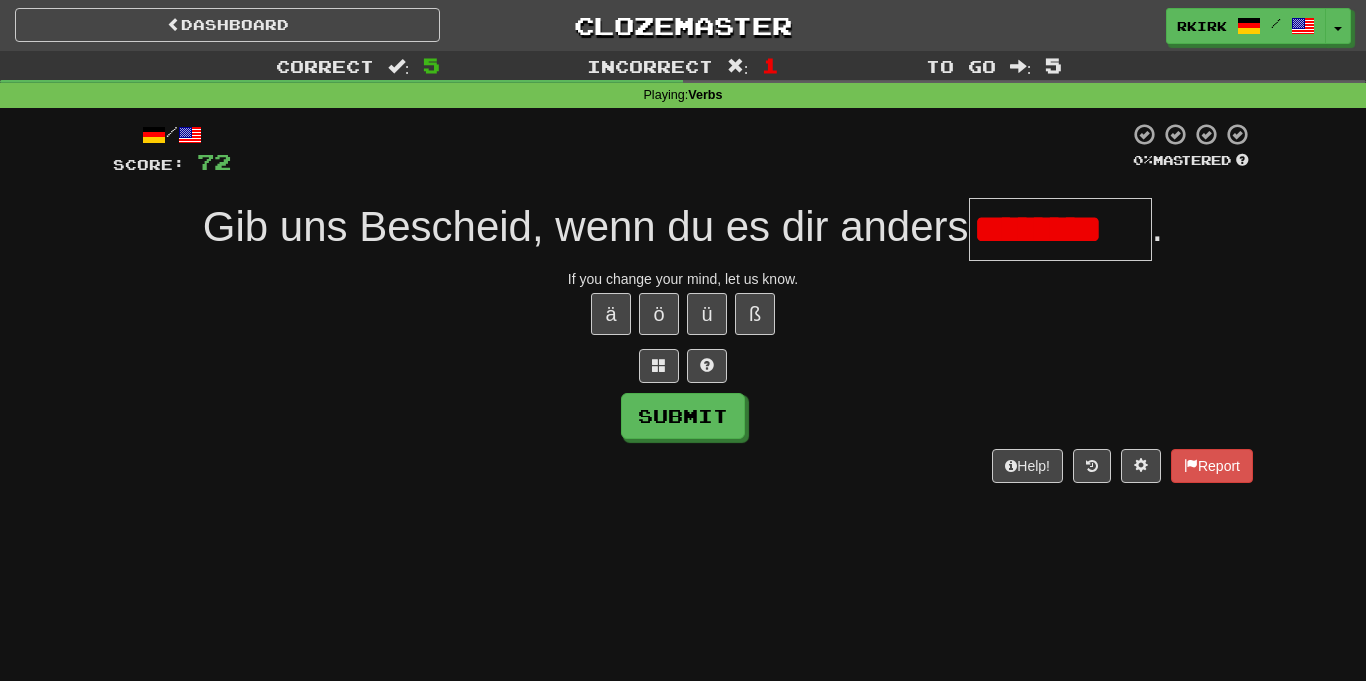 scroll, scrollTop: 0, scrollLeft: 0, axis: both 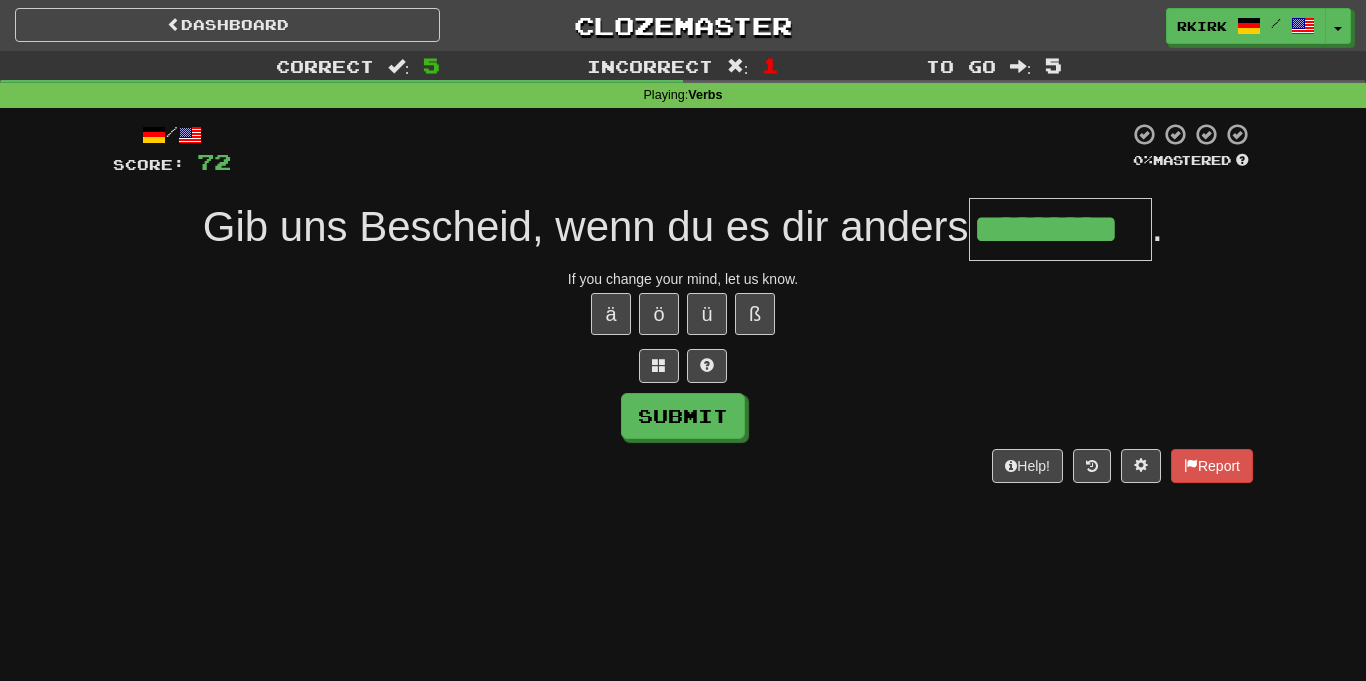 type on "*********" 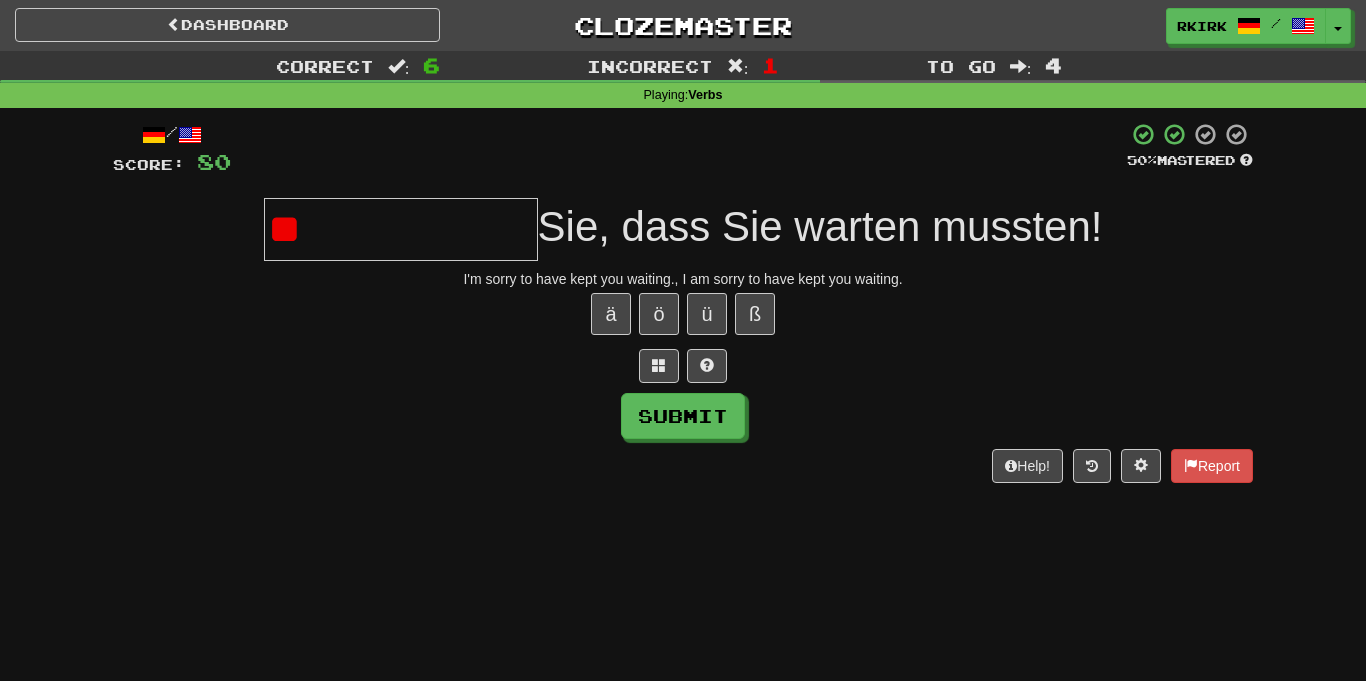 type on "*" 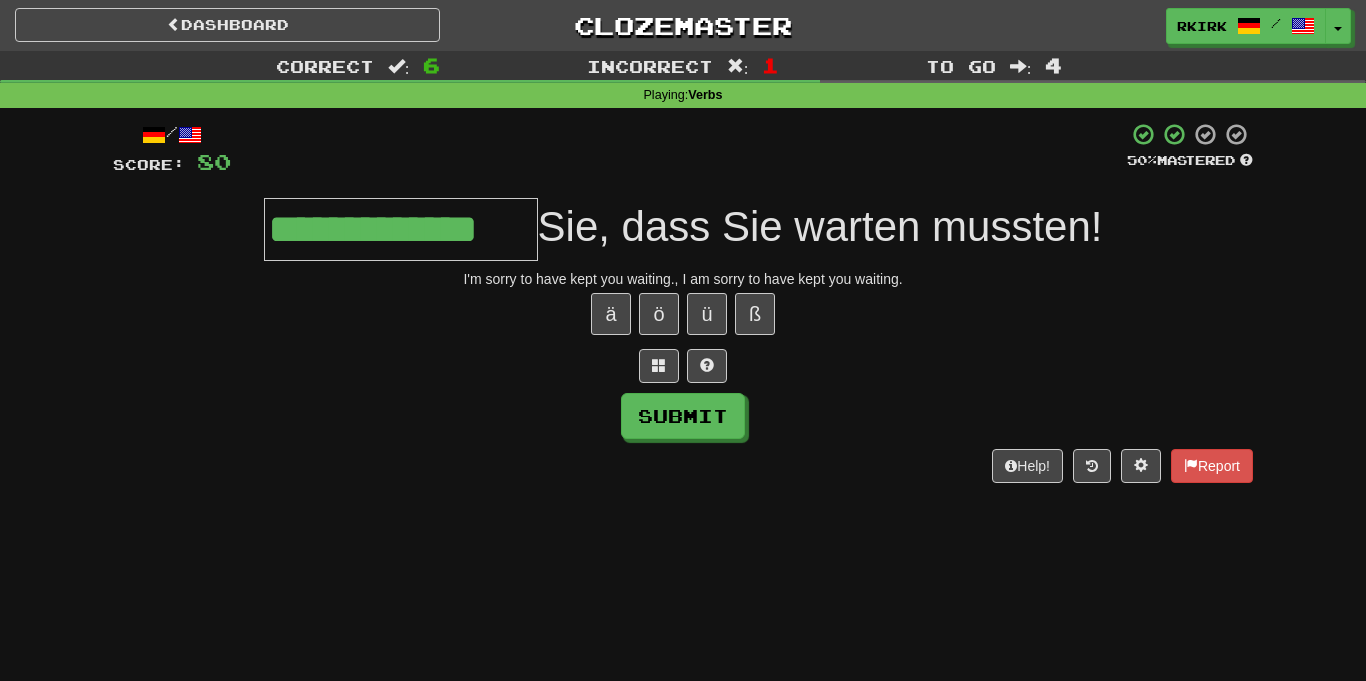 type on "**********" 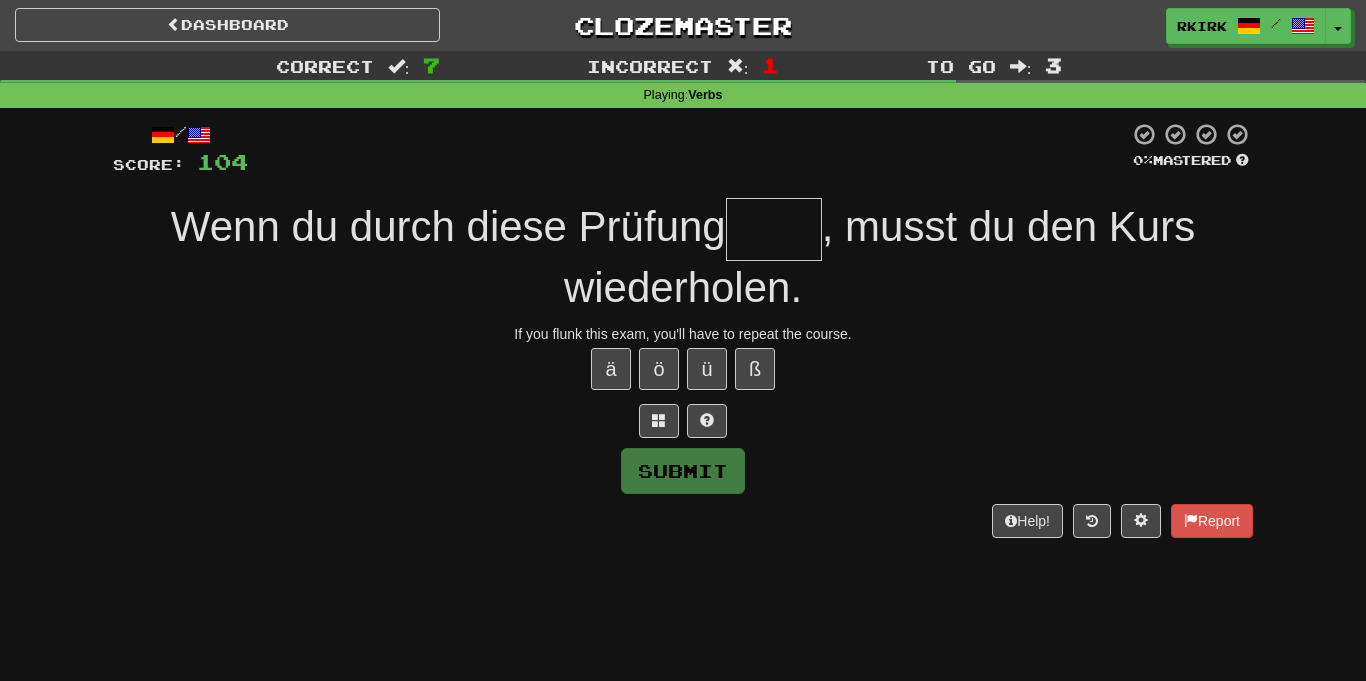 type on "*" 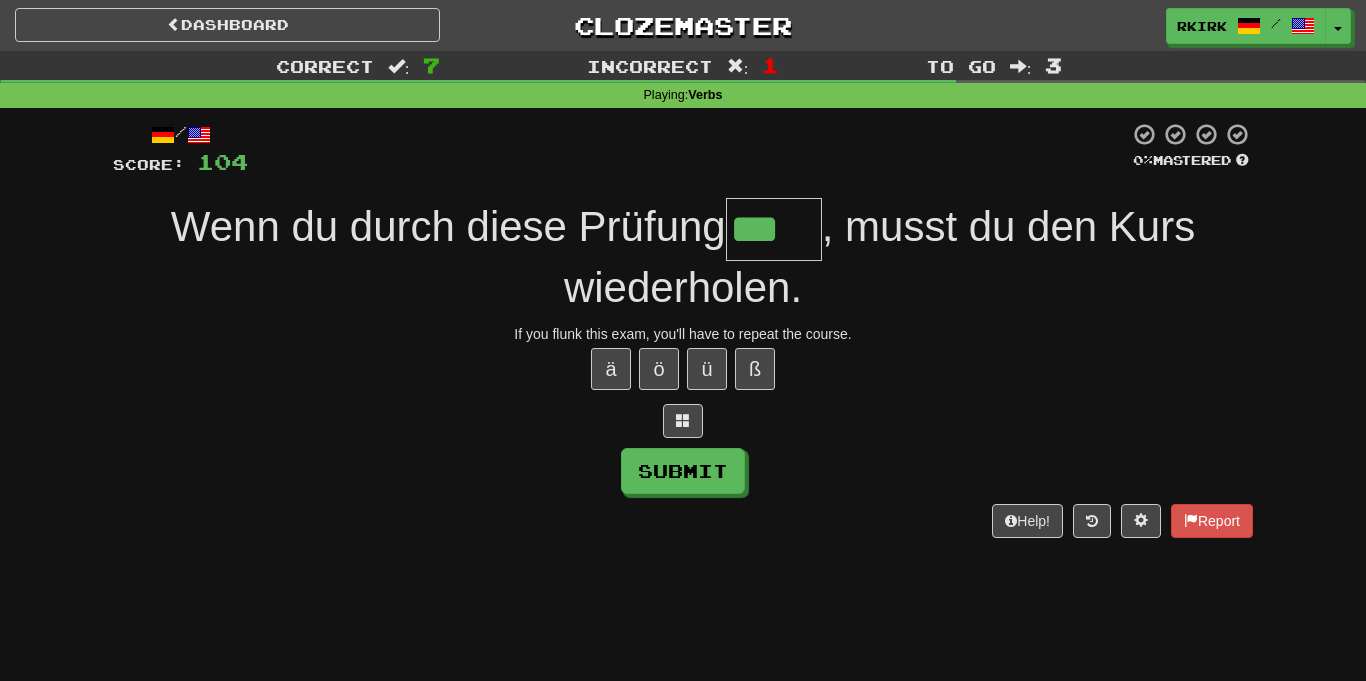 scroll, scrollTop: 0, scrollLeft: 0, axis: both 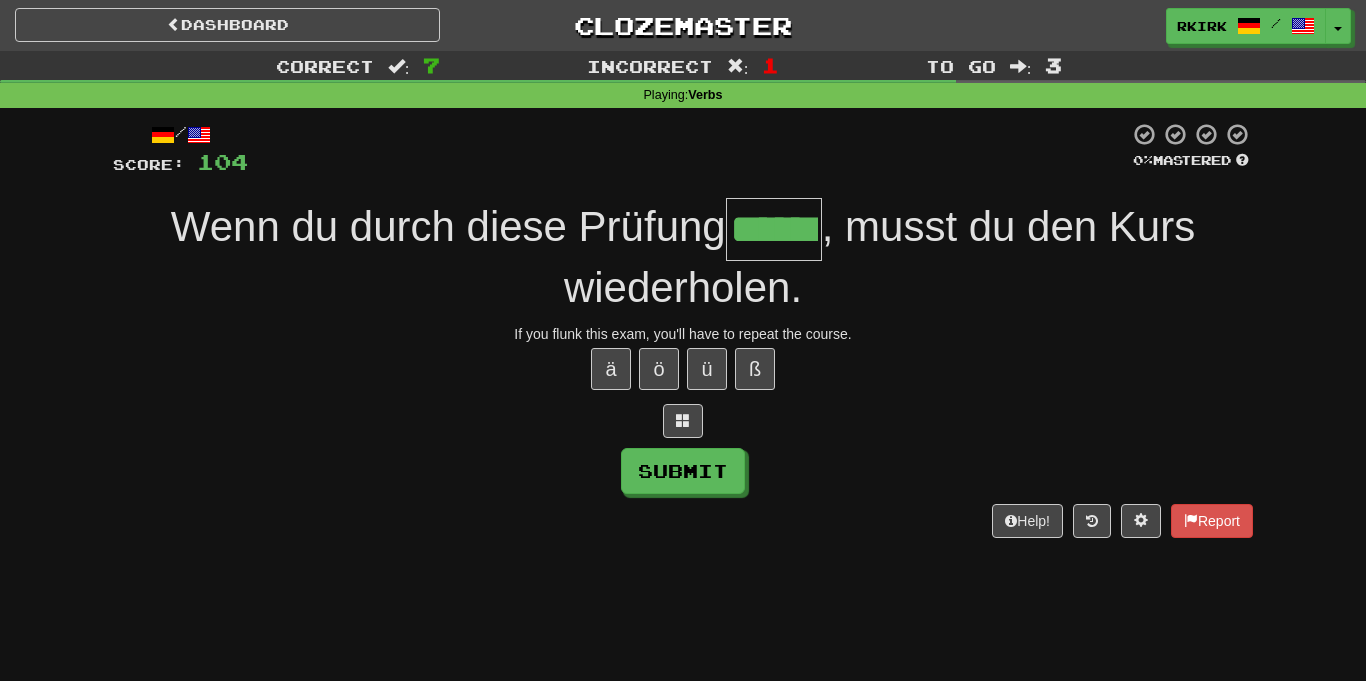 type on "******" 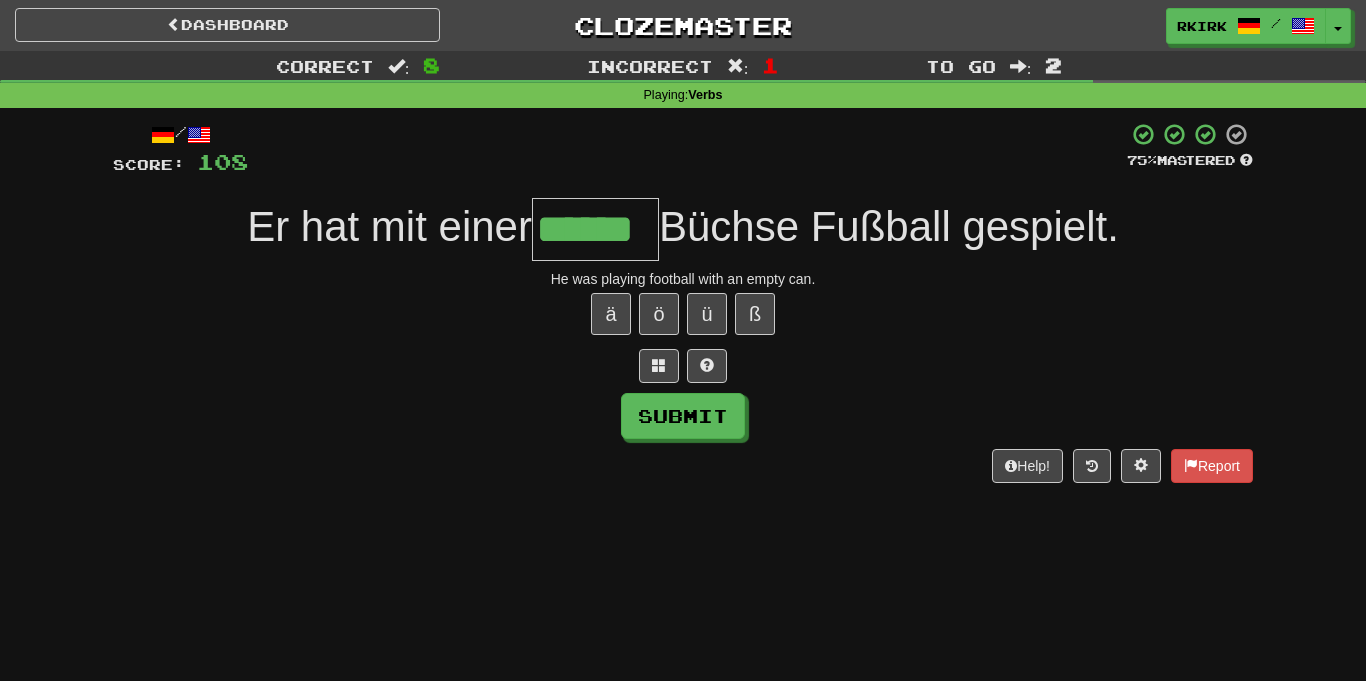 type on "******" 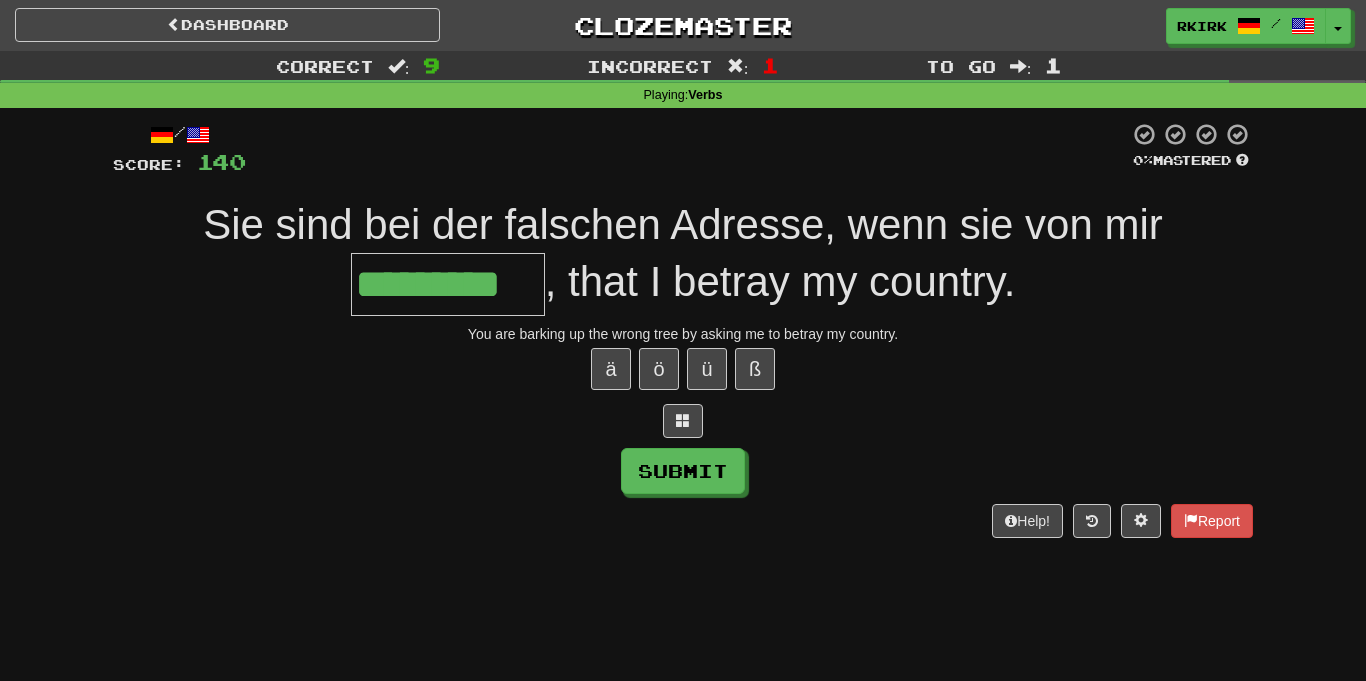 type on "*********" 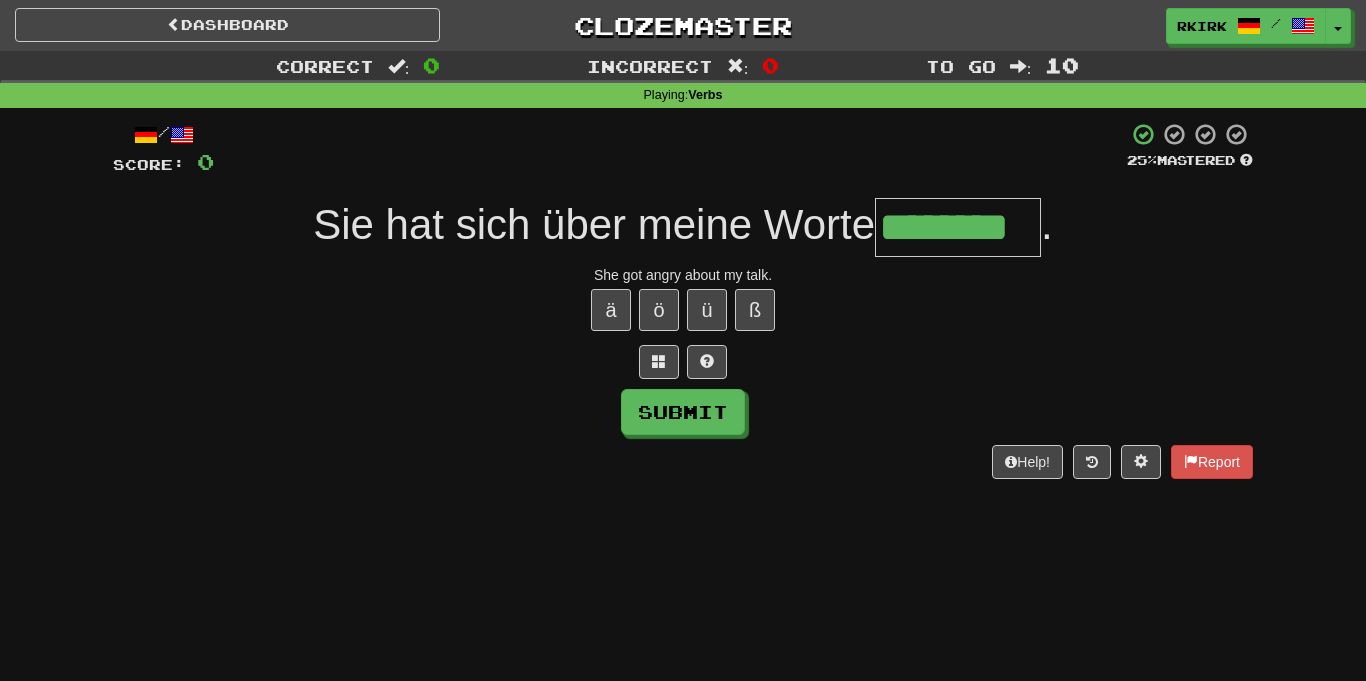 type on "********" 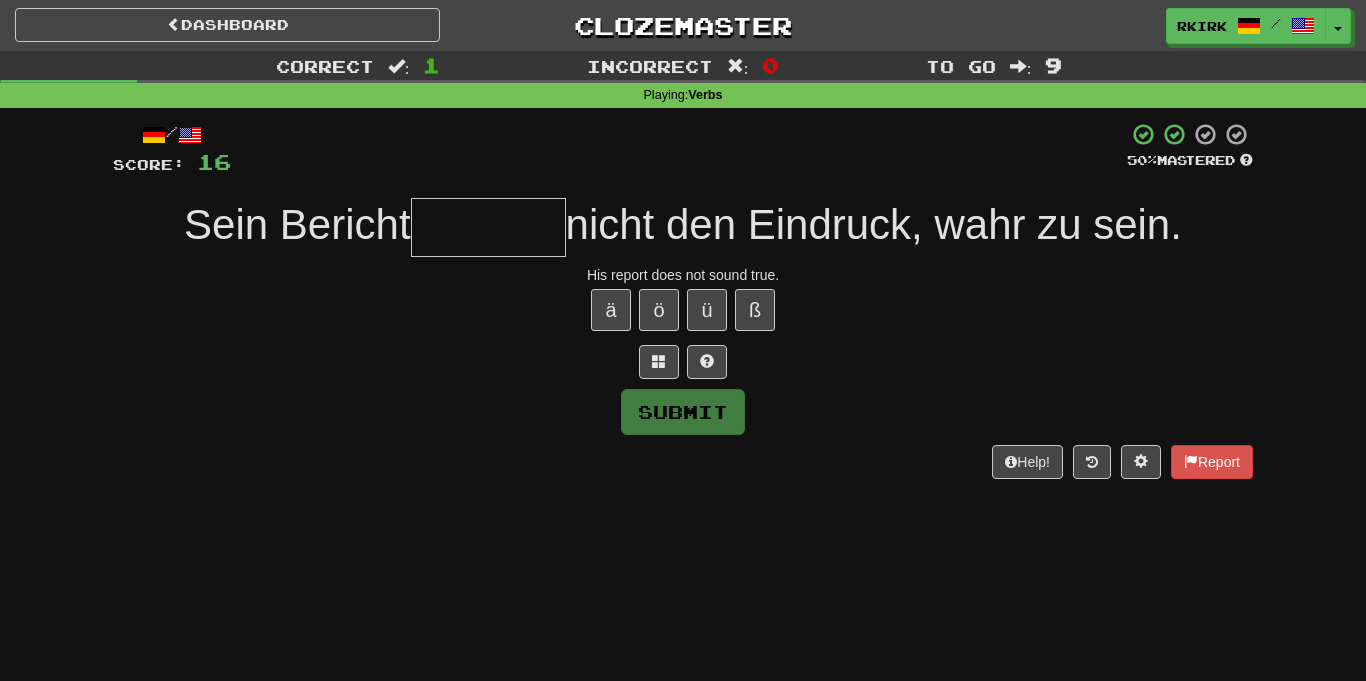 type on "*" 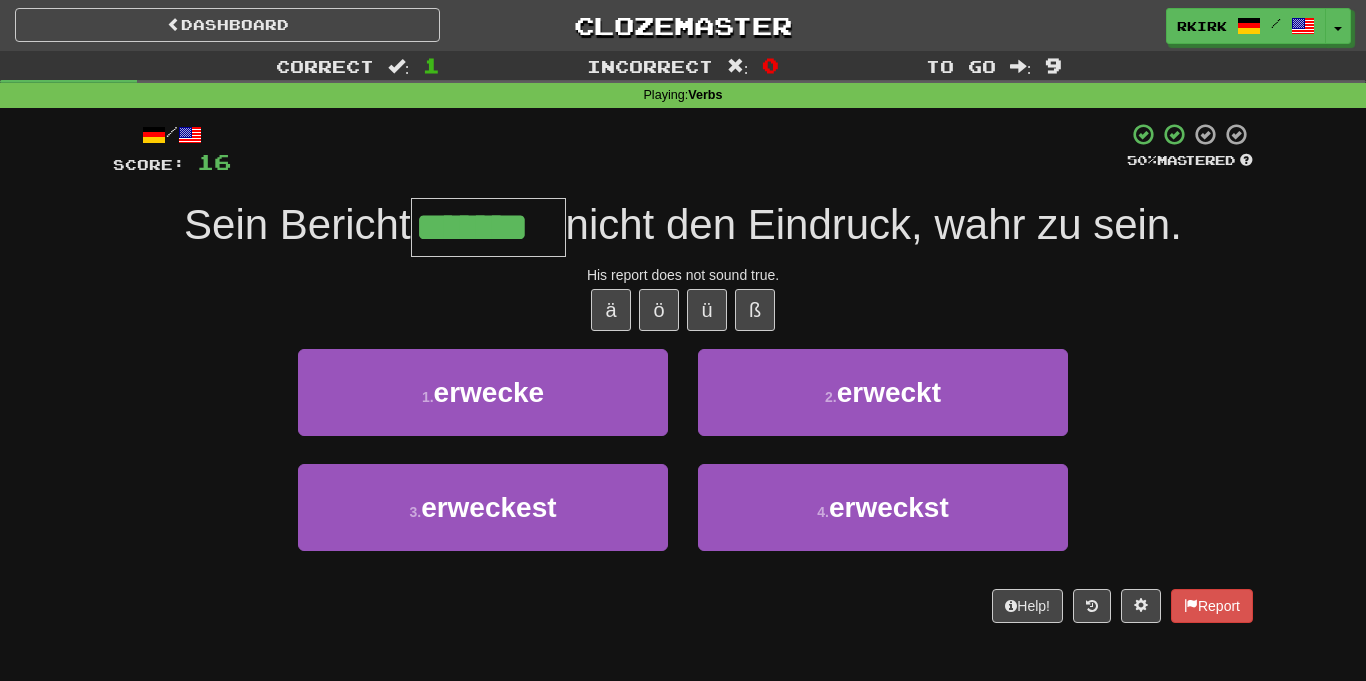 type on "*******" 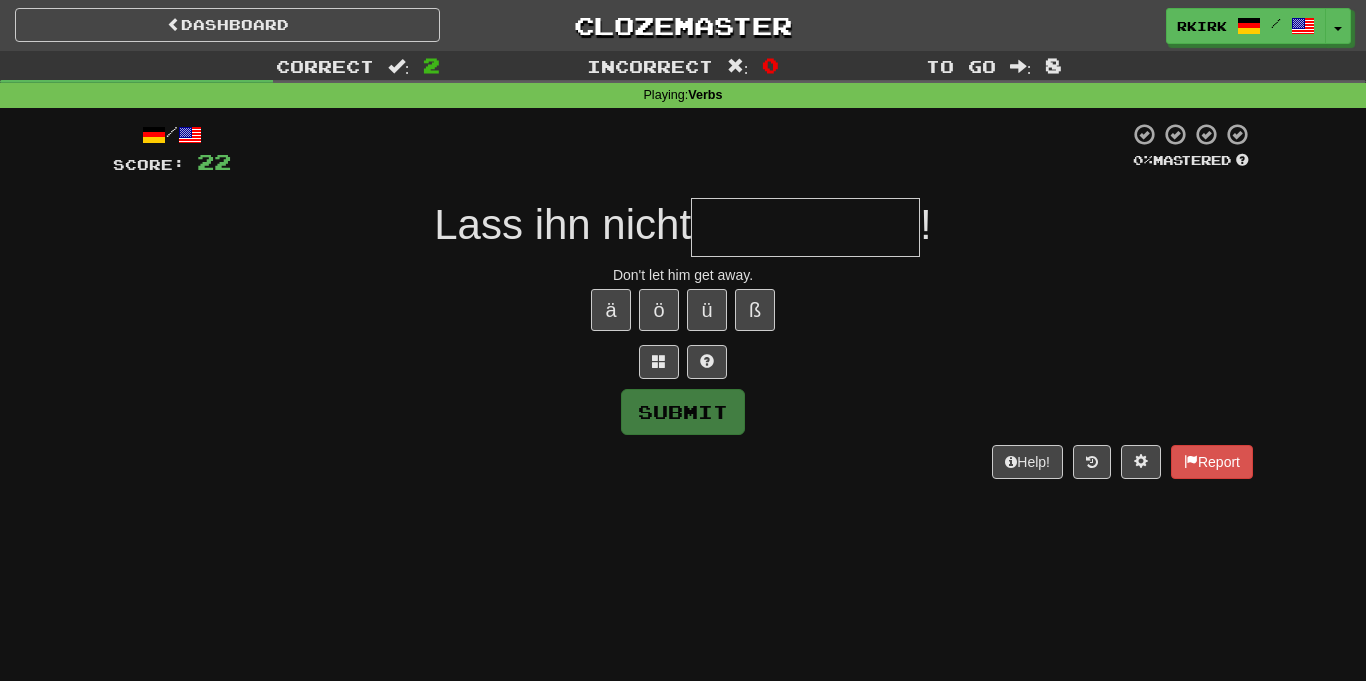 type on "*" 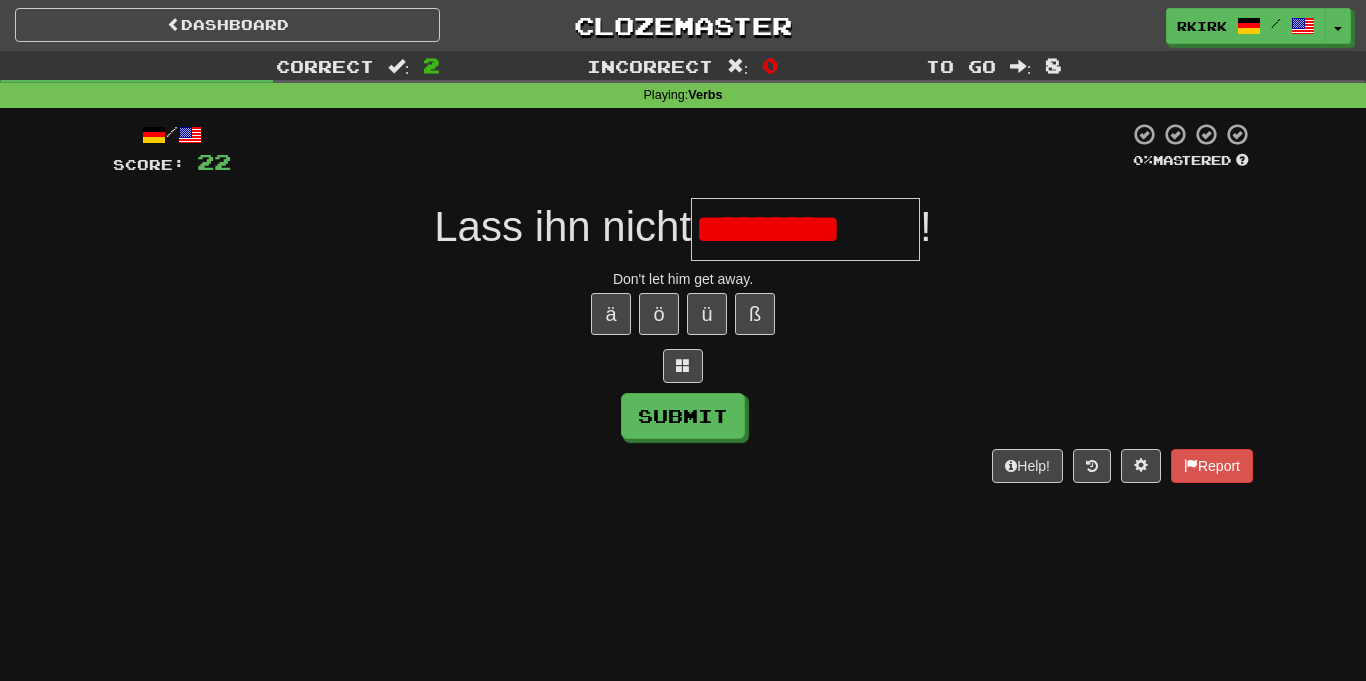 scroll, scrollTop: 0, scrollLeft: 0, axis: both 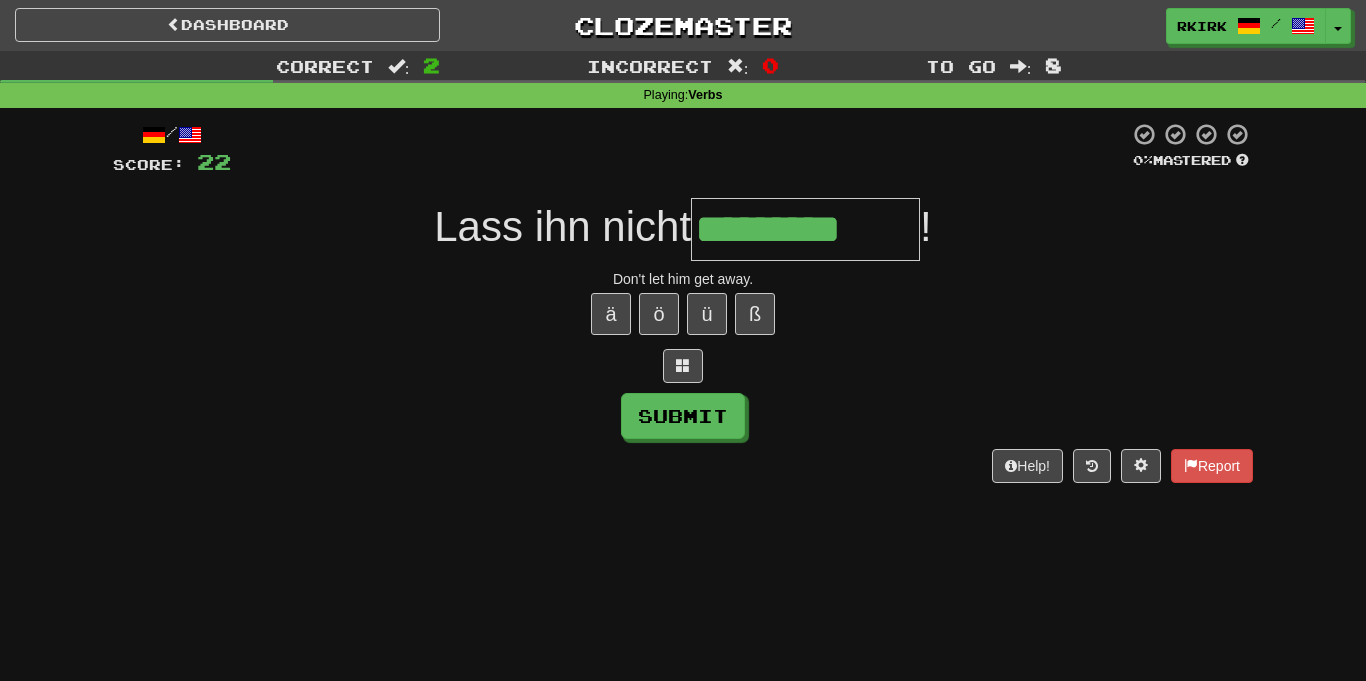 type on "*********" 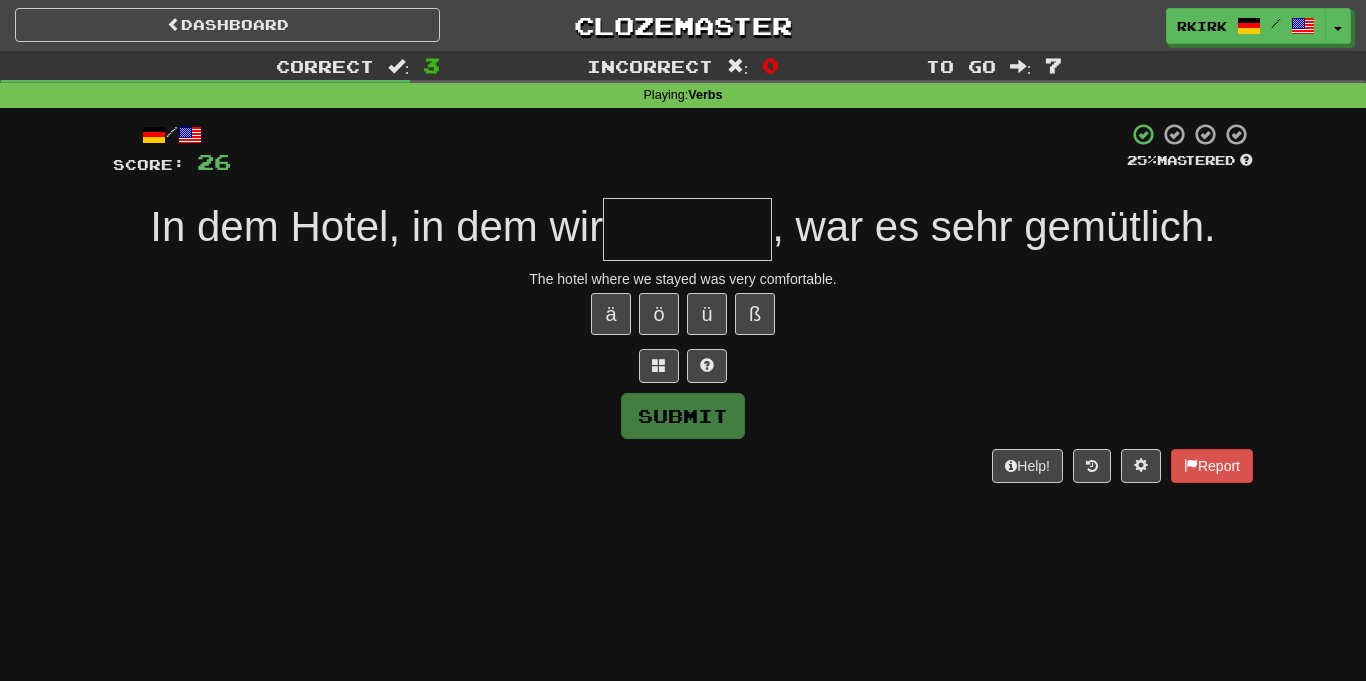 type on "*" 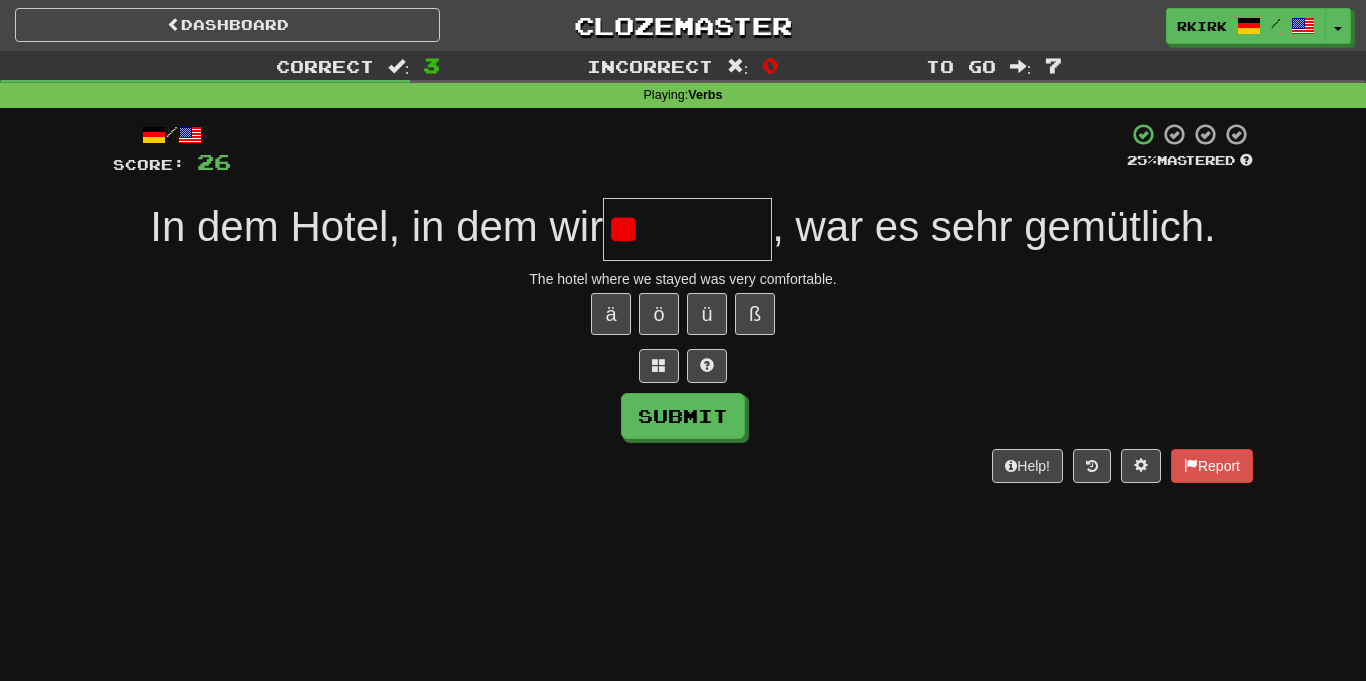 type on "*" 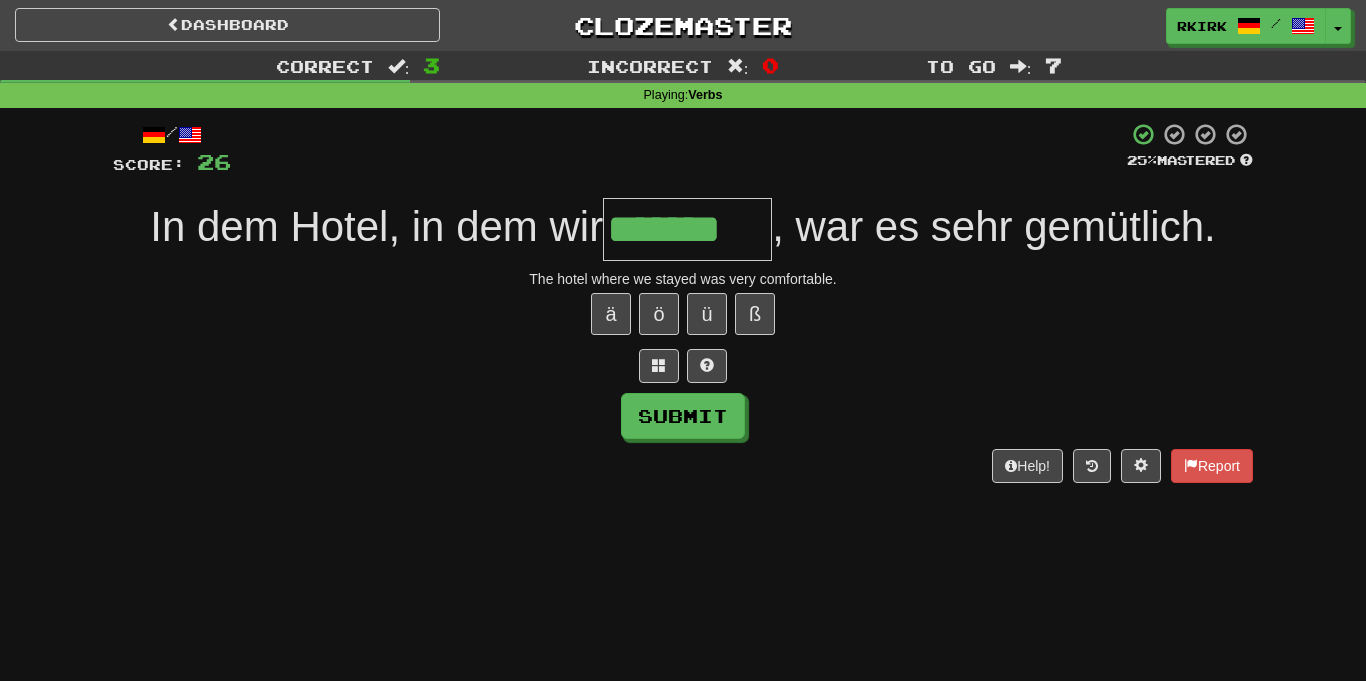 type on "*******" 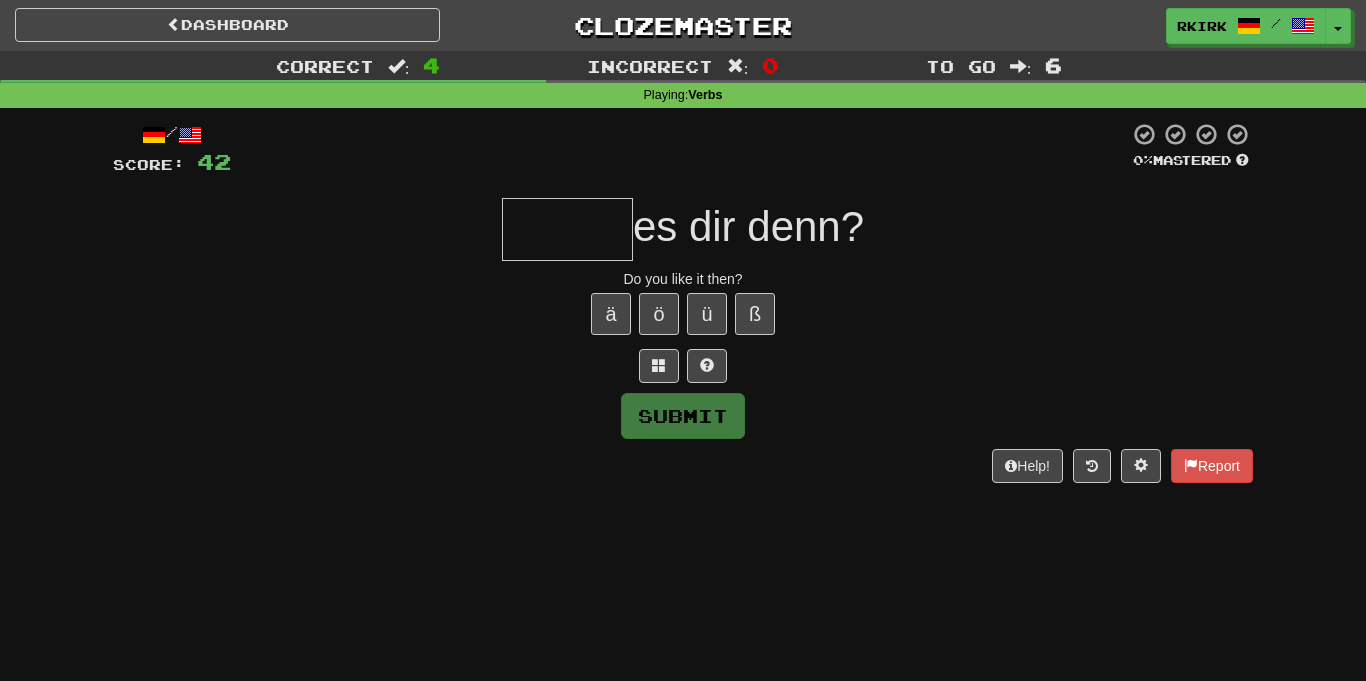 type on "*" 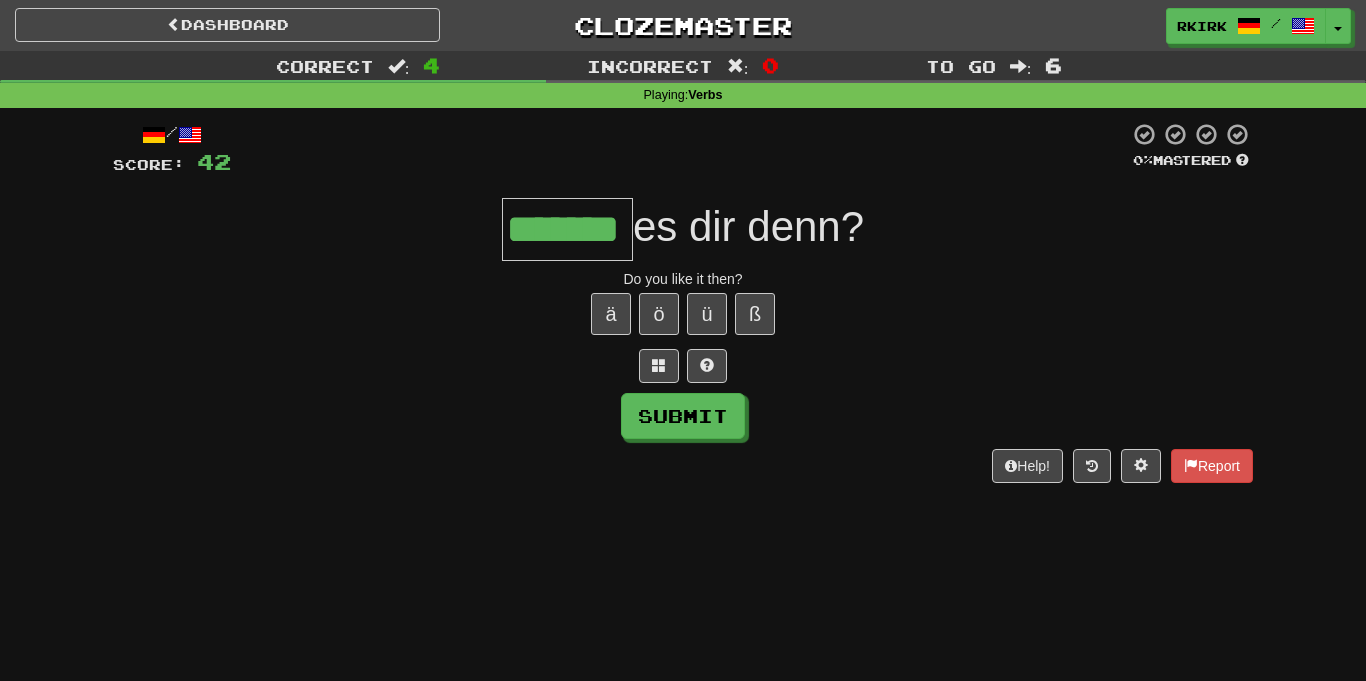 type on "*******" 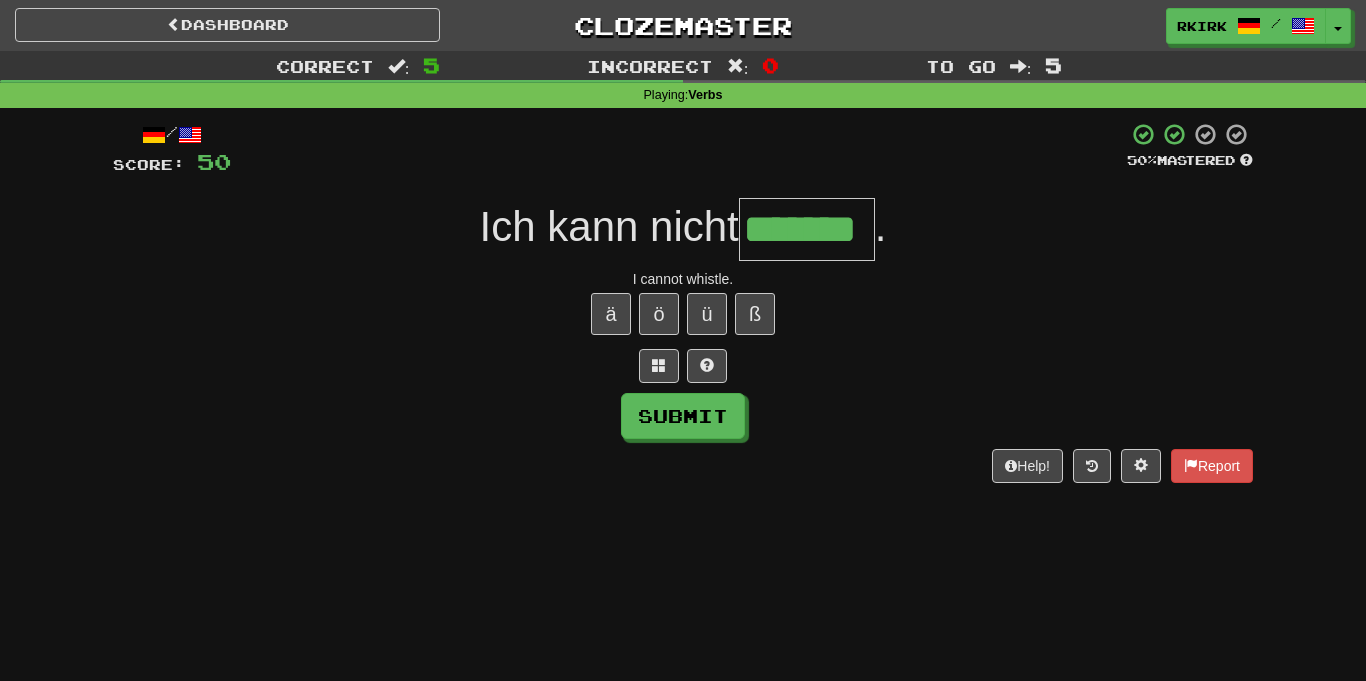 type on "*******" 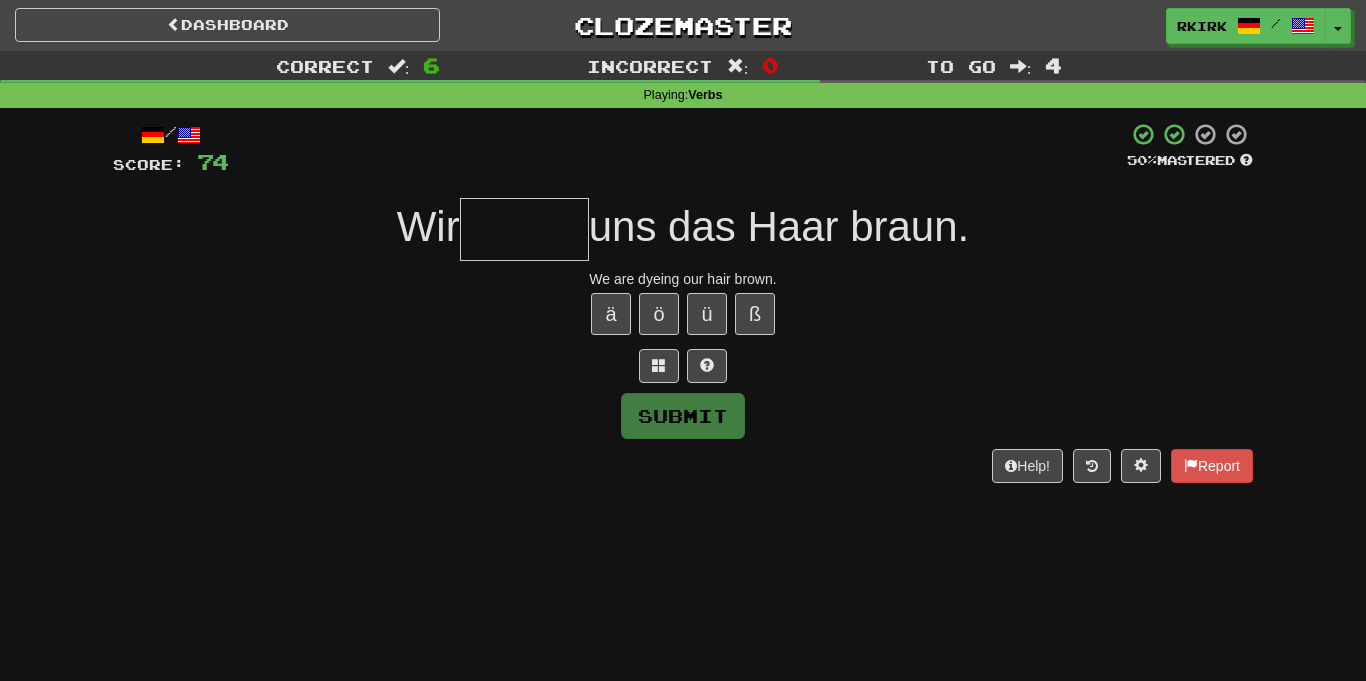 type on "*" 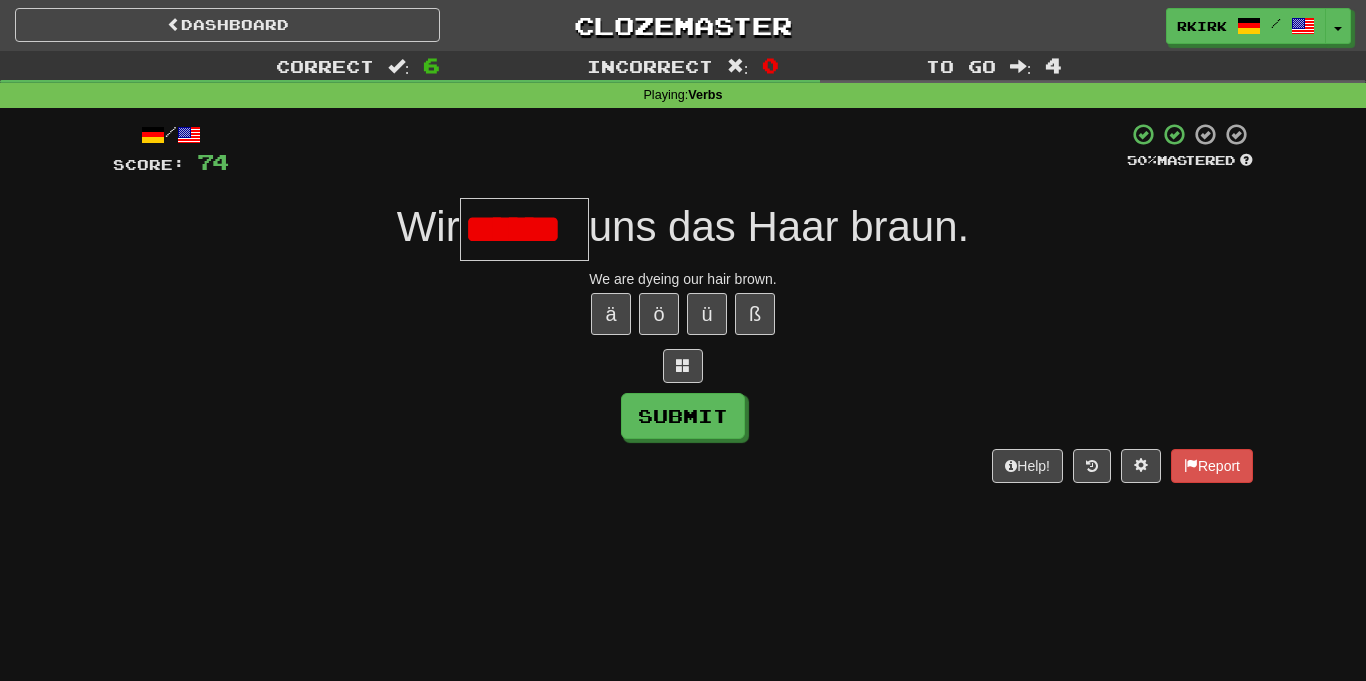 scroll, scrollTop: 0, scrollLeft: 0, axis: both 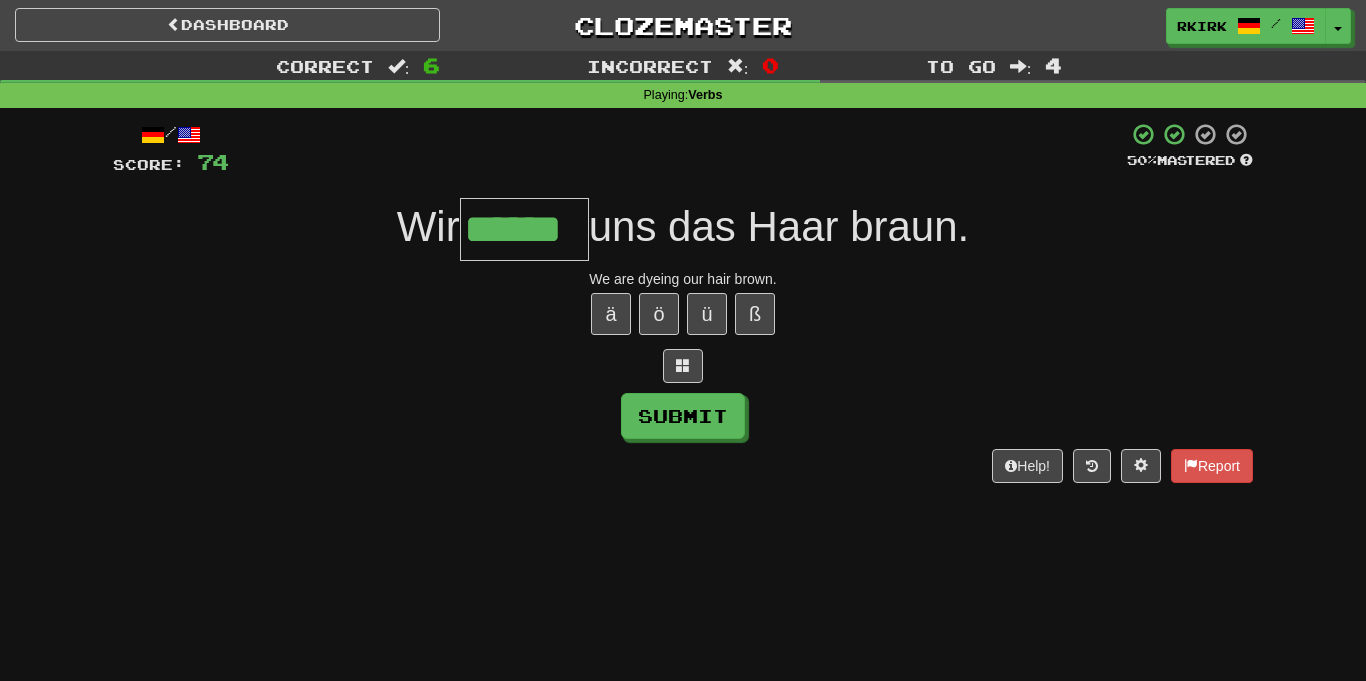 type on "******" 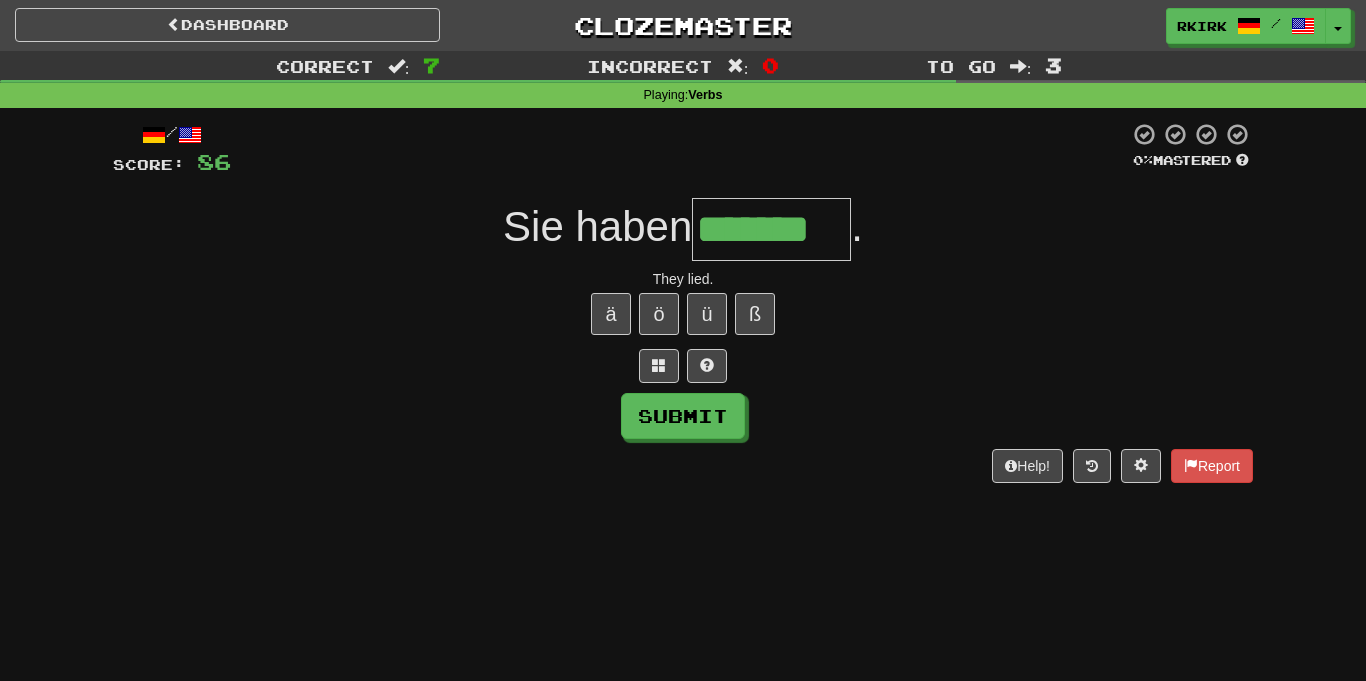 type on "*******" 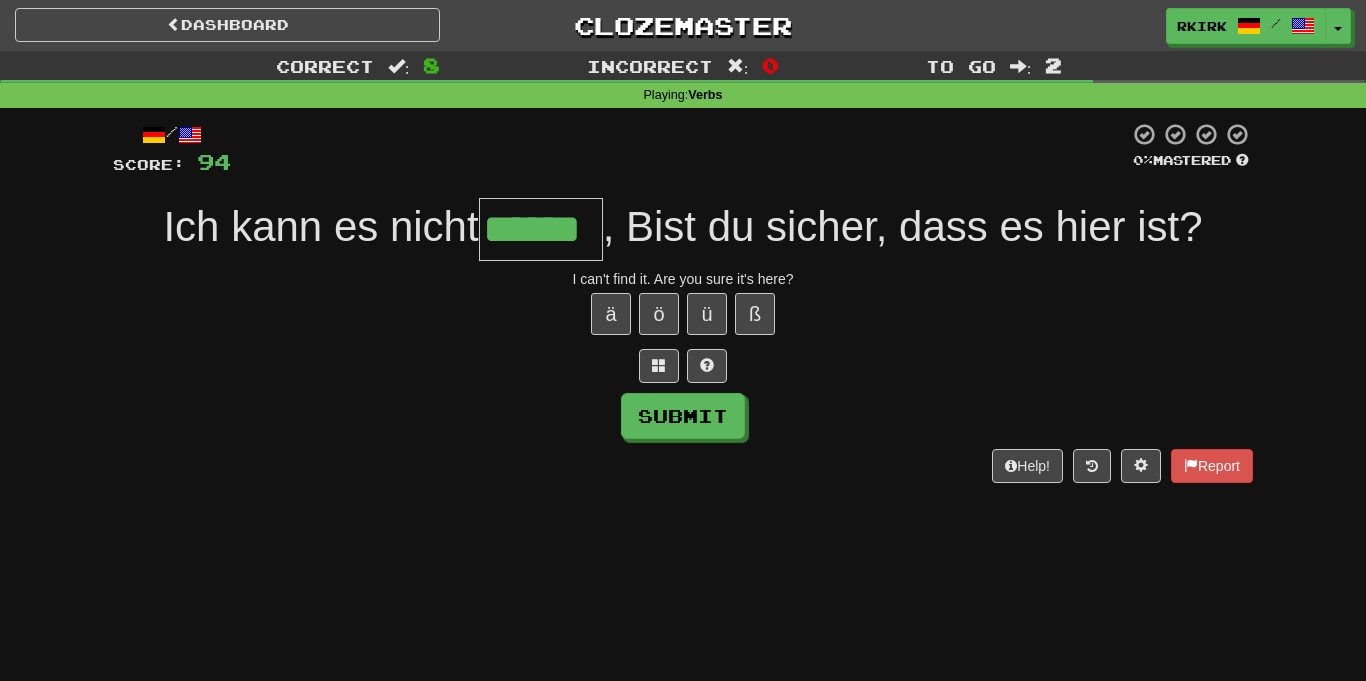 type on "******" 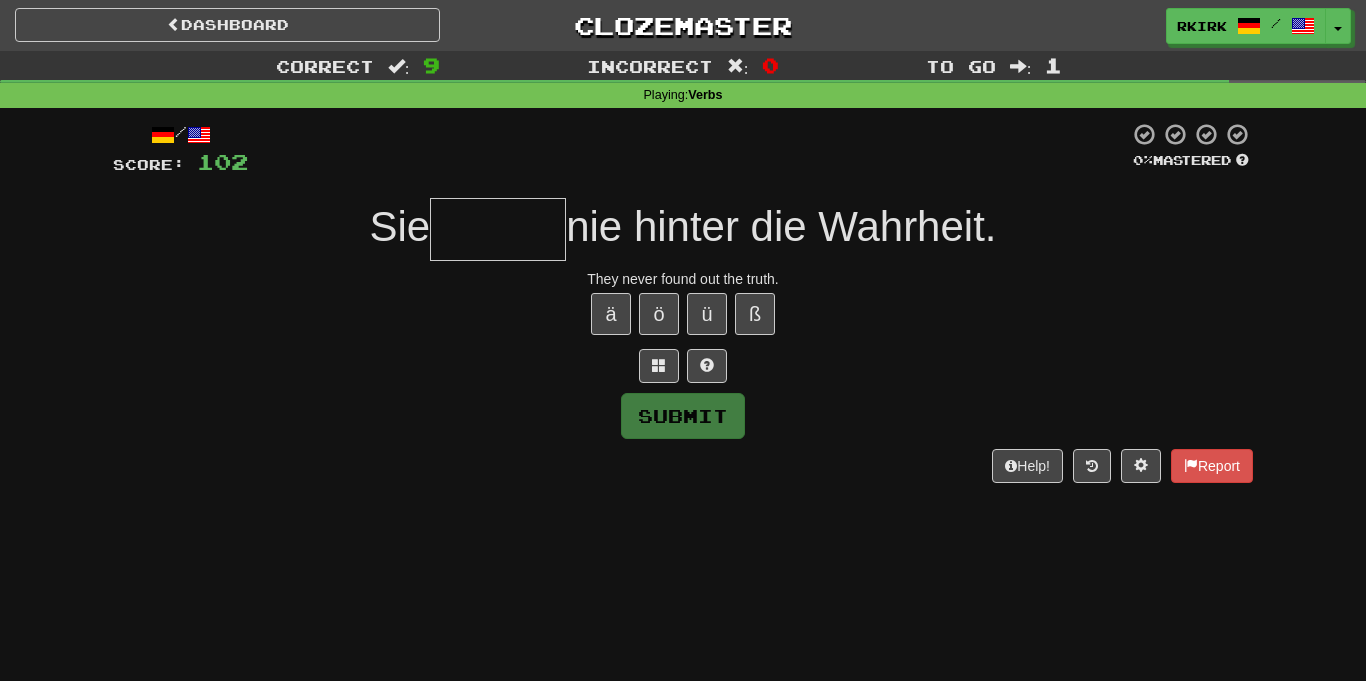 type on "*" 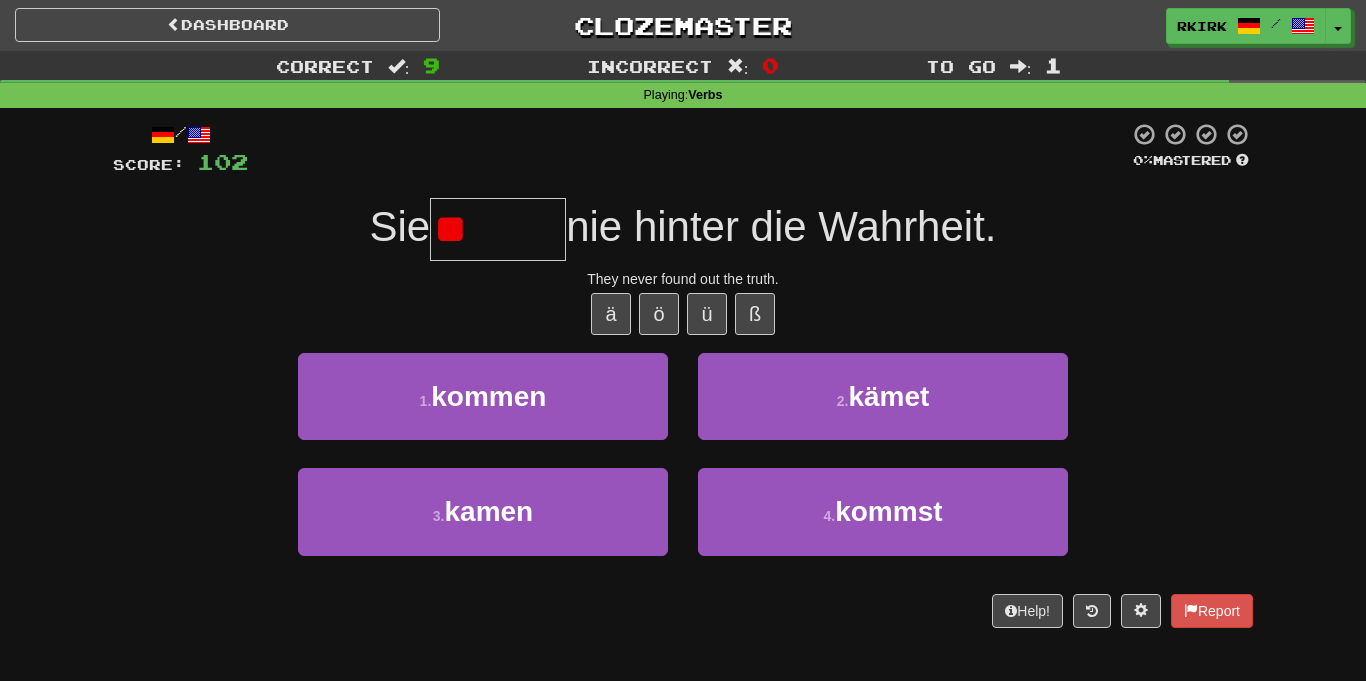 type on "*" 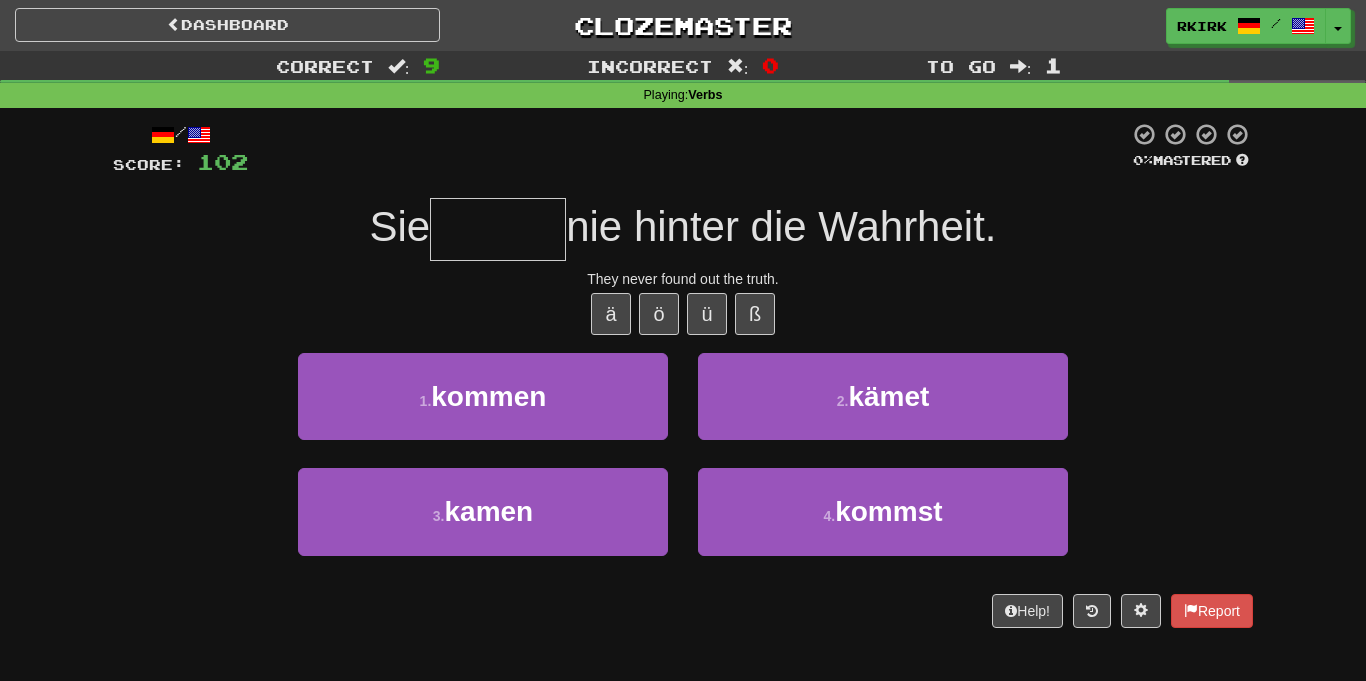 type on "*" 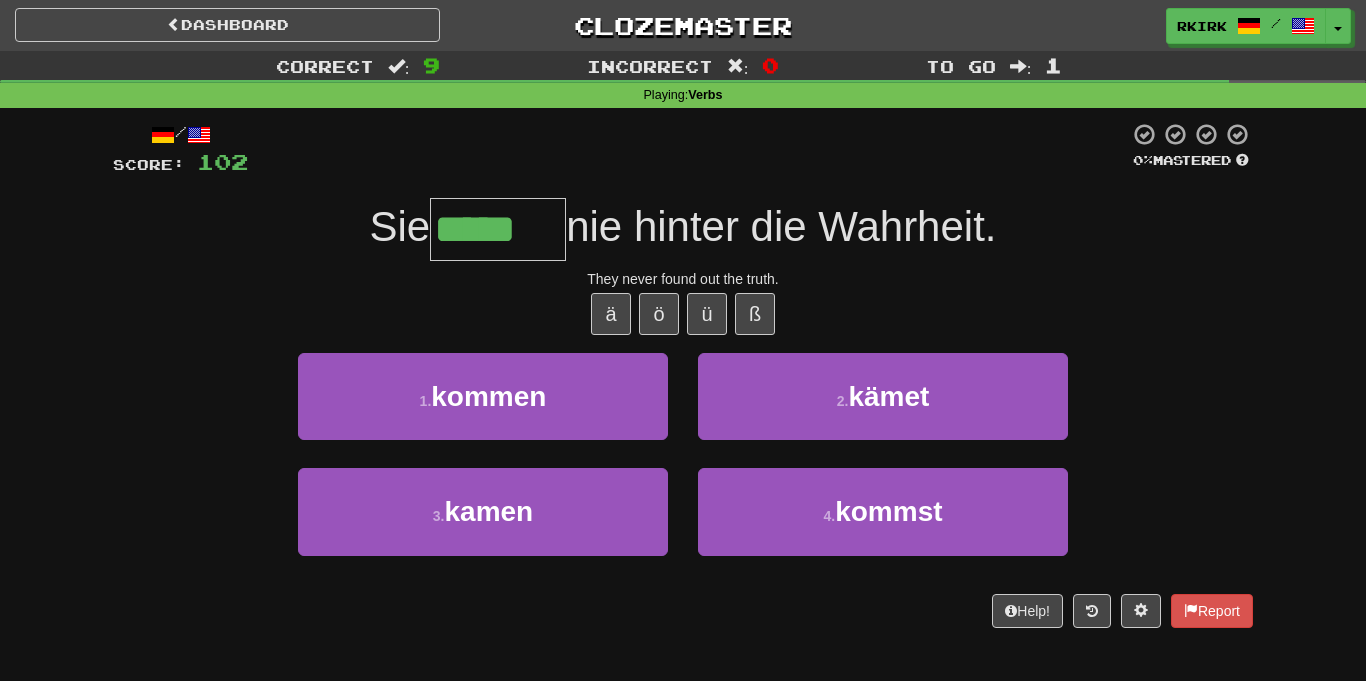 type on "*****" 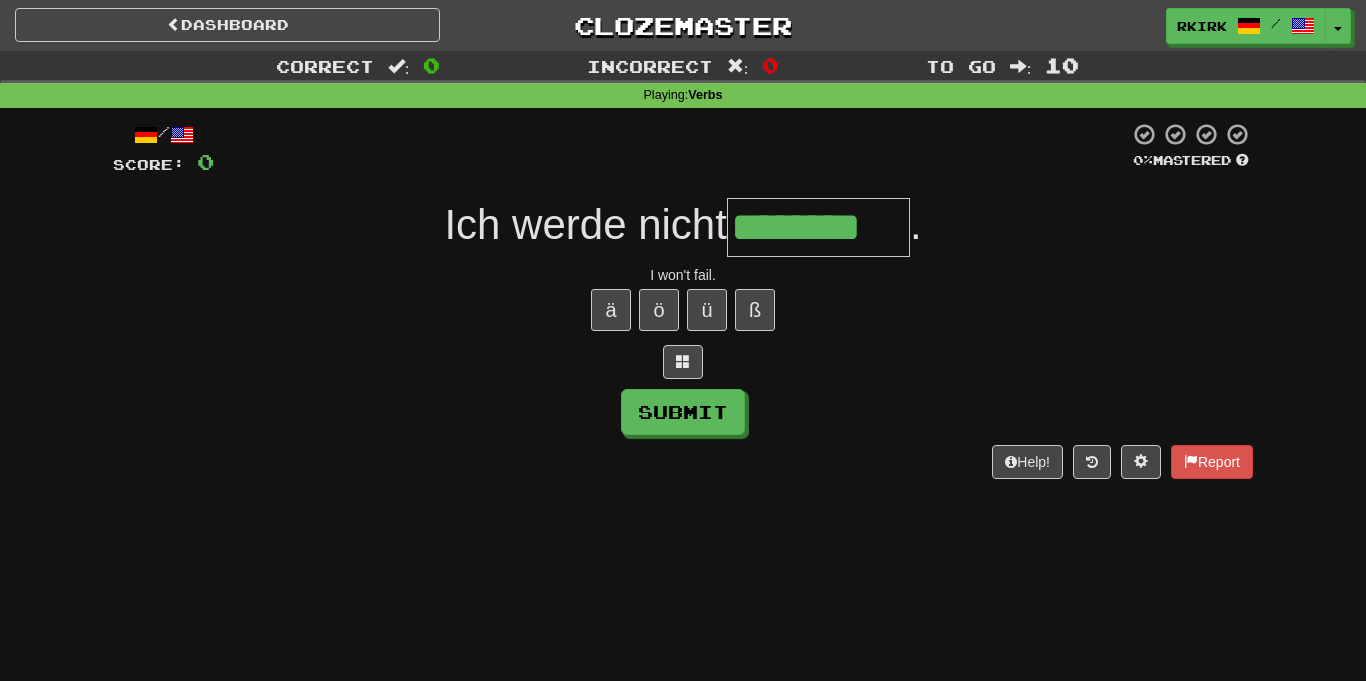type on "********" 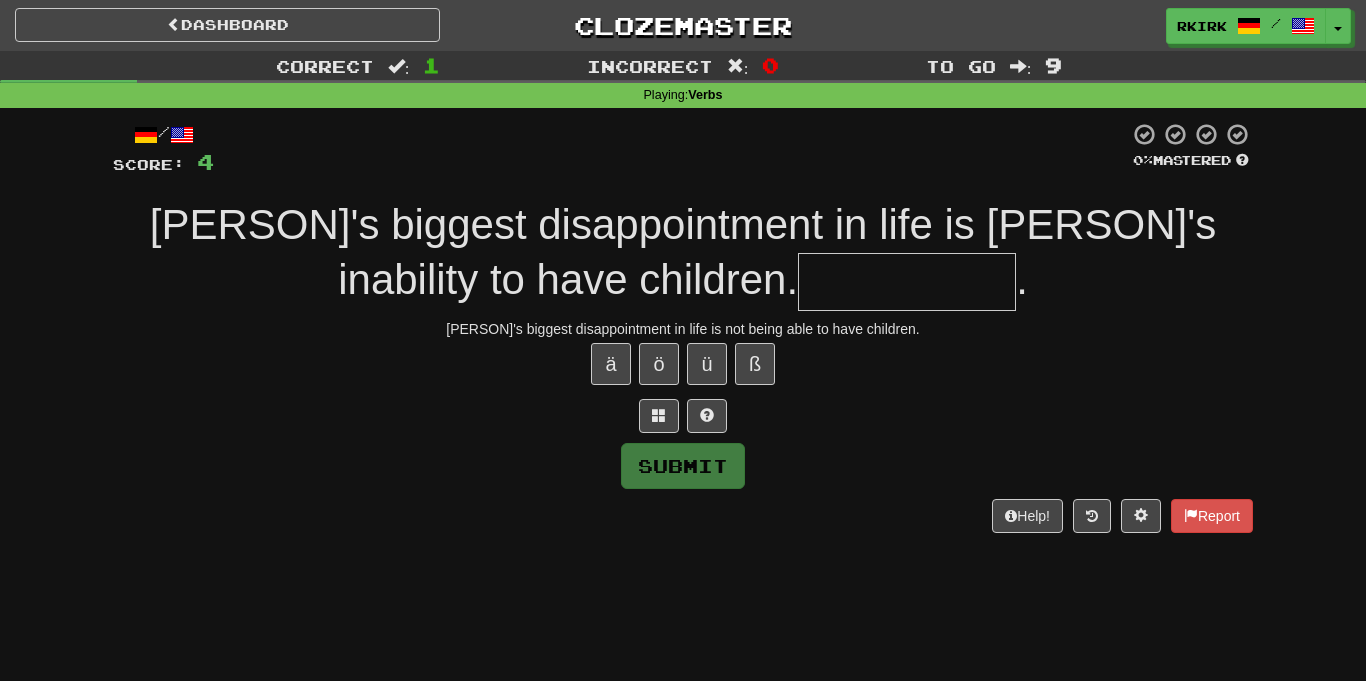 type on "*" 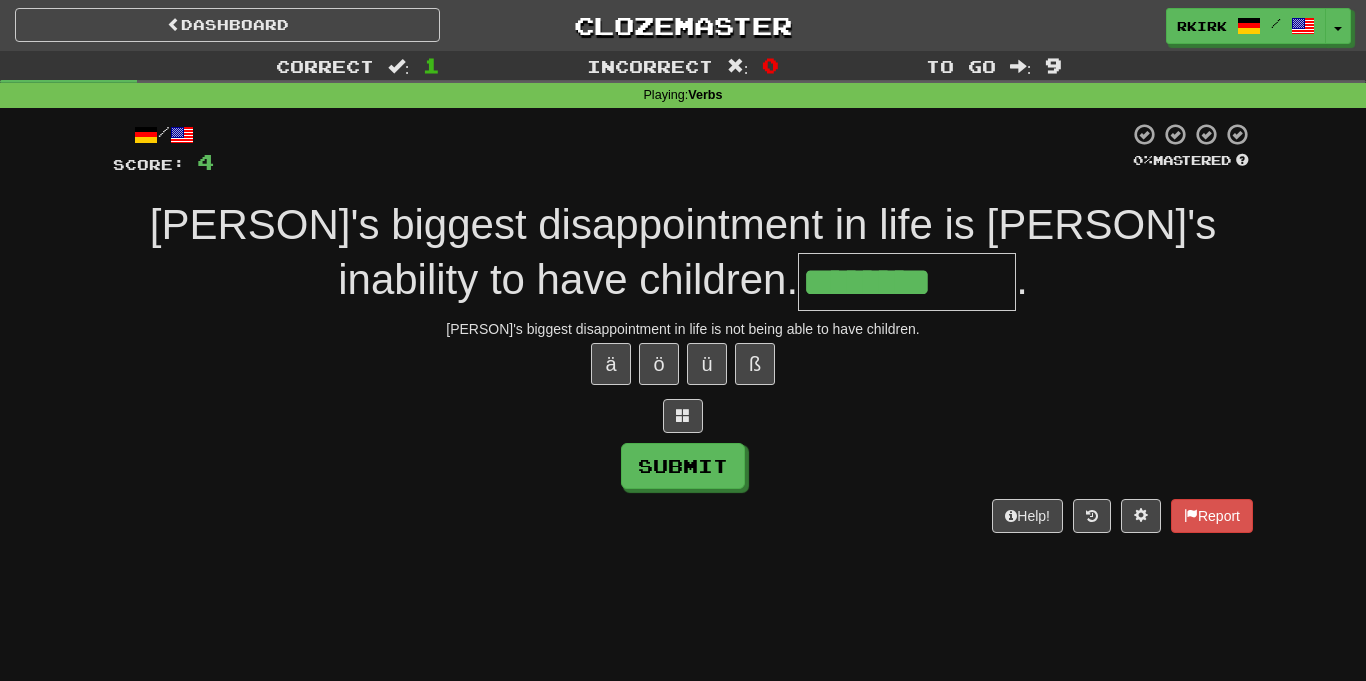 type on "********" 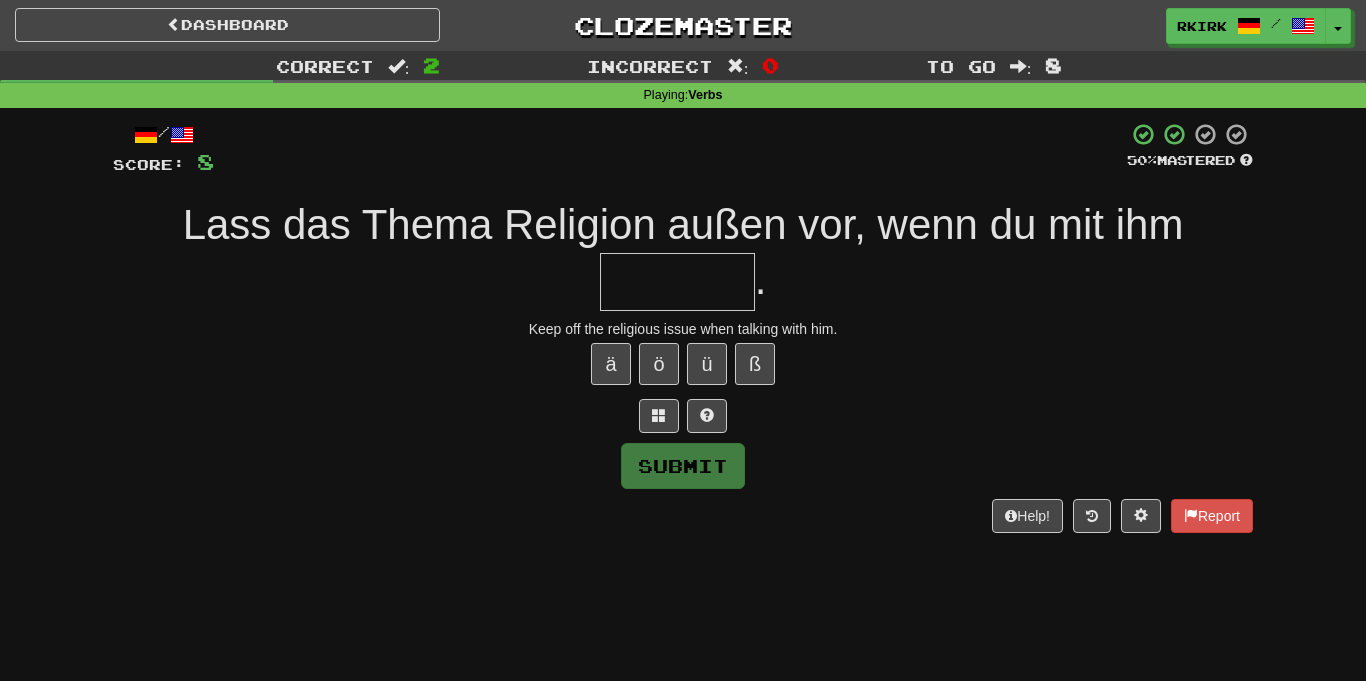 type on "*" 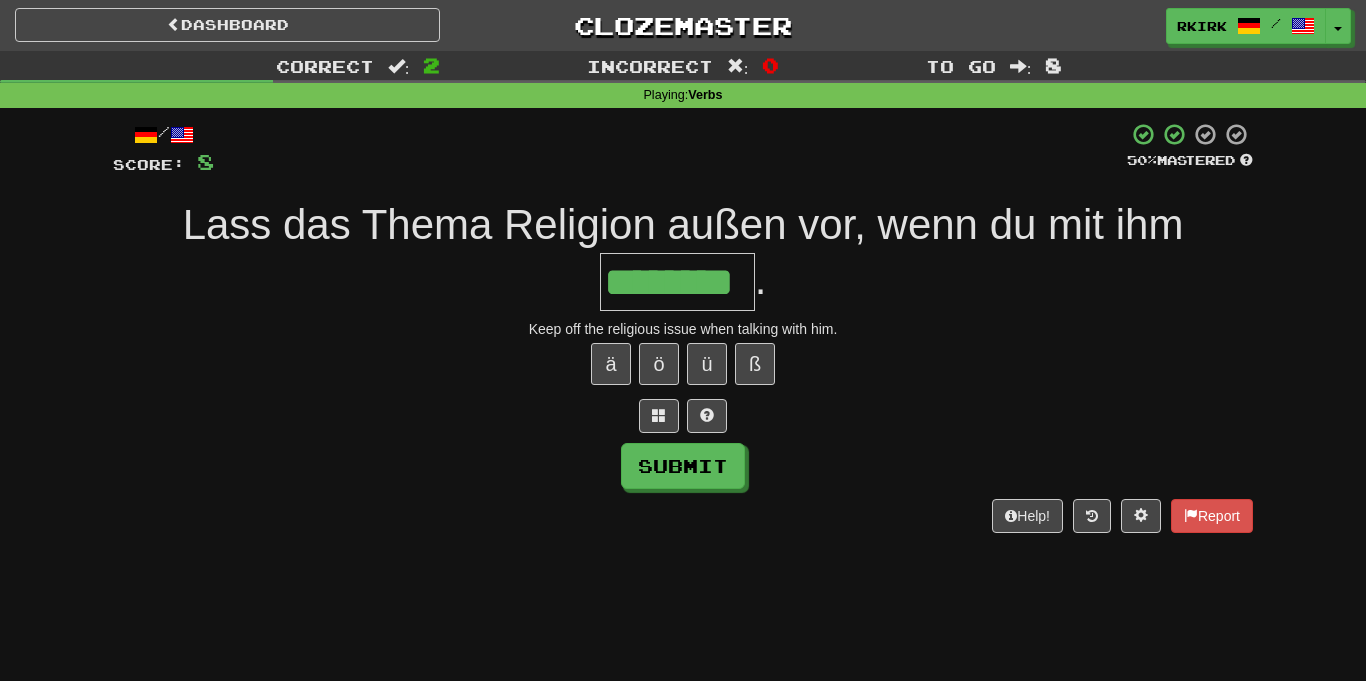 type on "********" 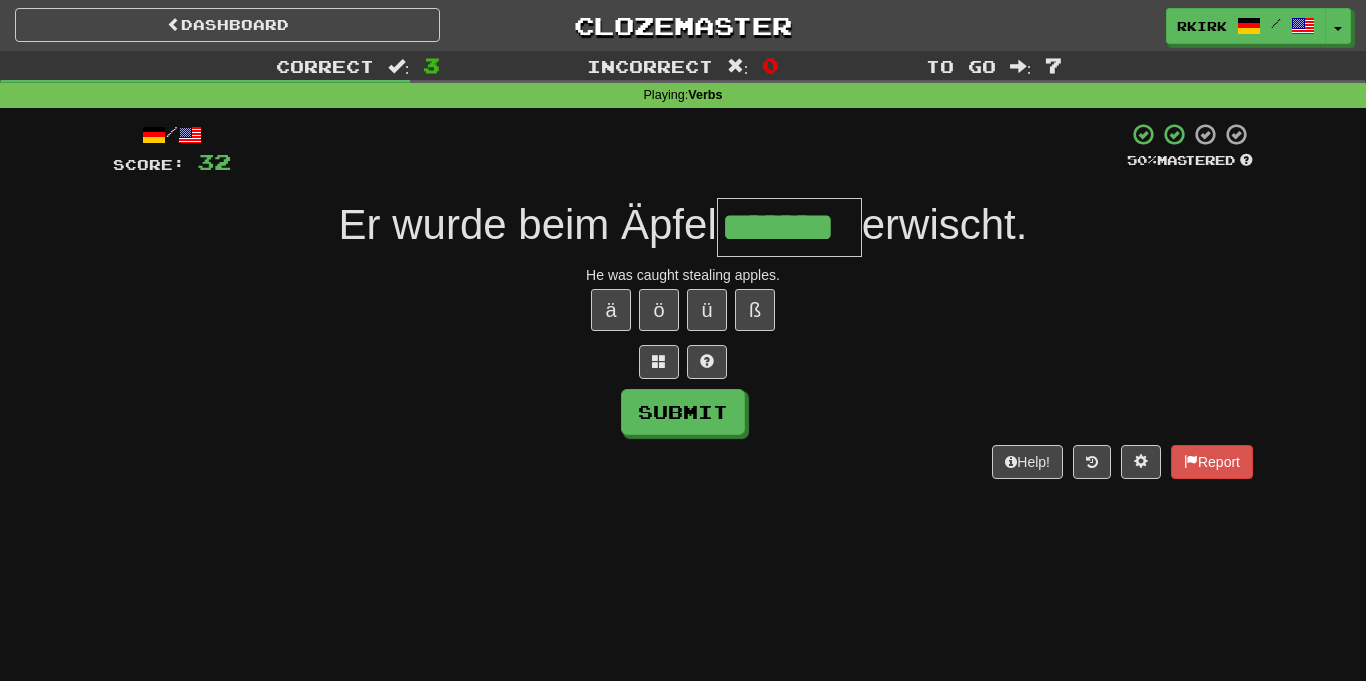 type on "*******" 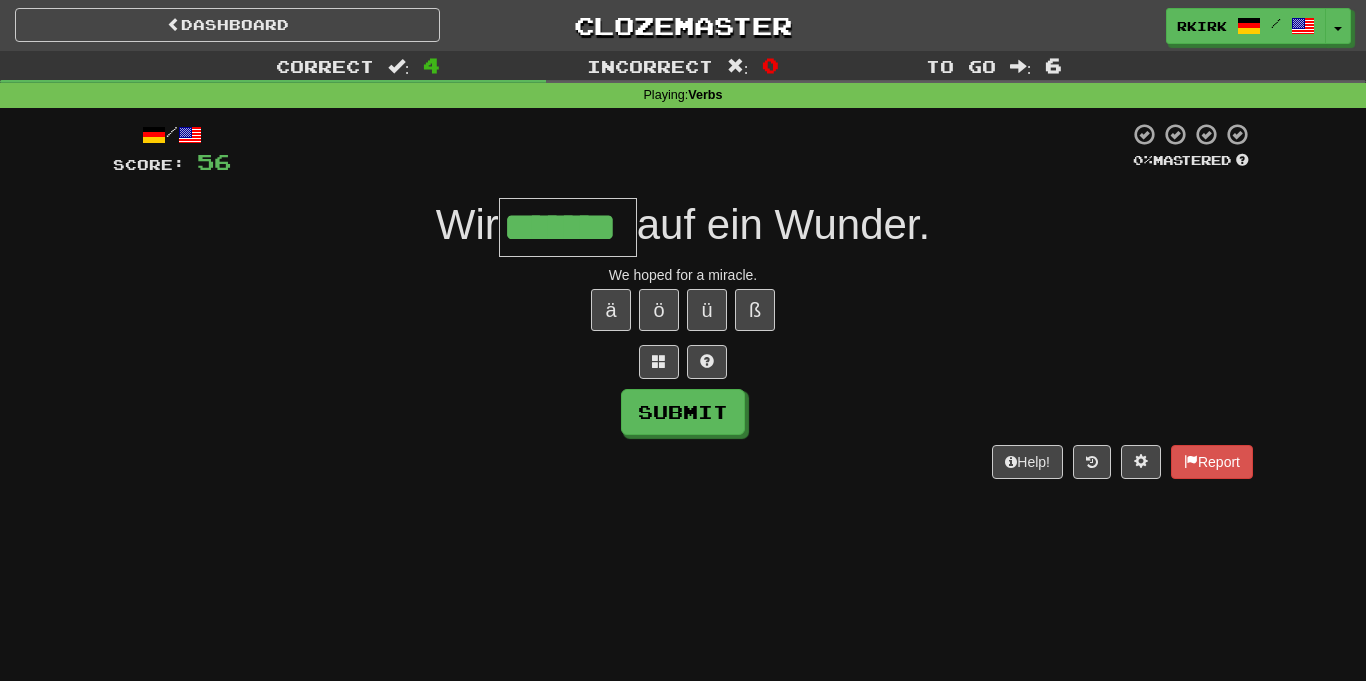 type on "*******" 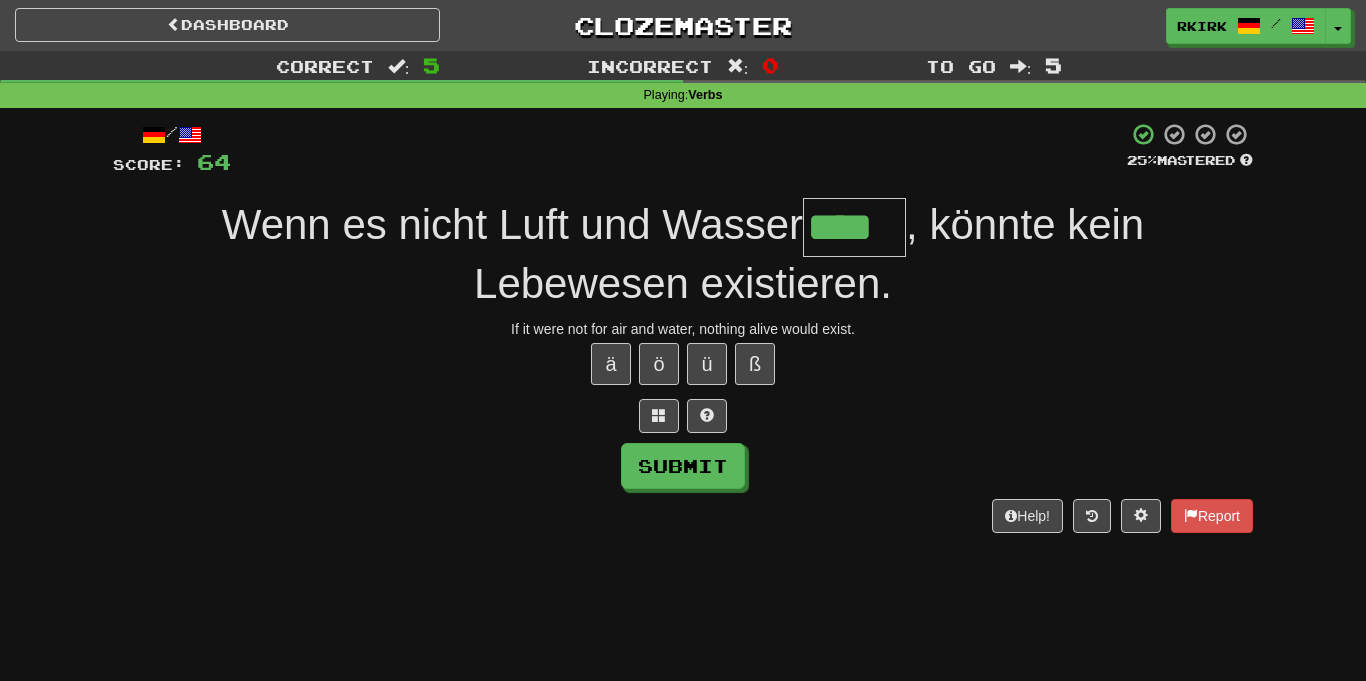 type on "****" 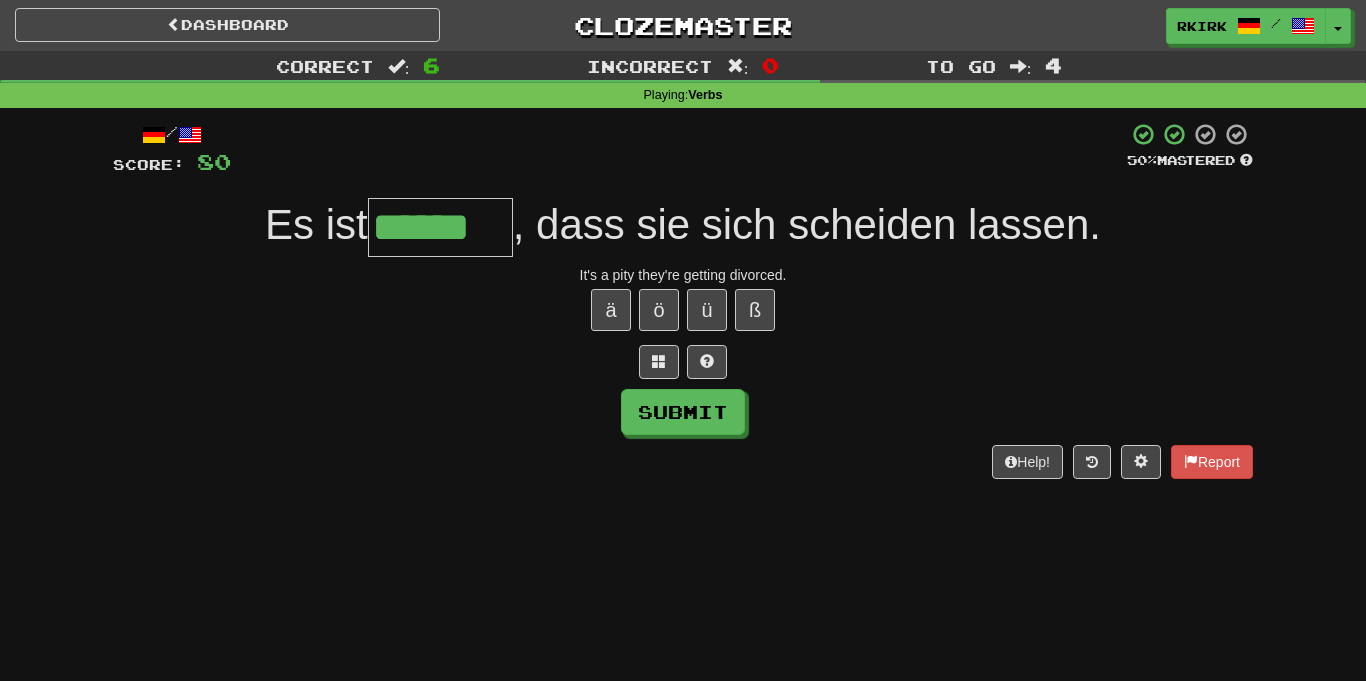 type on "******" 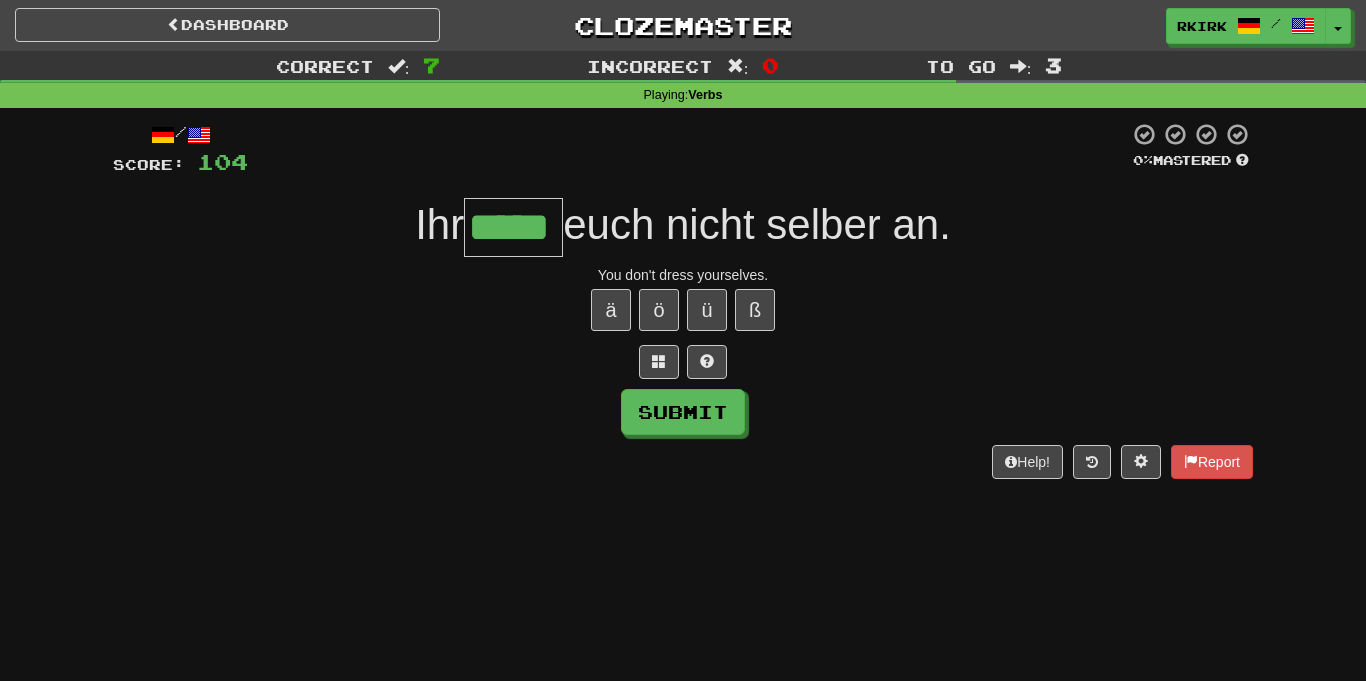 type on "*****" 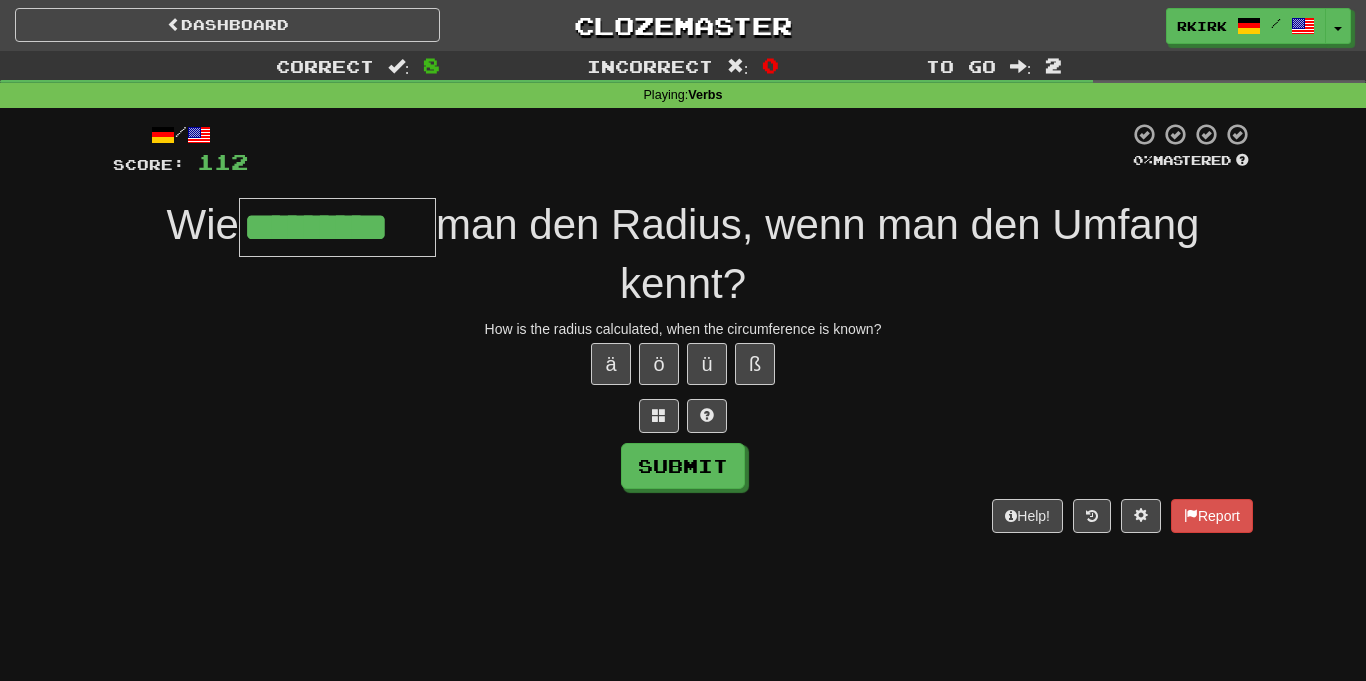 type on "*********" 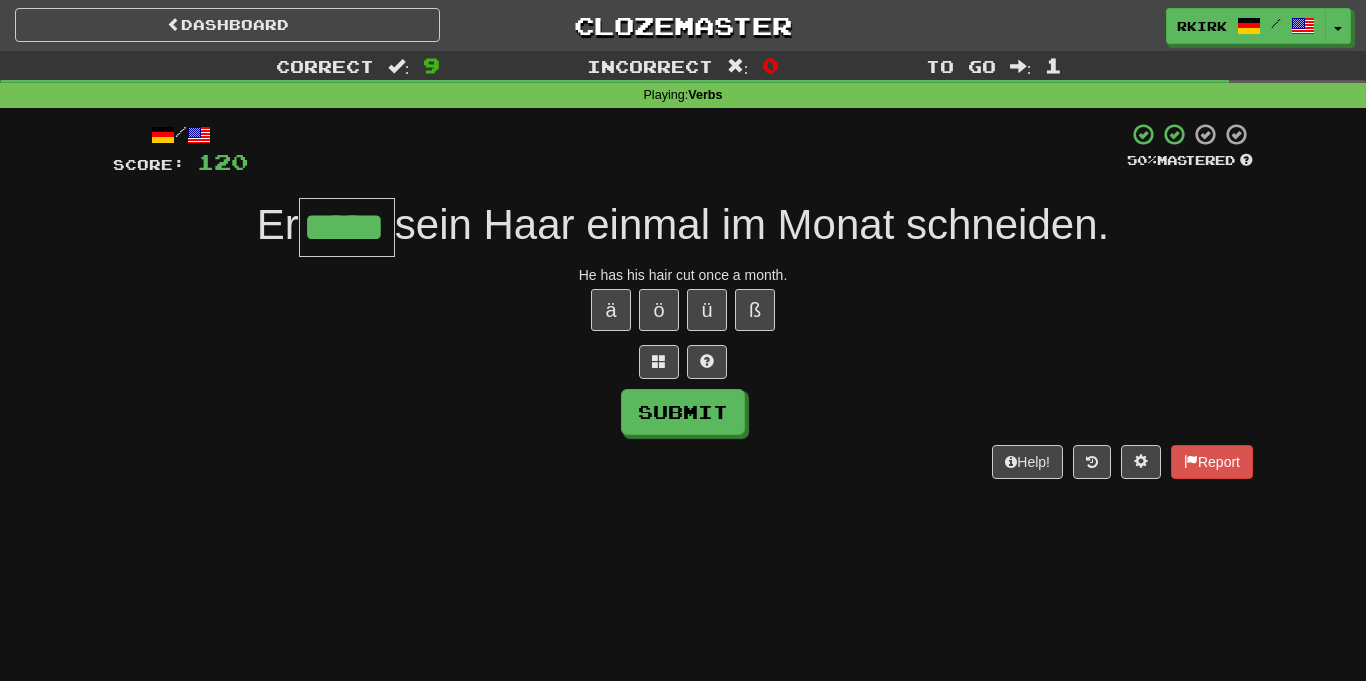 type on "*****" 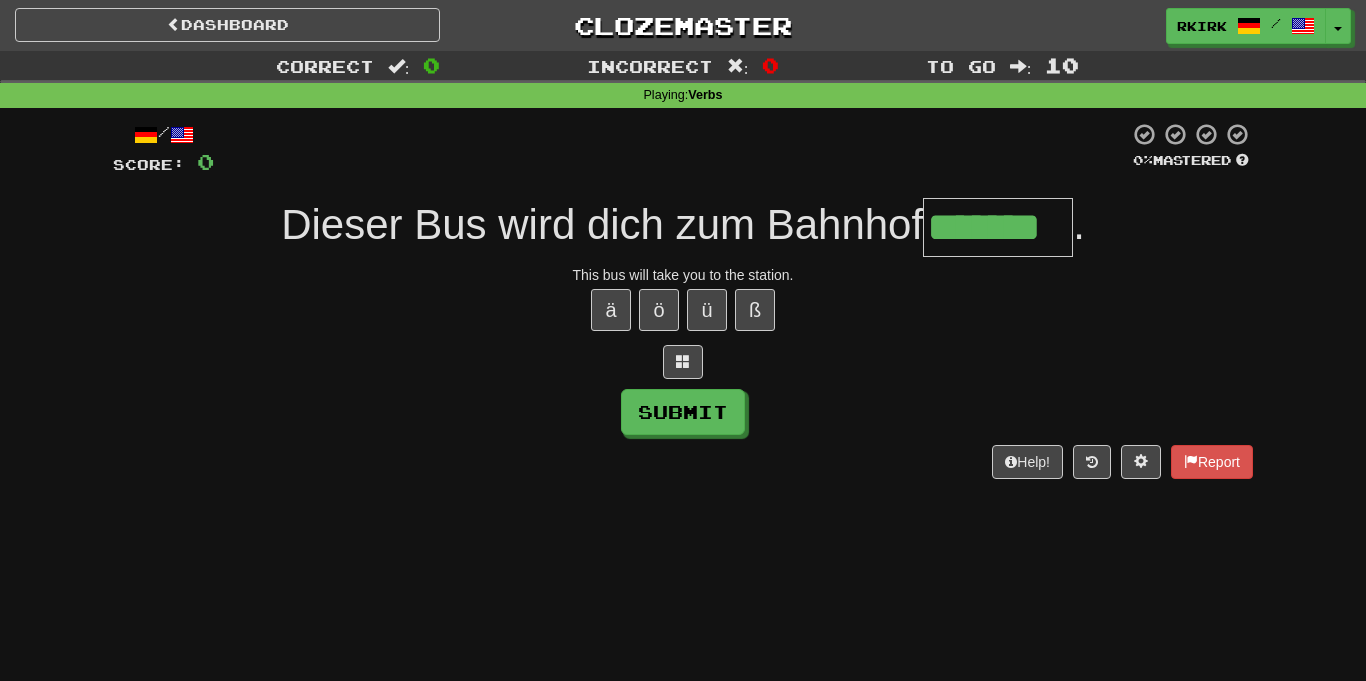 type on "*******" 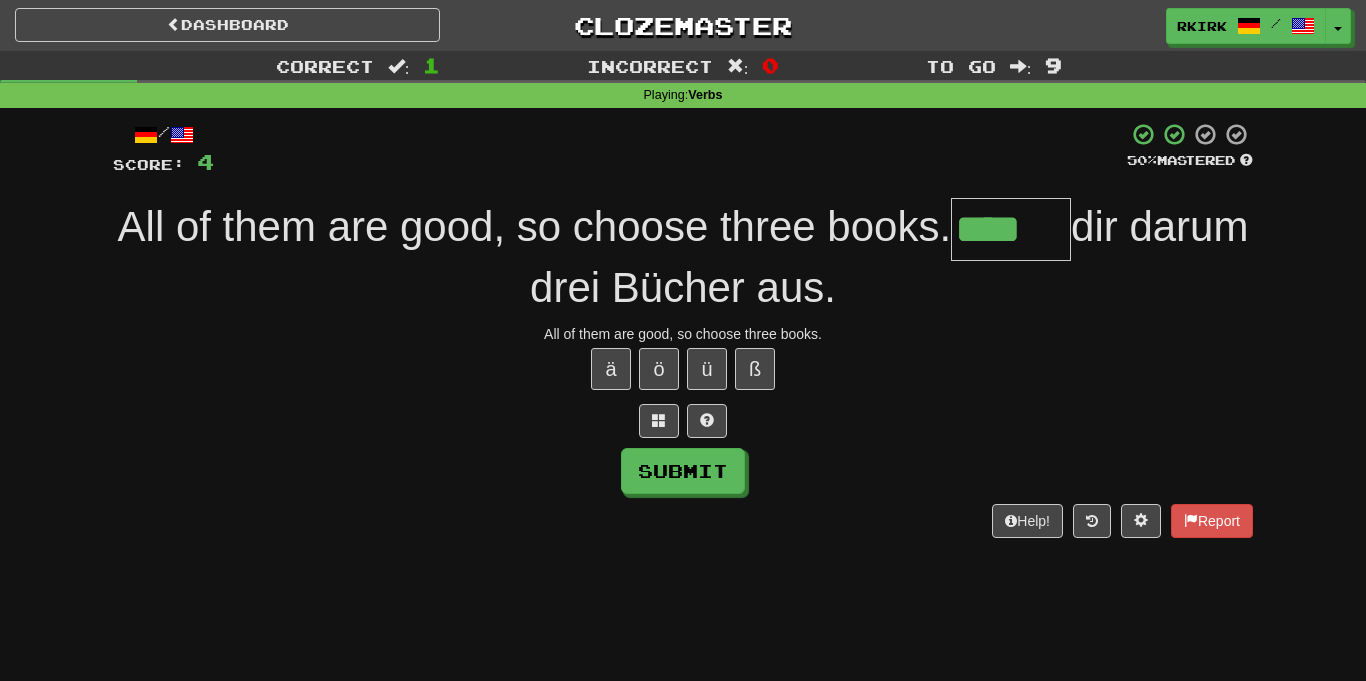 scroll, scrollTop: 0, scrollLeft: 0, axis: both 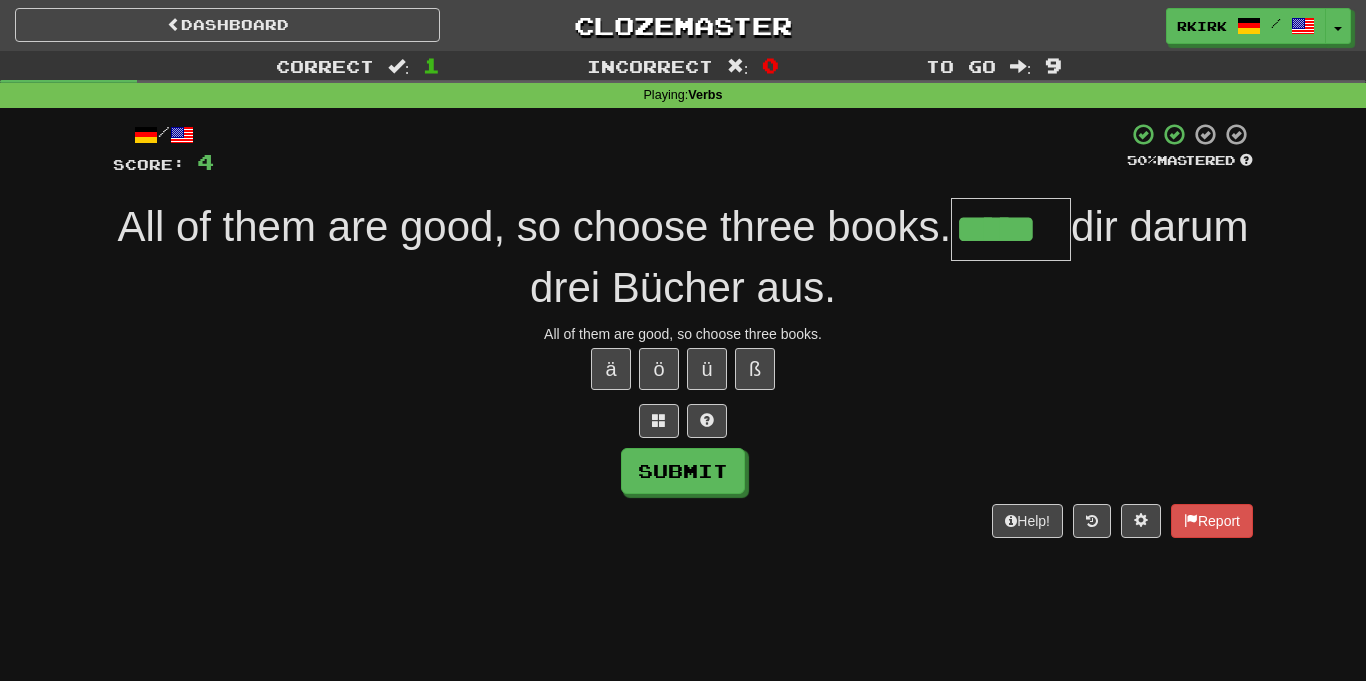 type on "*****" 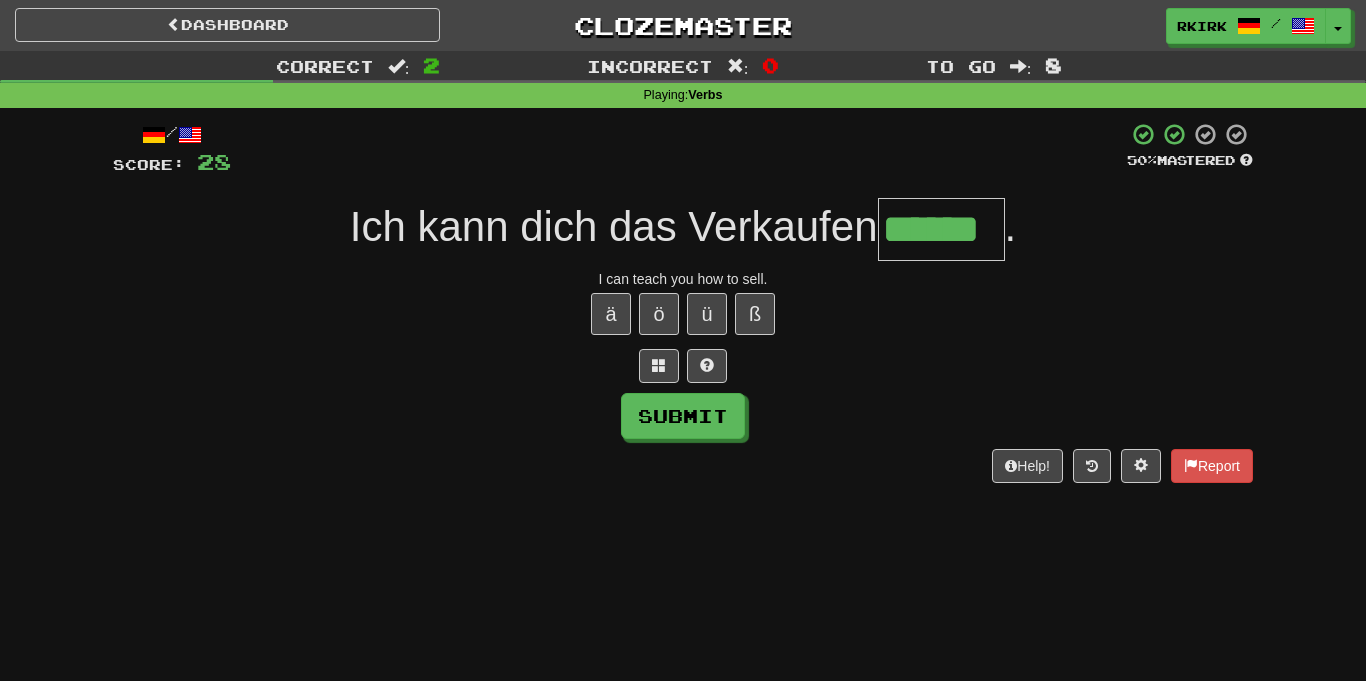 type on "******" 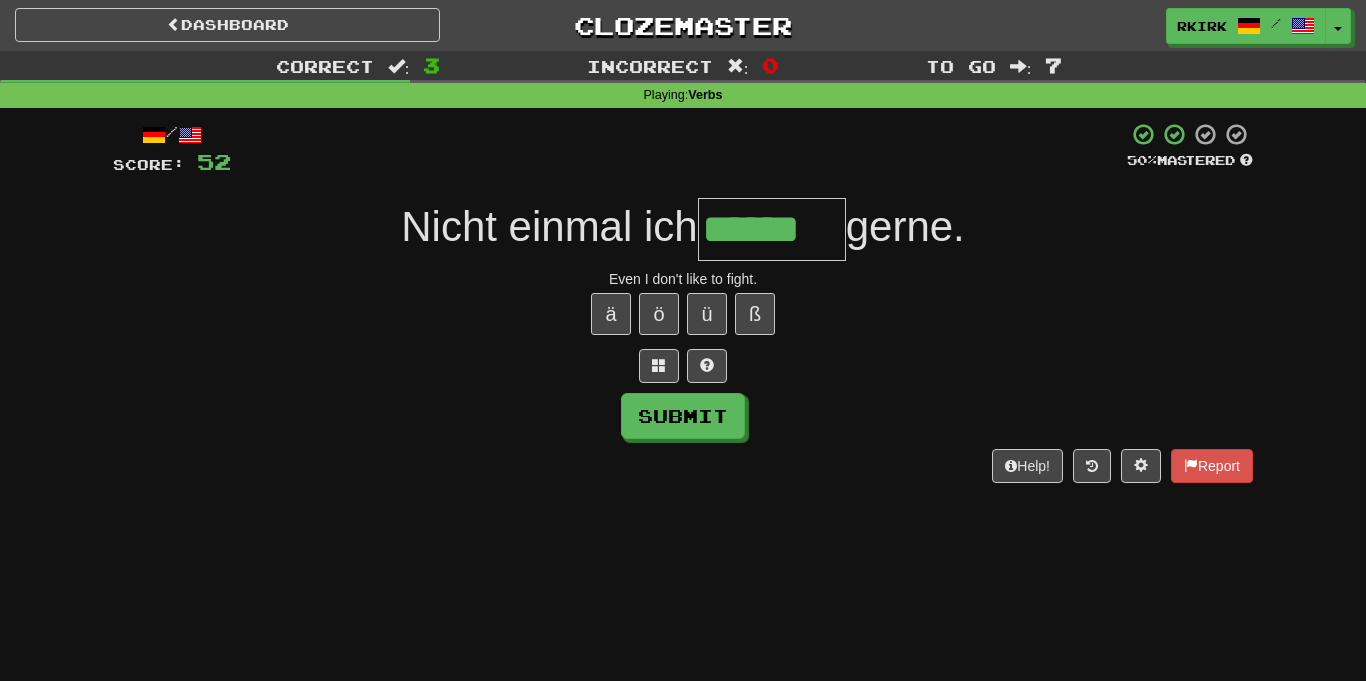 type on "******" 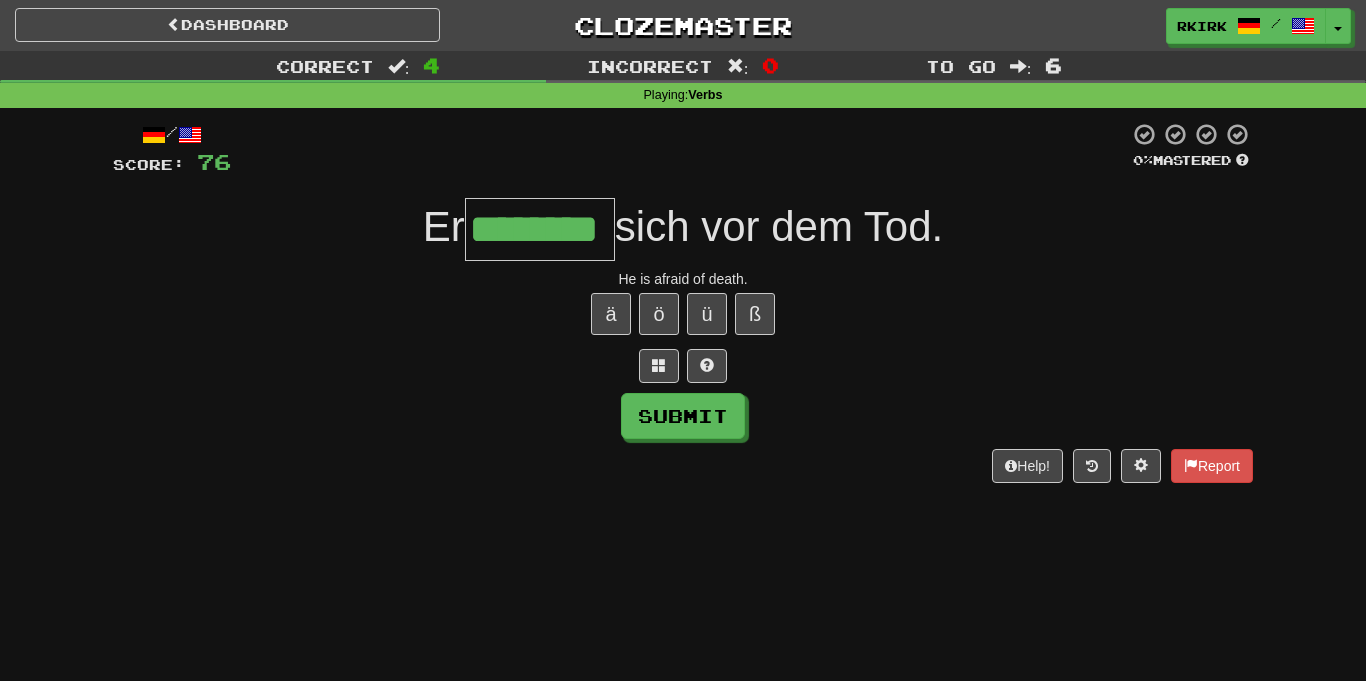 type on "********" 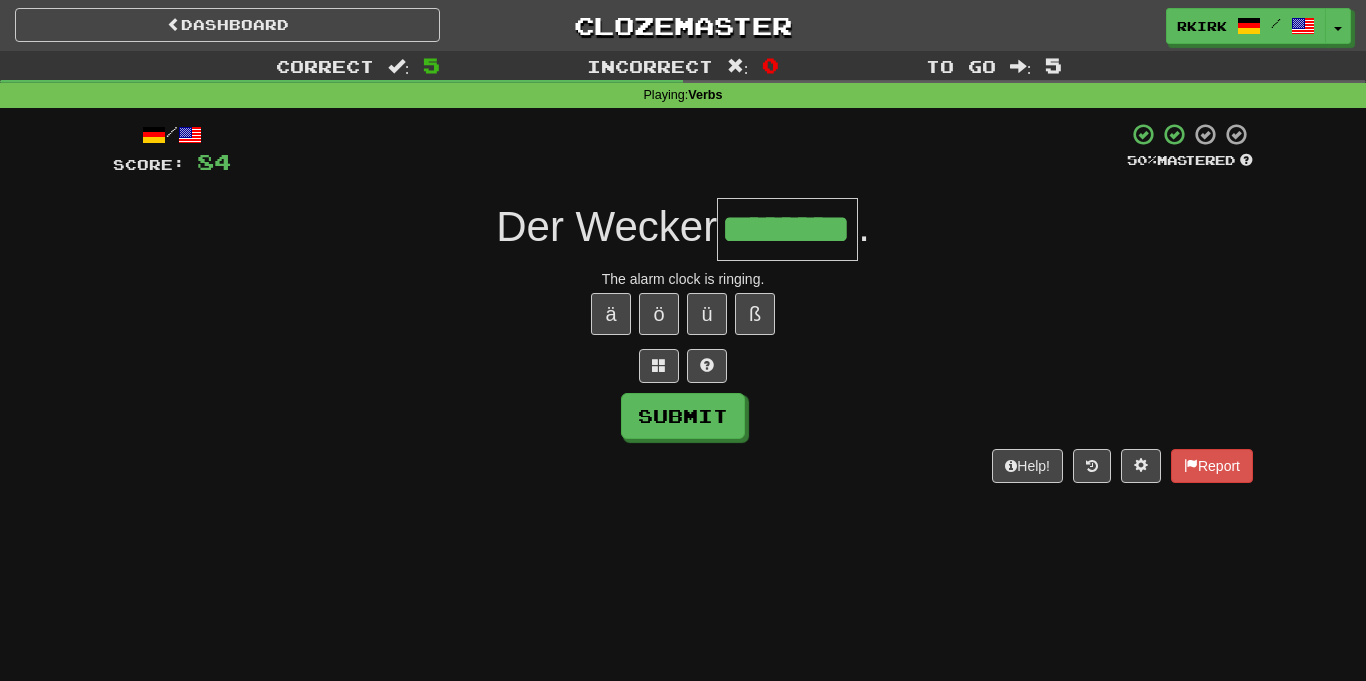 type on "********" 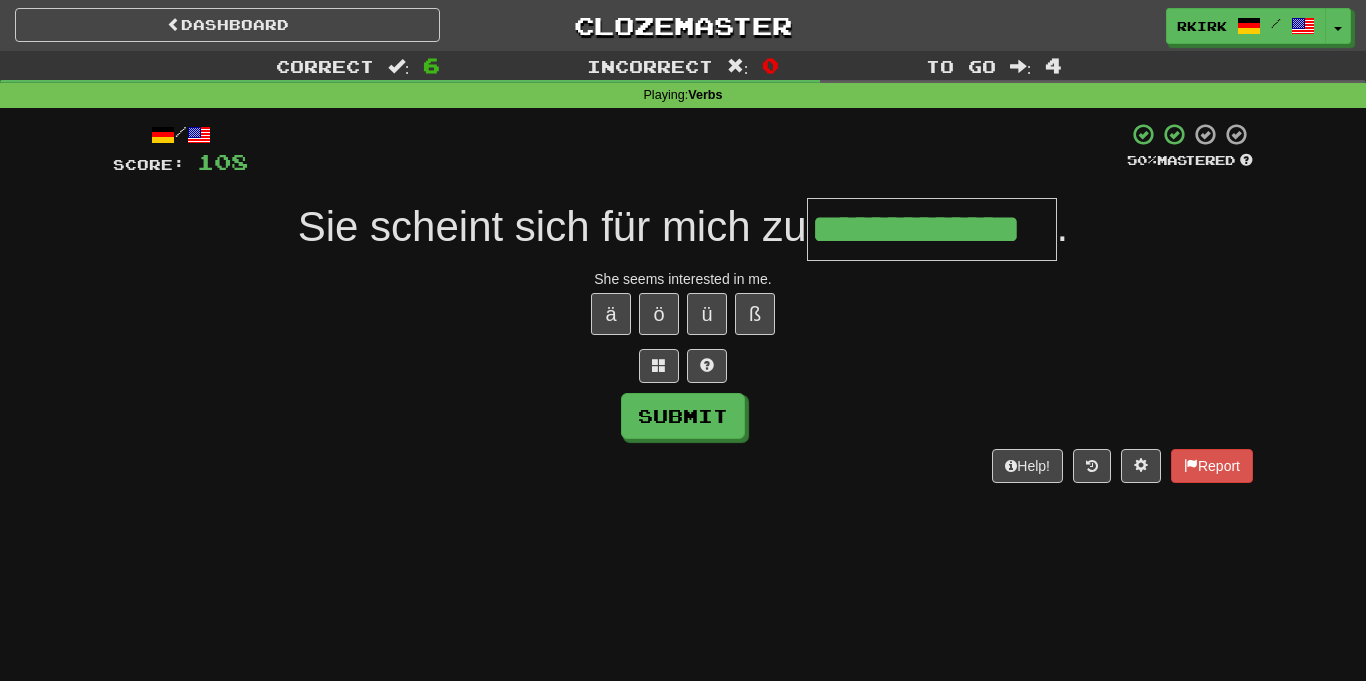 type on "**********" 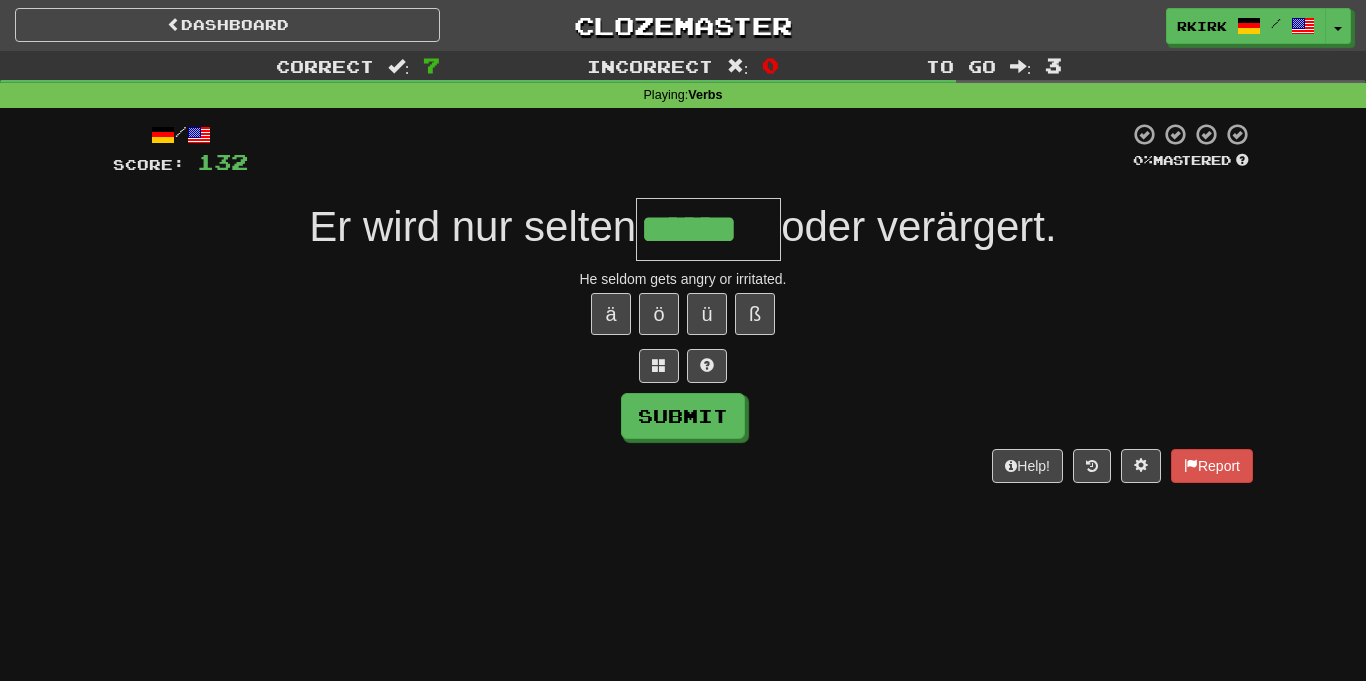 type on "******" 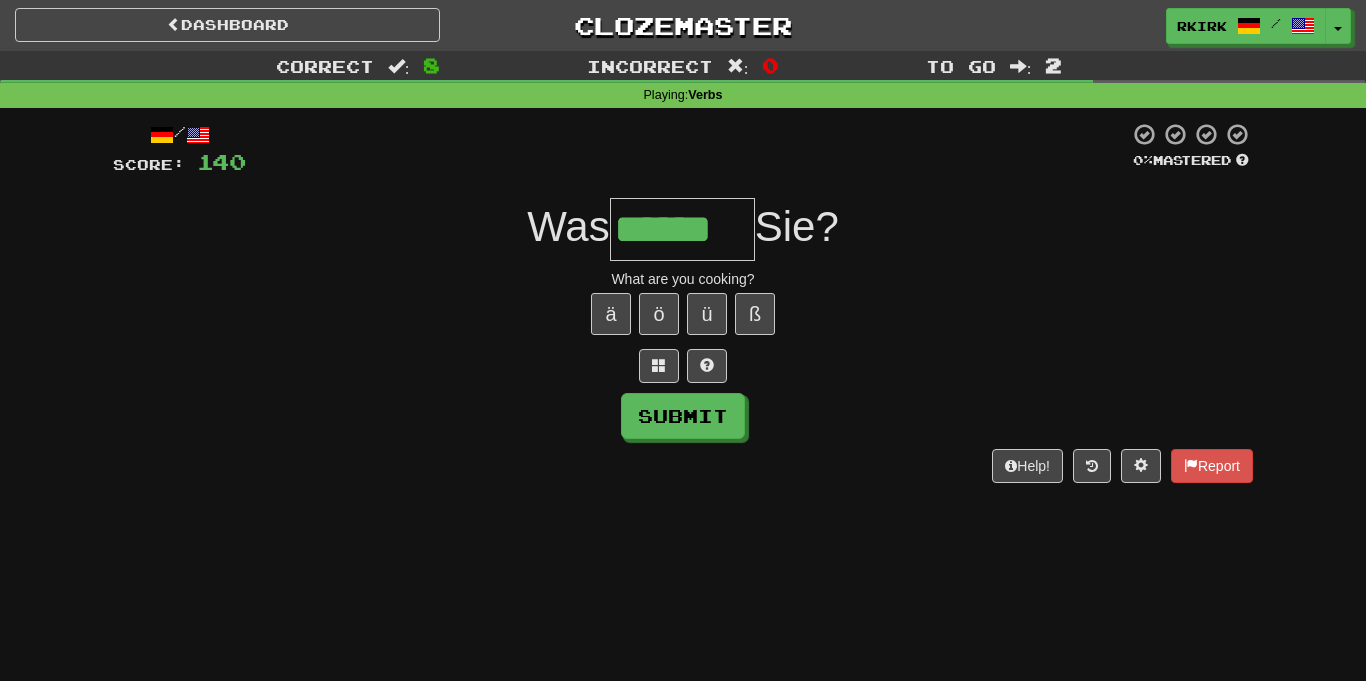 type on "******" 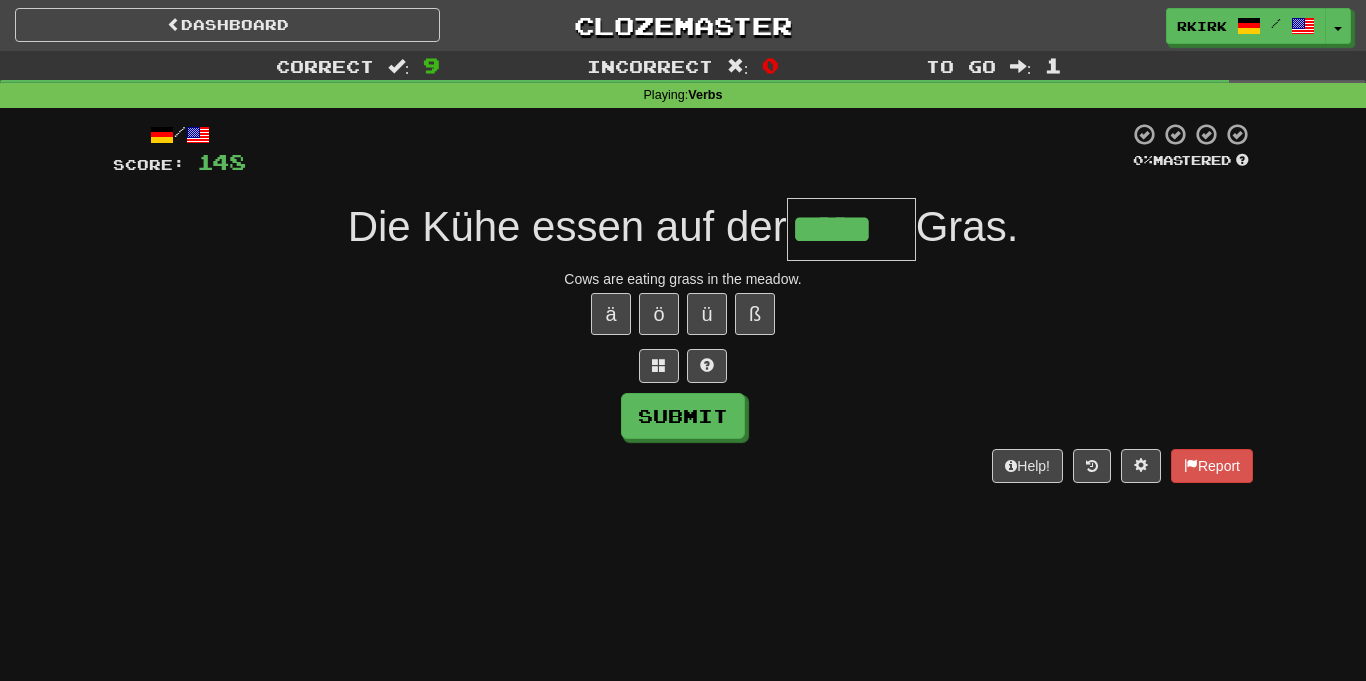 type on "*****" 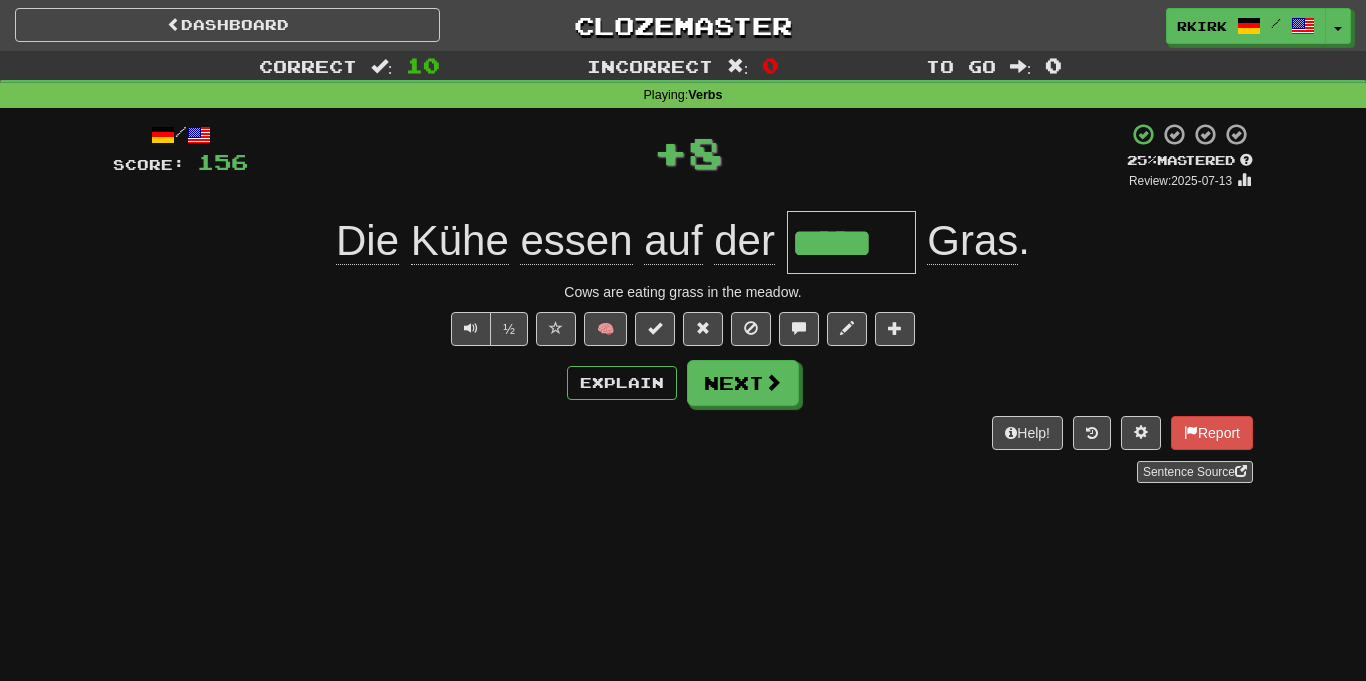 click on "*****" at bounding box center (851, 242) 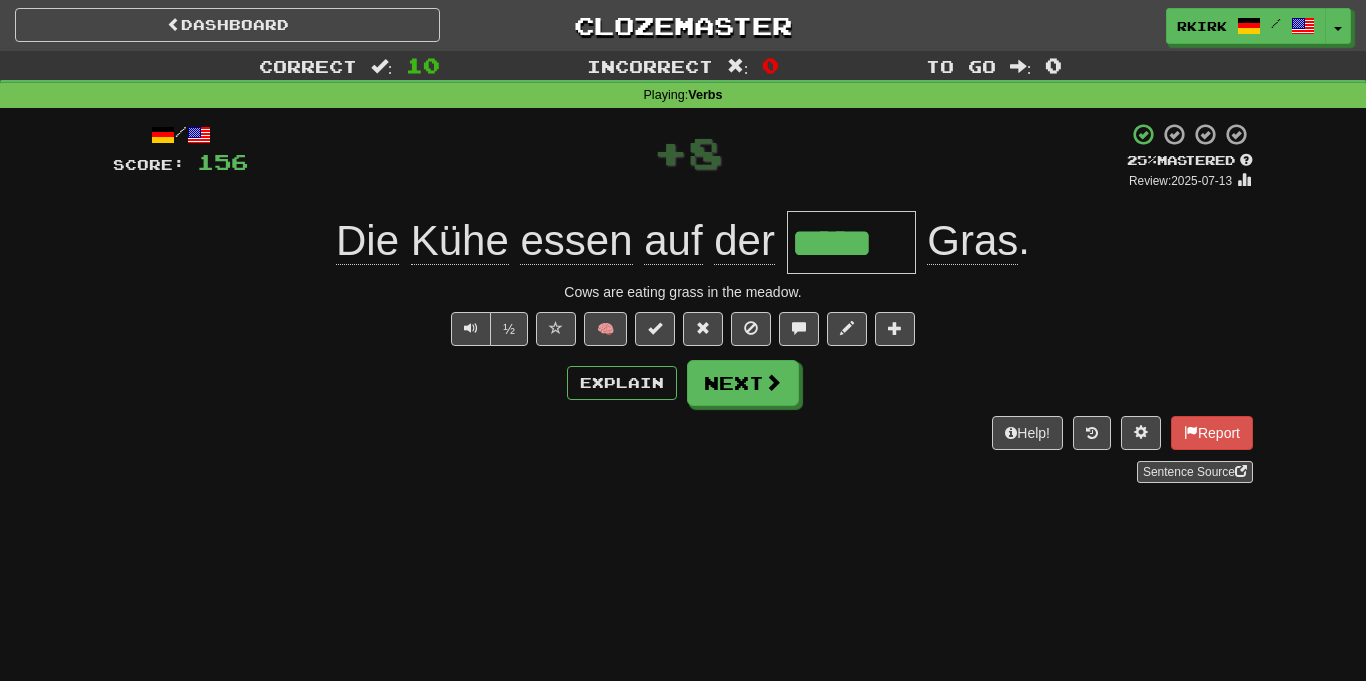 click on "*****" at bounding box center (851, 242) 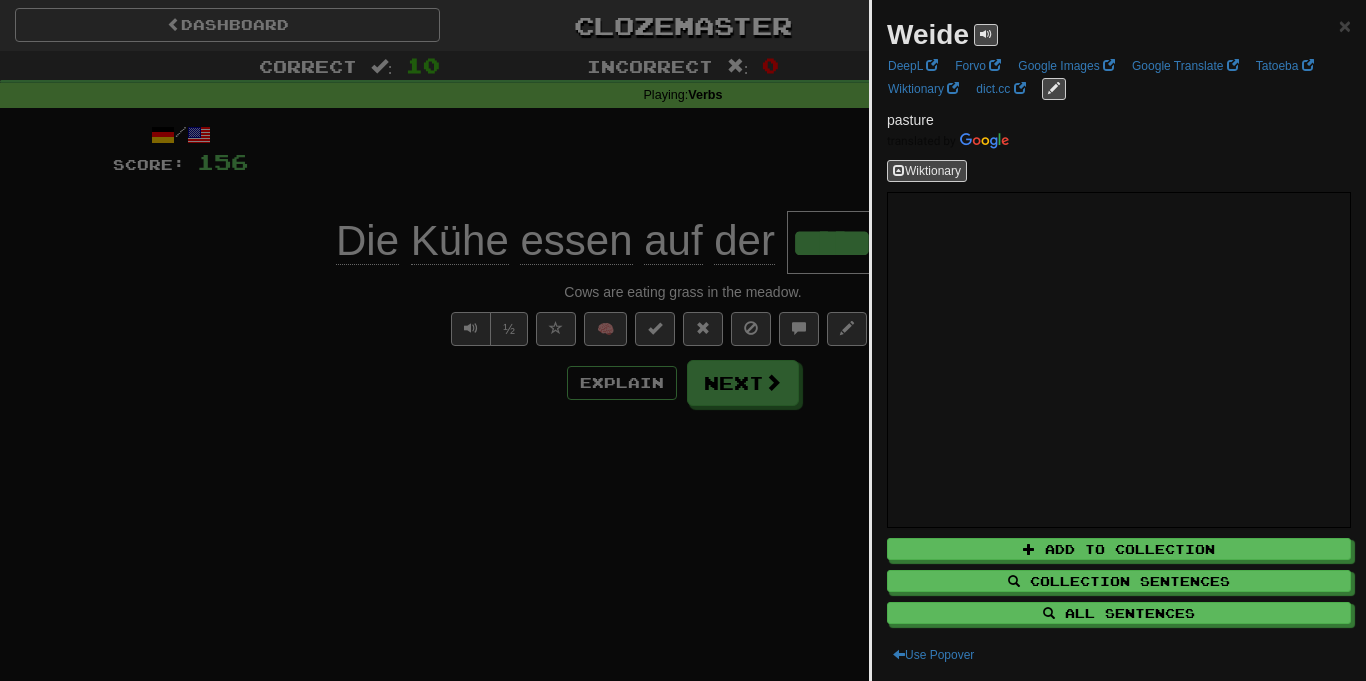 click at bounding box center (683, 340) 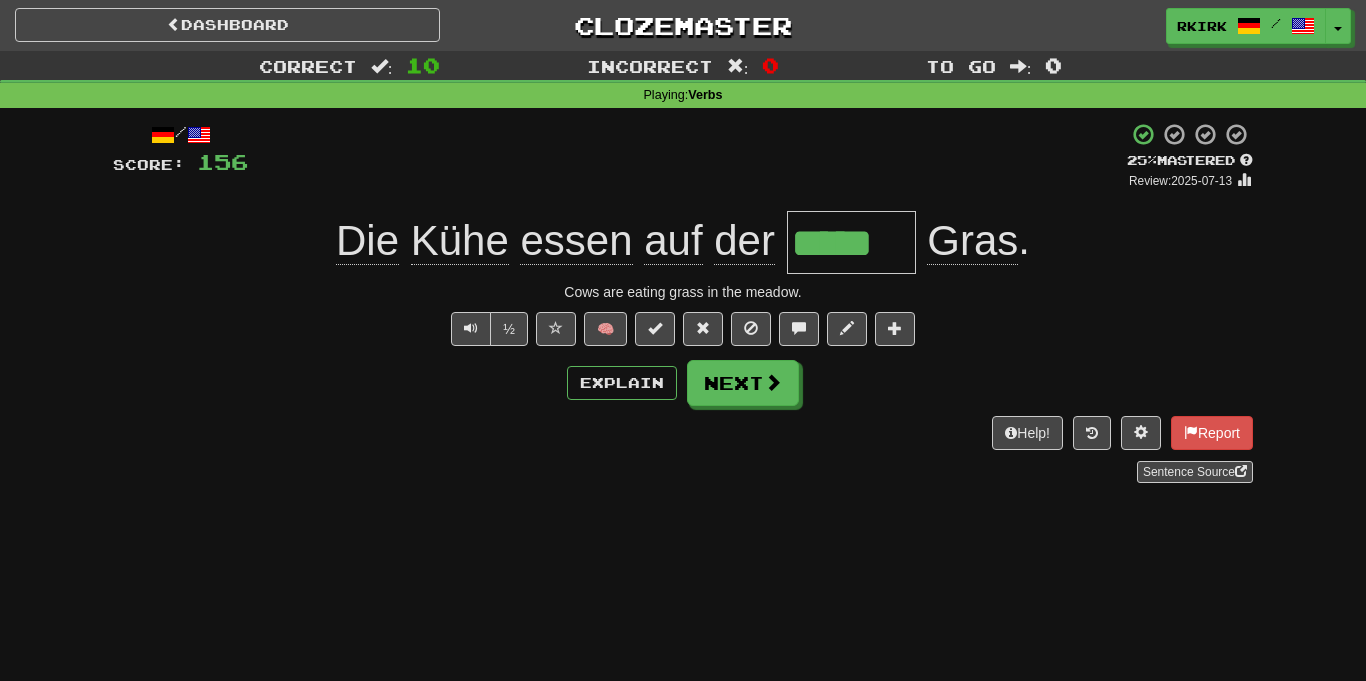 click on "/  Score:   156 + 8 25 %  Mastered Review:  2025-07-13 Die   Kühe   essen   auf   der   *****   Gras . Cows are eating grass in the meadow. ½ 🧠 Explain Next  Help!  Report Sentence Source" at bounding box center [683, 309] 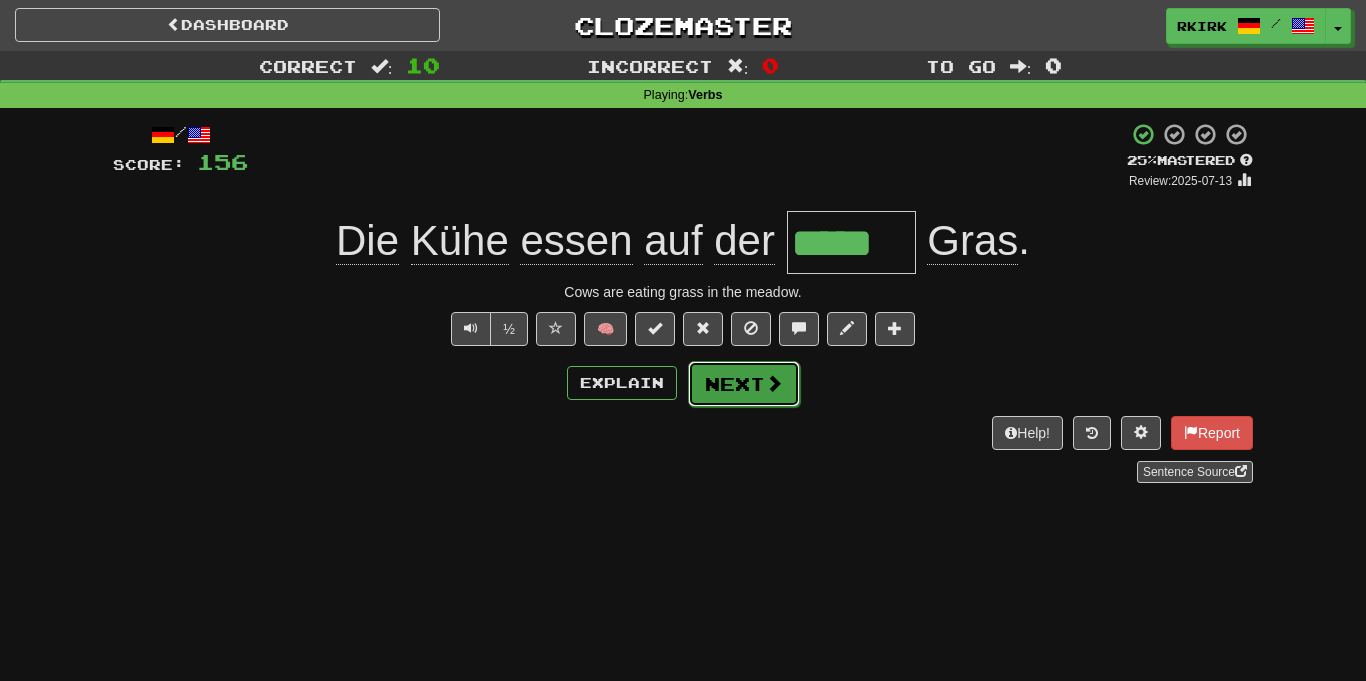 click at bounding box center [774, 383] 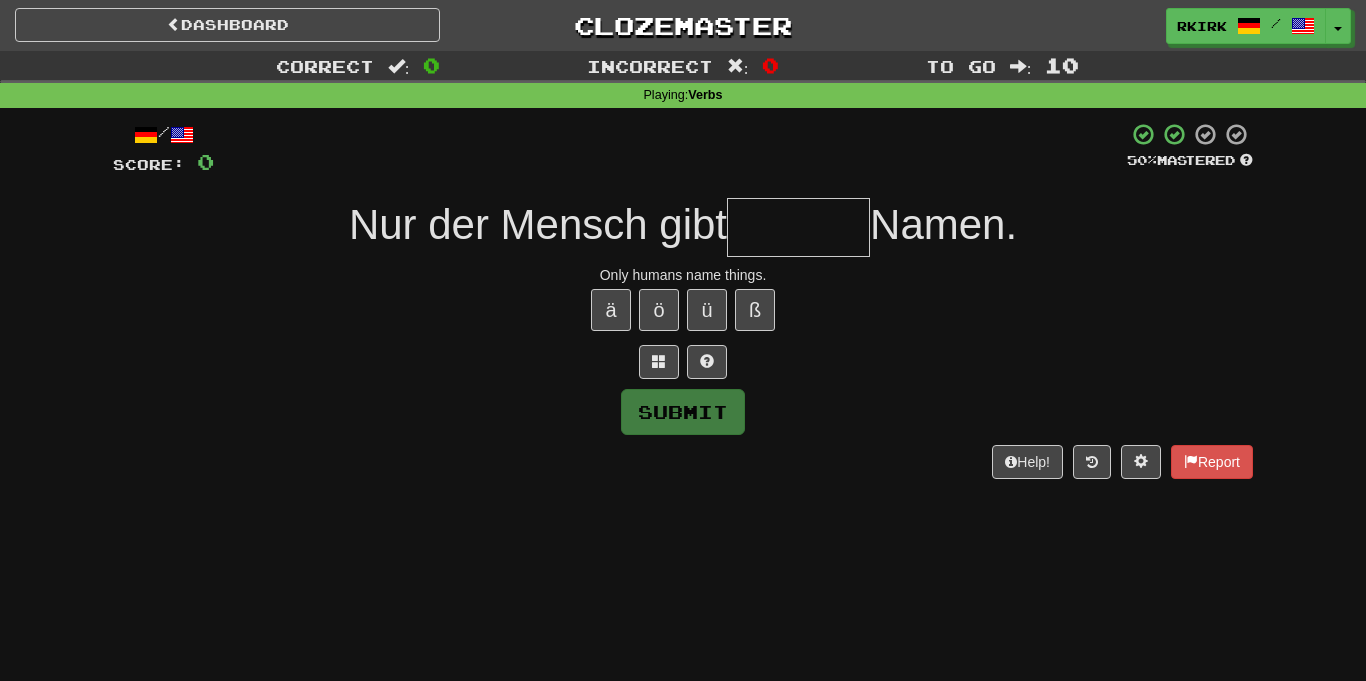 type on "*" 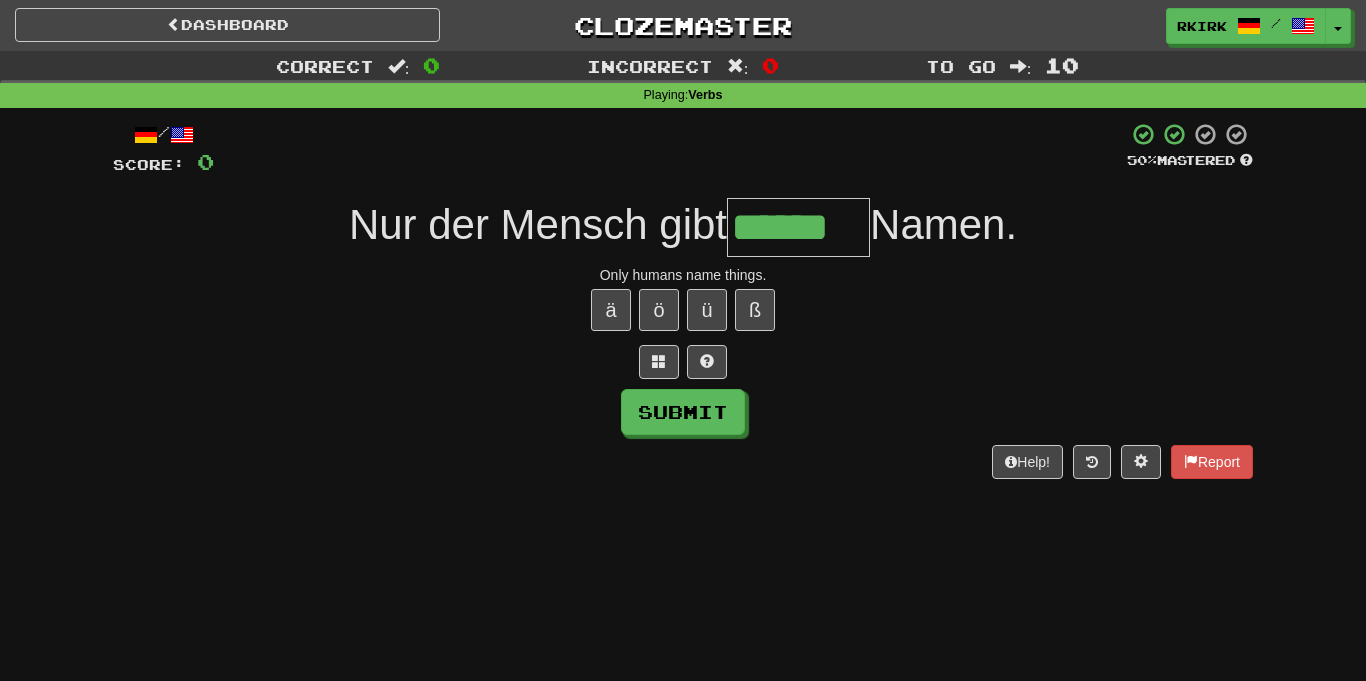type on "******" 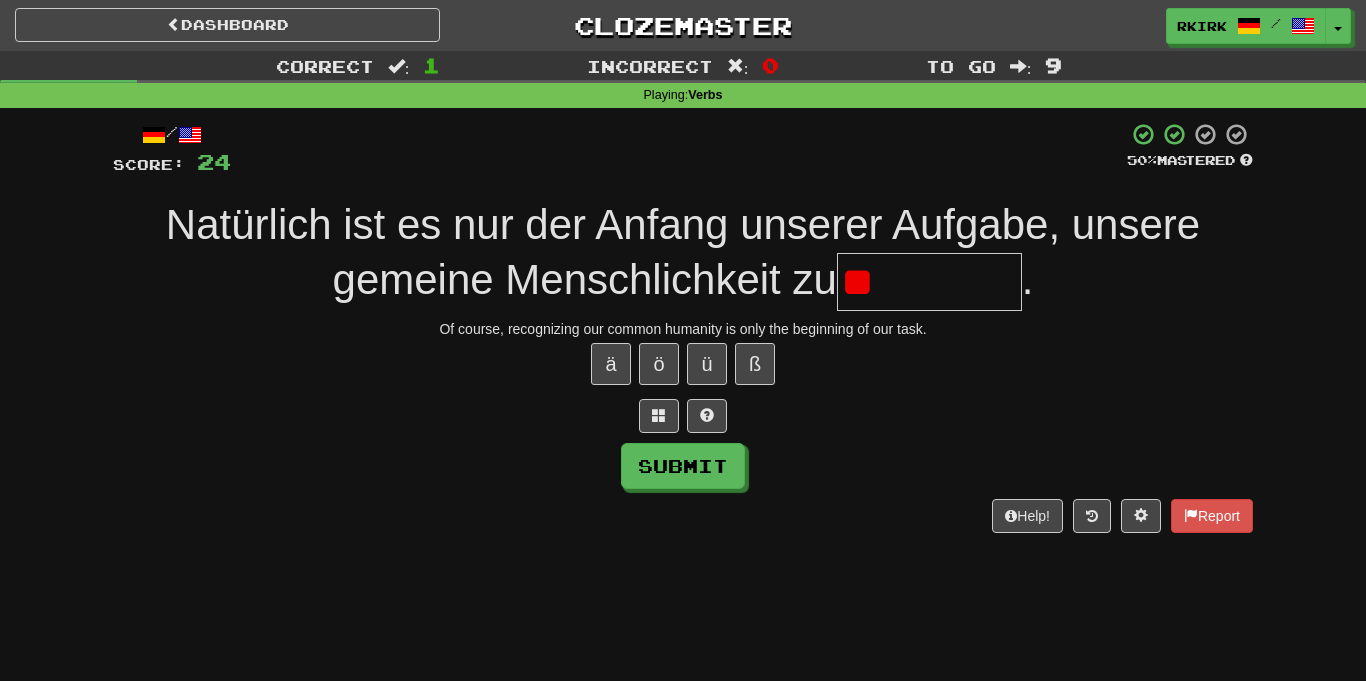 type on "*" 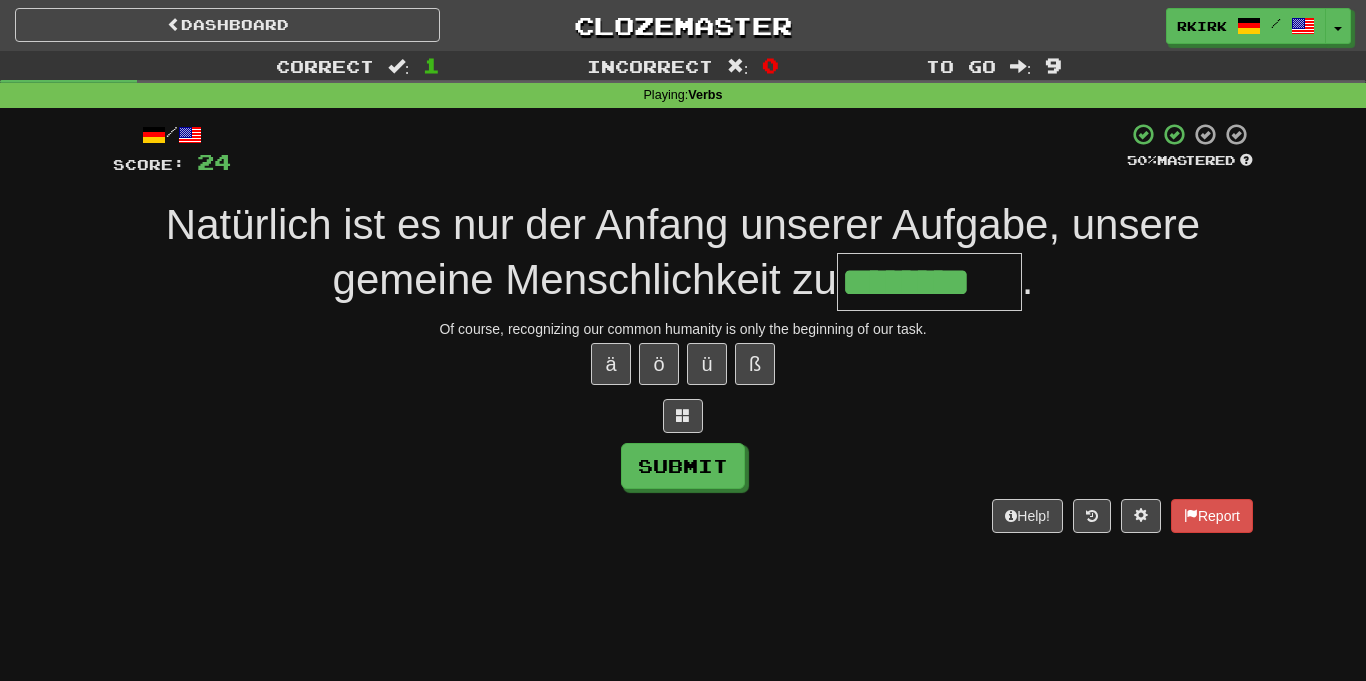 type on "********" 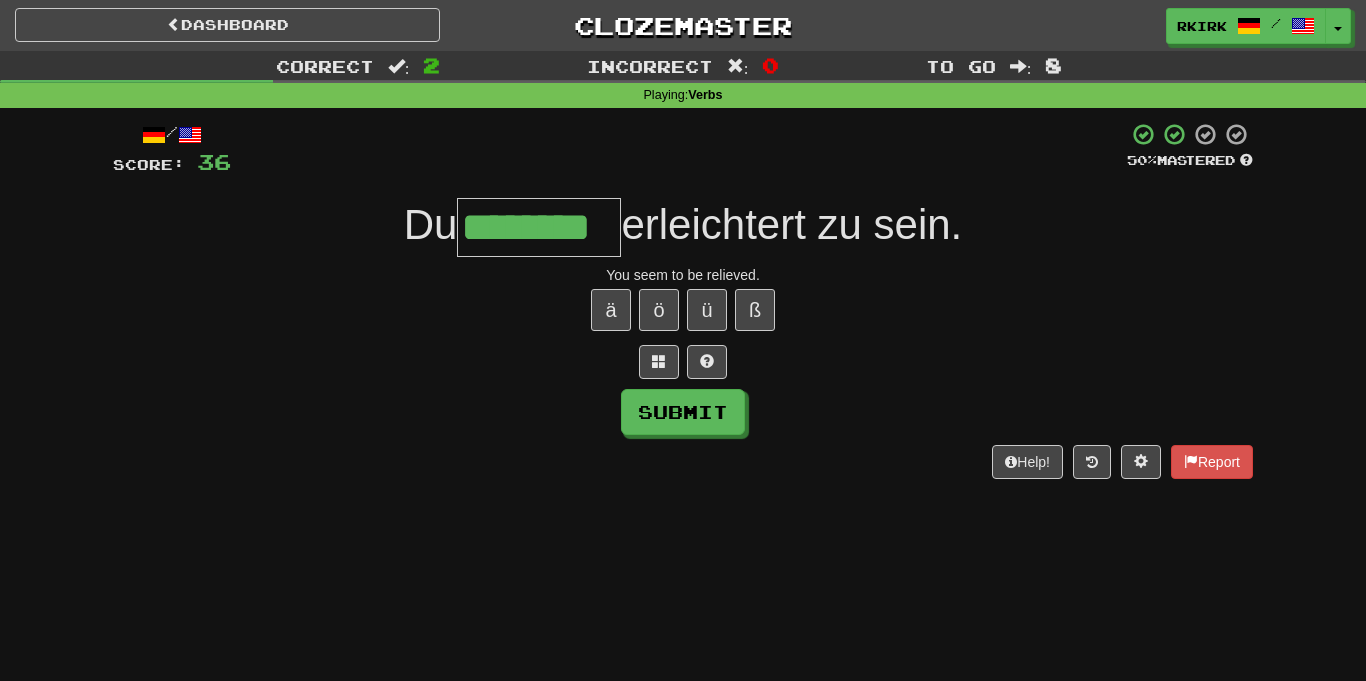type on "********" 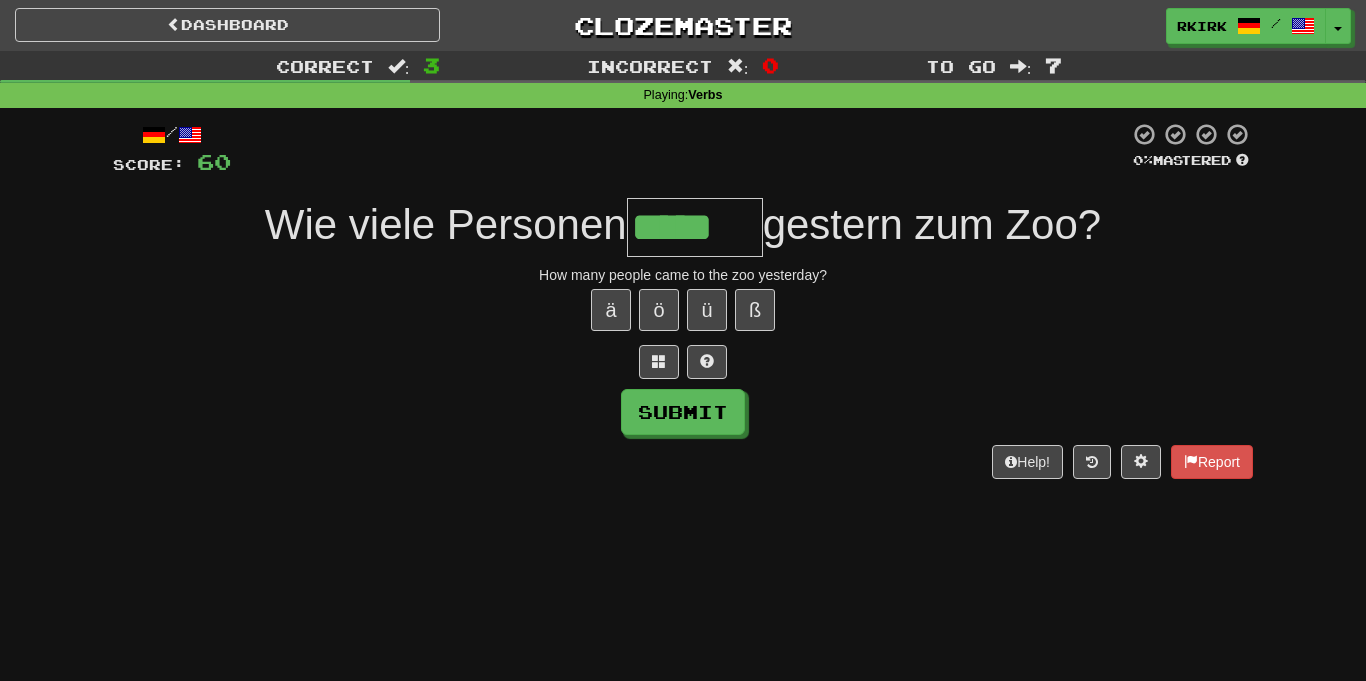 type on "*****" 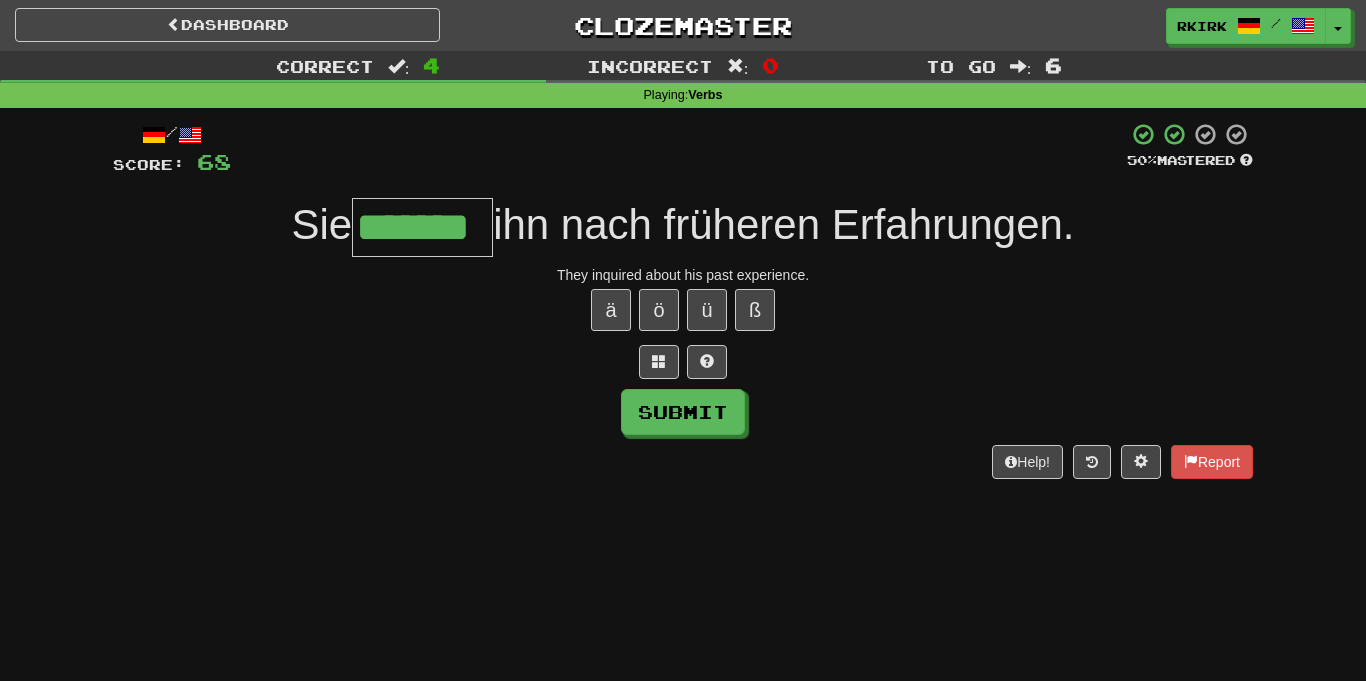 type on "*******" 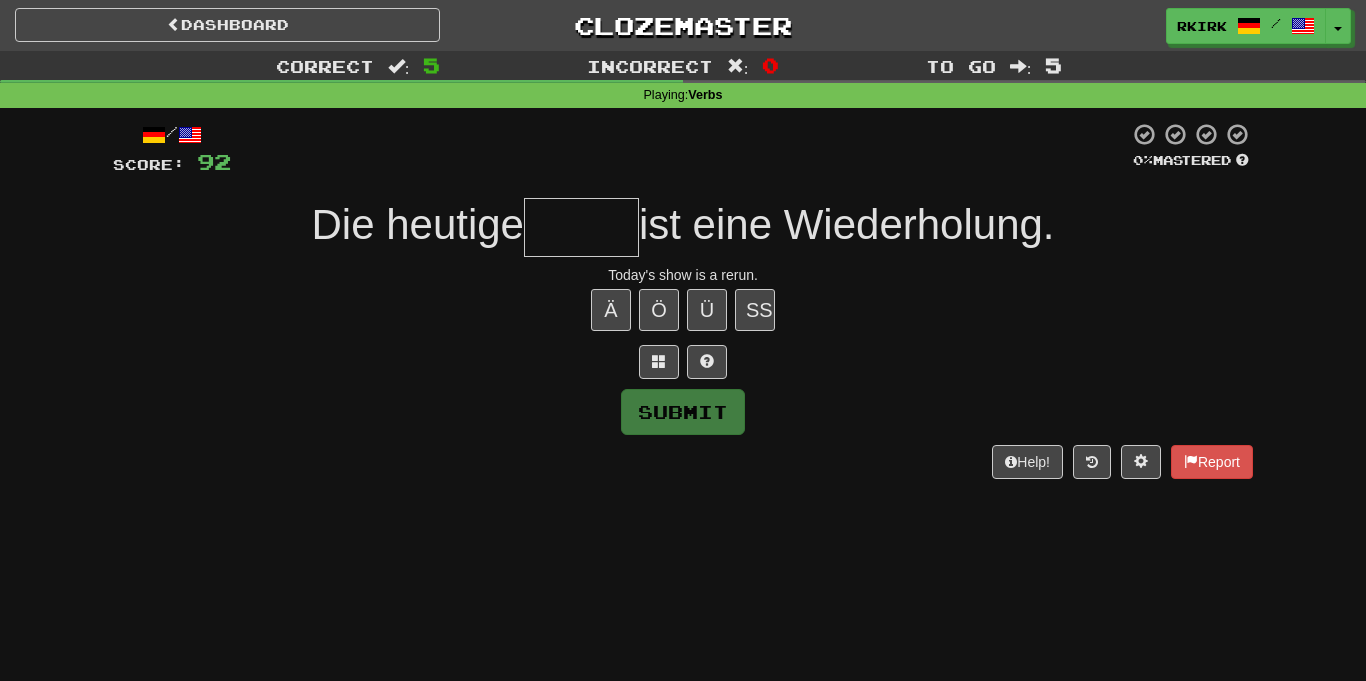 type on "*" 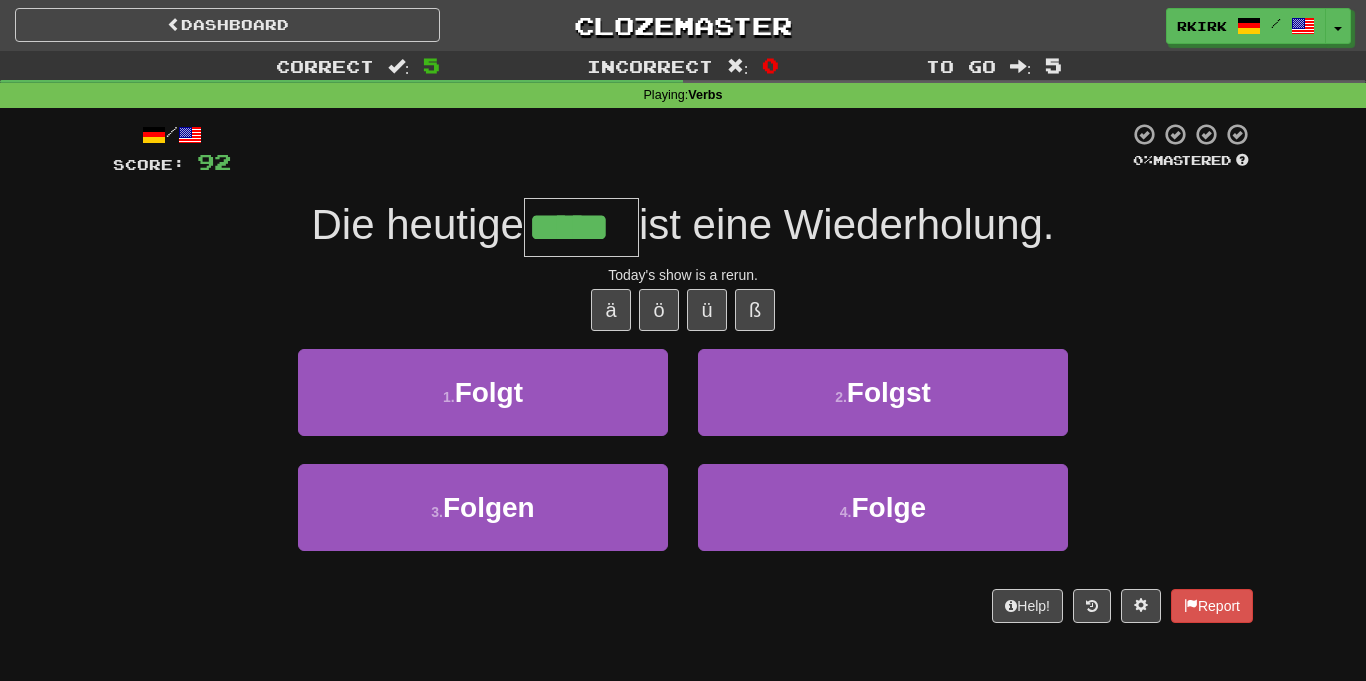 type on "*****" 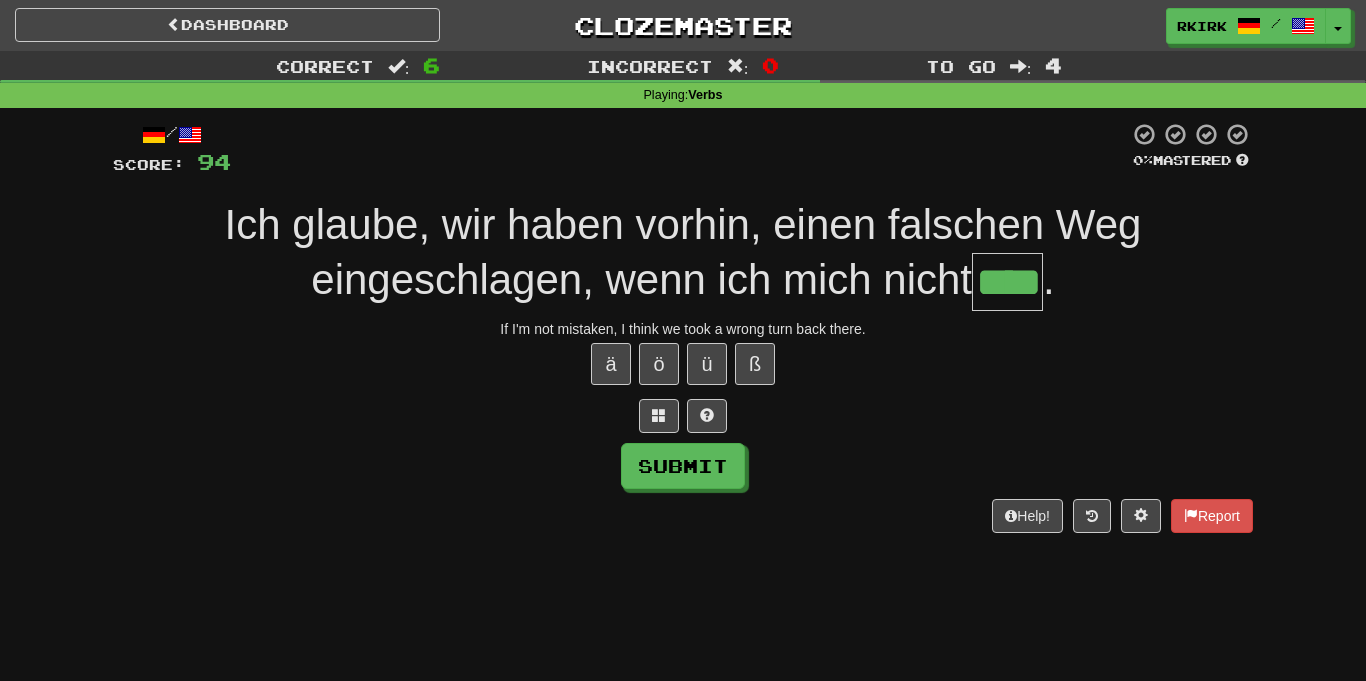 type on "****" 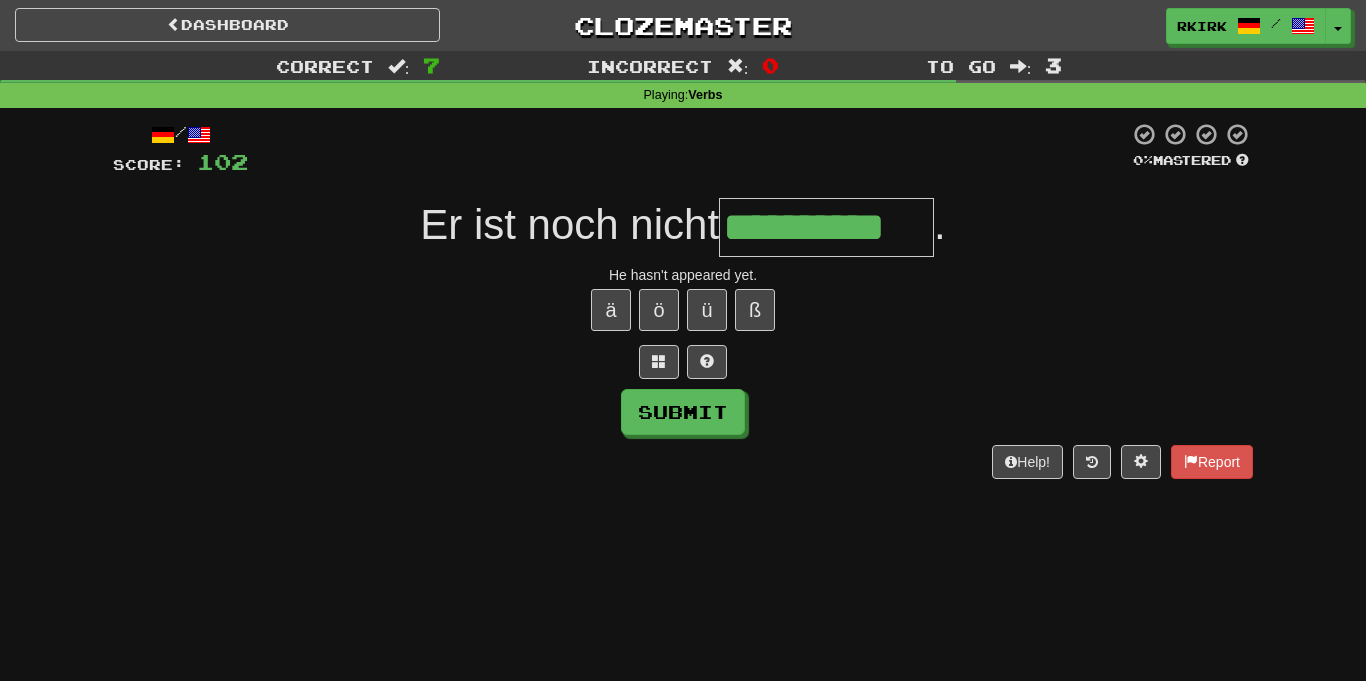 type on "**********" 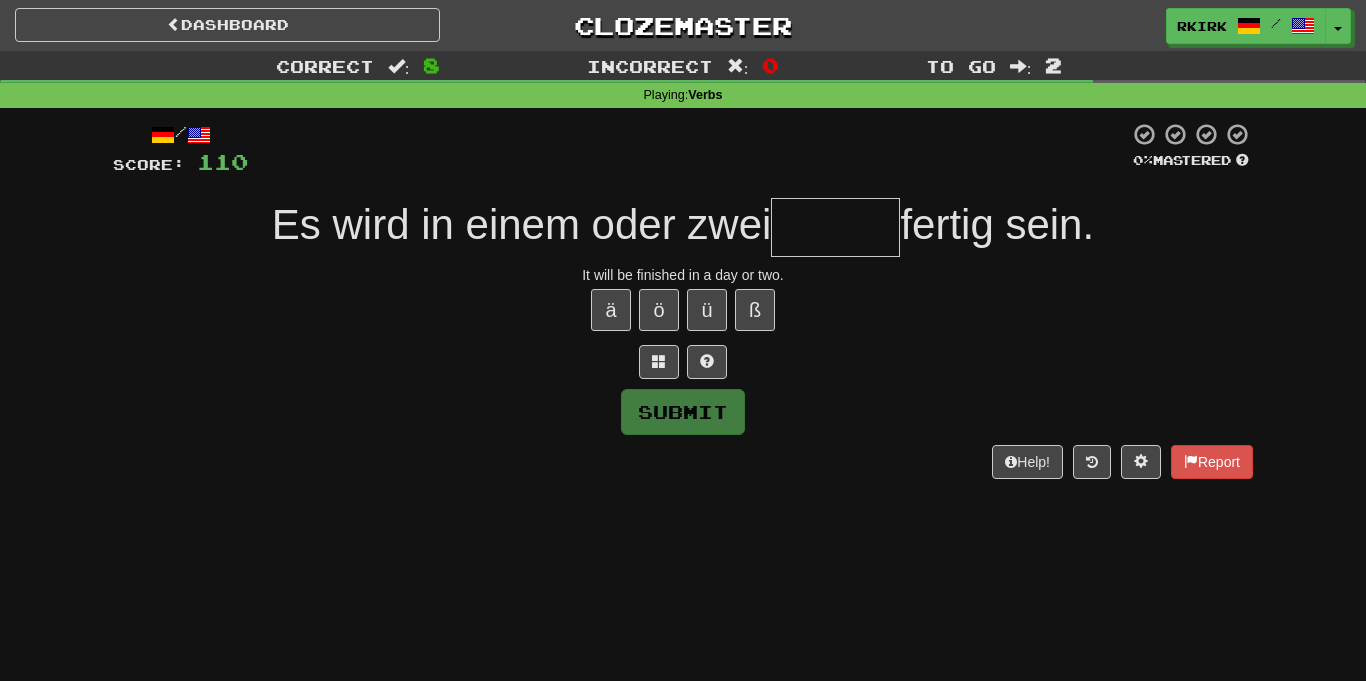 type on "*" 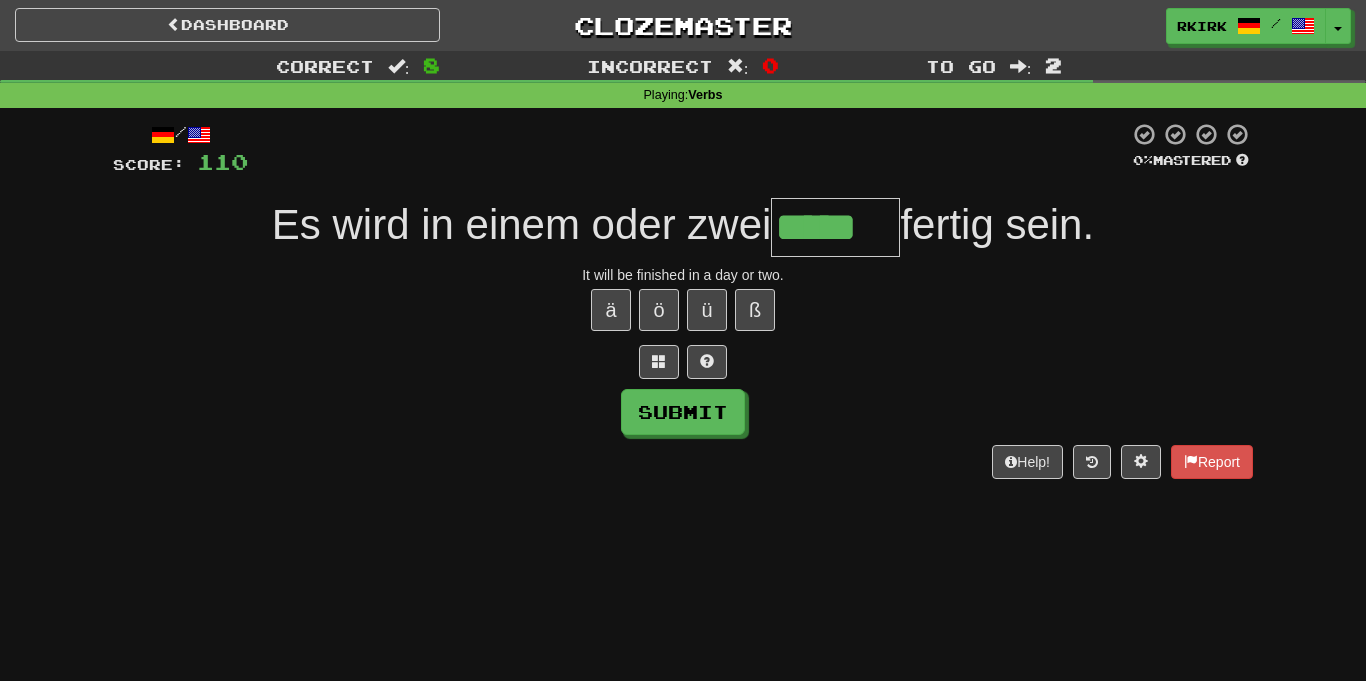 type on "*****" 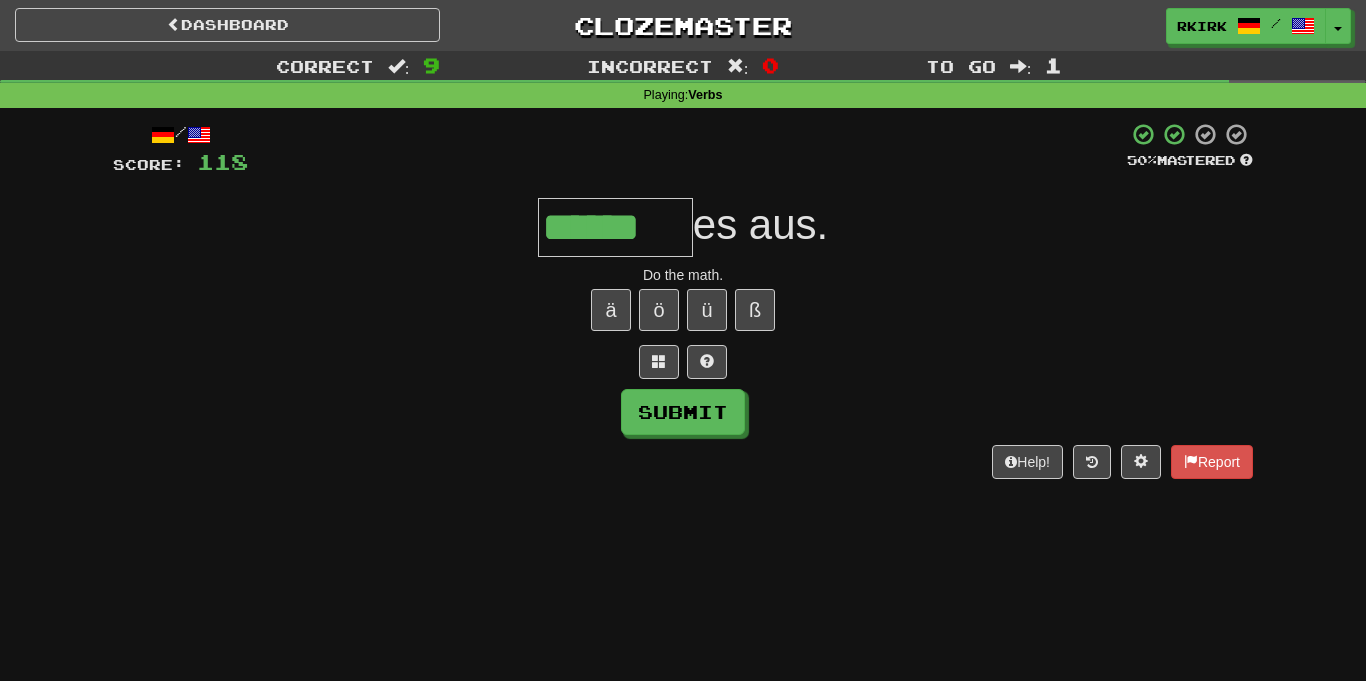 type on "******" 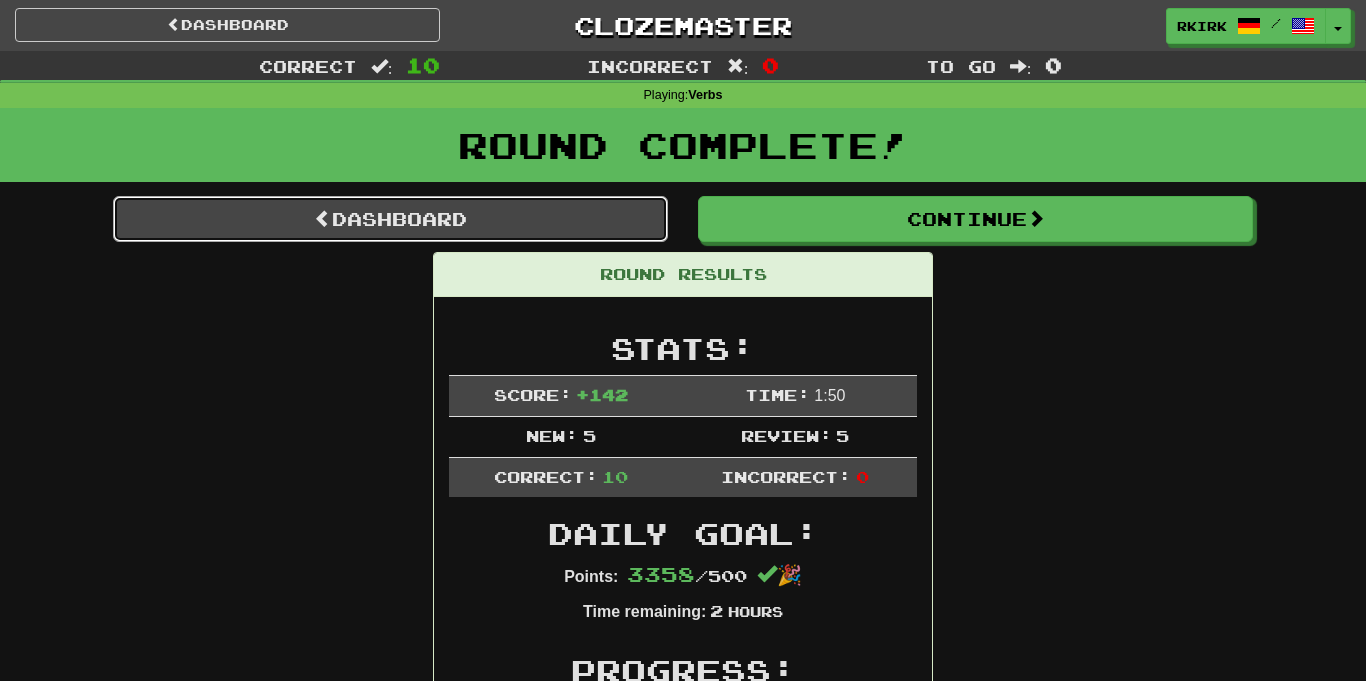 click on "Dashboard" at bounding box center (390, 219) 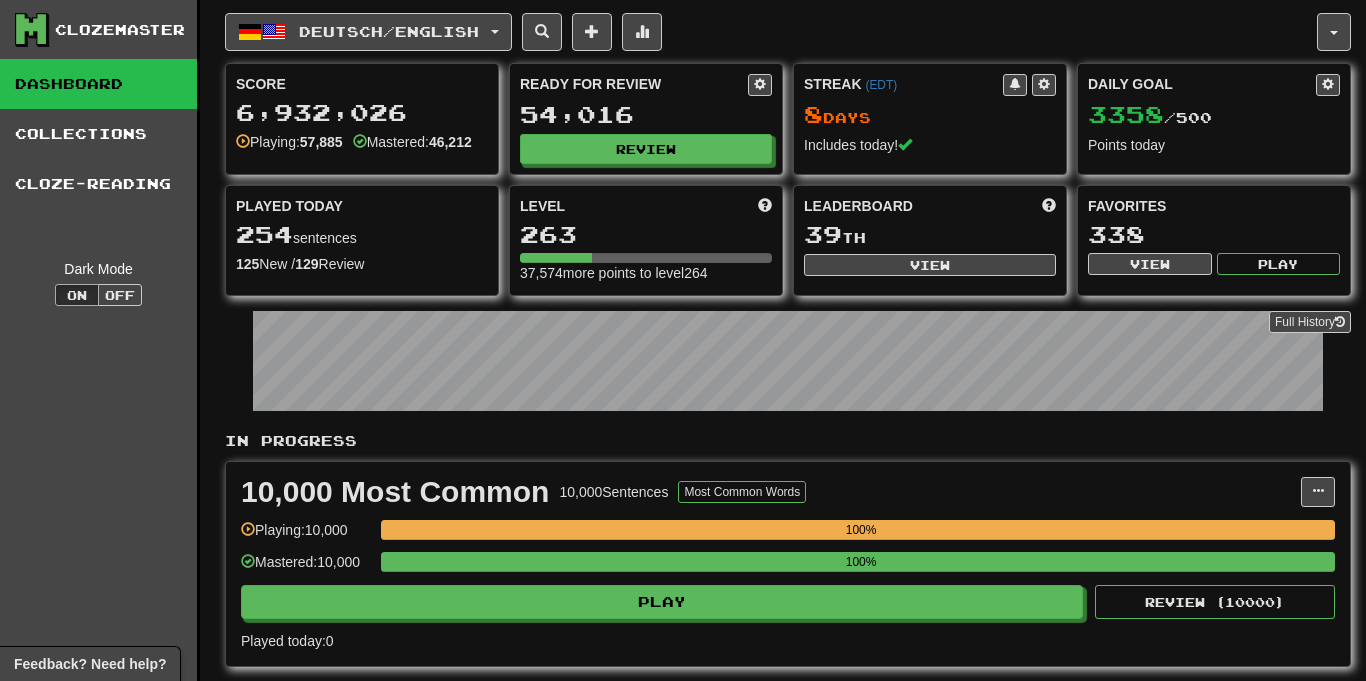 scroll, scrollTop: 0, scrollLeft: 0, axis: both 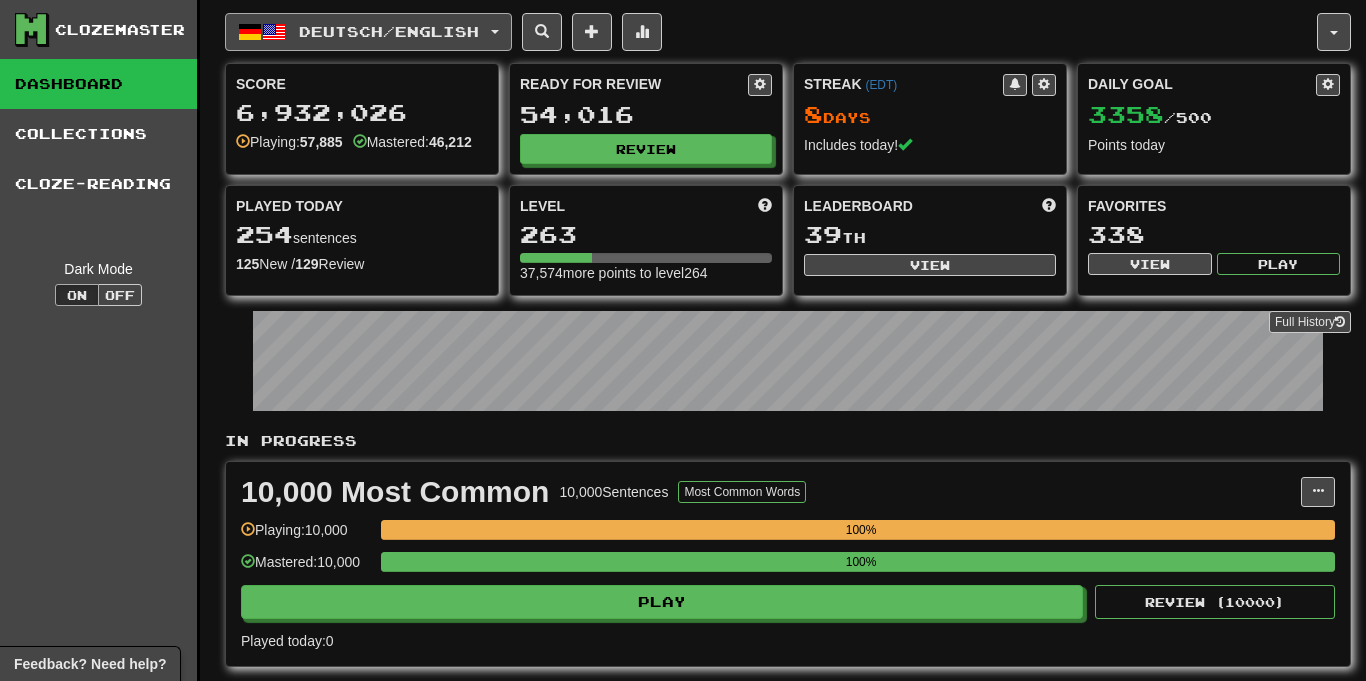 click on "Deutsch  /  English" at bounding box center [368, 32] 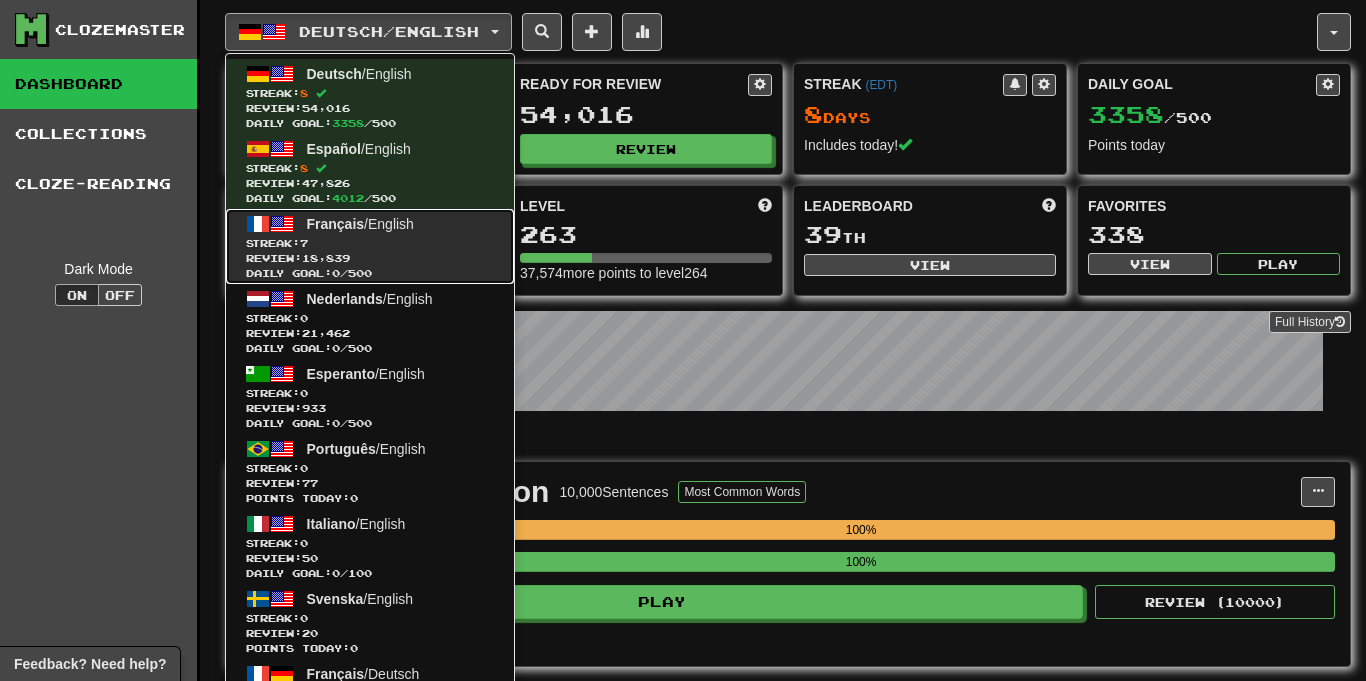 click on "Français  /  English Streak:  7   Review:  18,839 Daily Goal:  0  /  500" at bounding box center [370, 246] 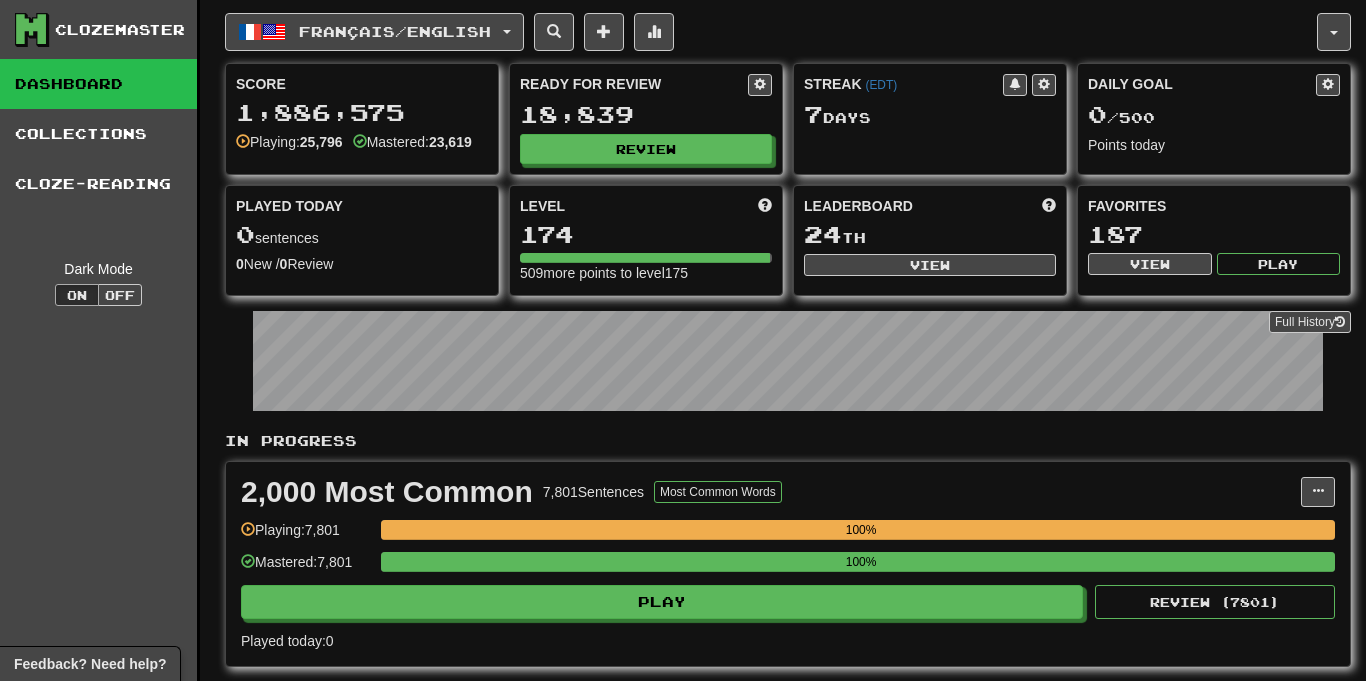 scroll, scrollTop: 0, scrollLeft: 0, axis: both 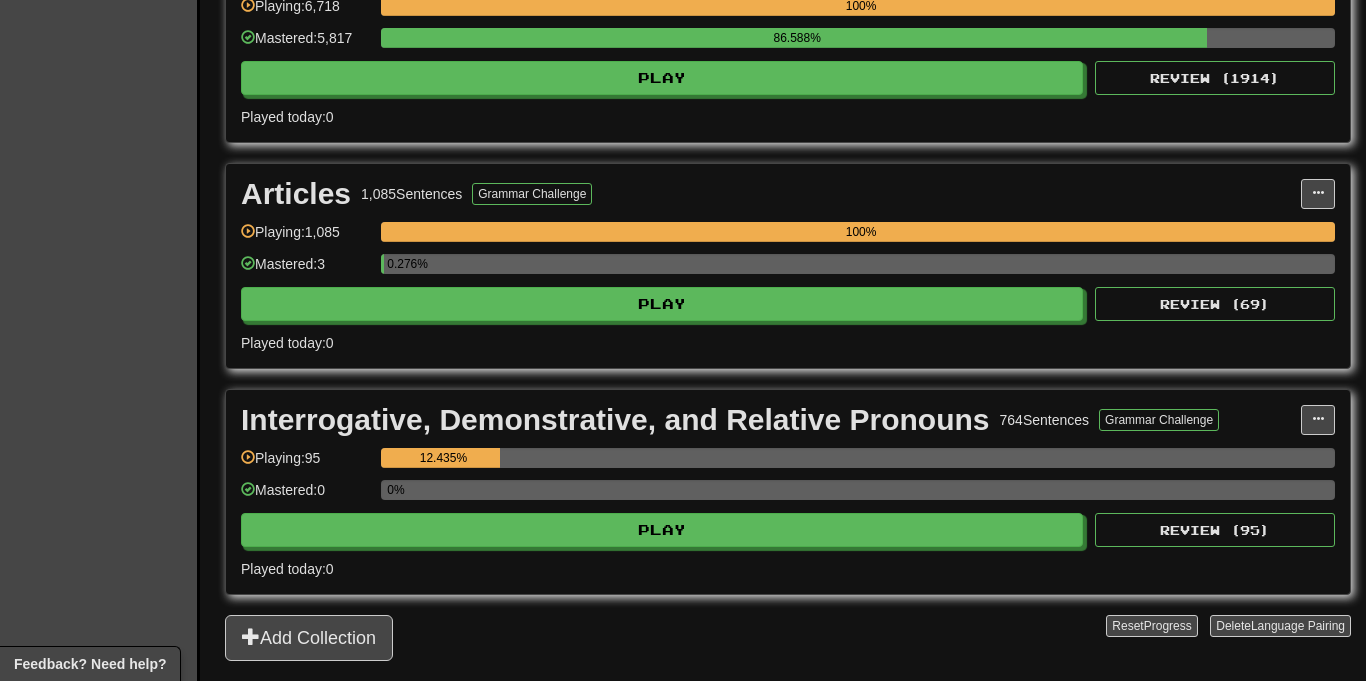 click on "Articles 1,085 Sentences Grammar Challenge Manage Sentences Unpin from Dashboard Playing: 1,085 100% Mastered: 3 0.276% Play Review ( 69 ) Played today: 0" at bounding box center (788, 266) 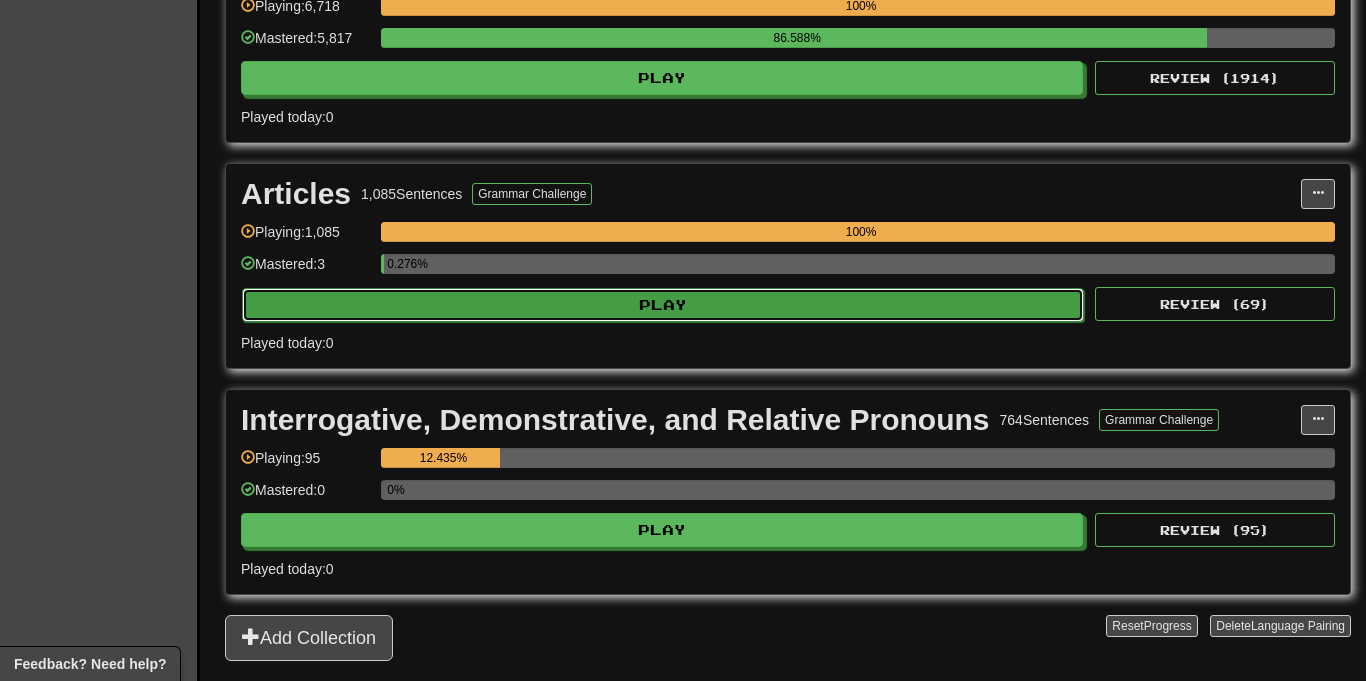 click on "Play" at bounding box center (663, 305) 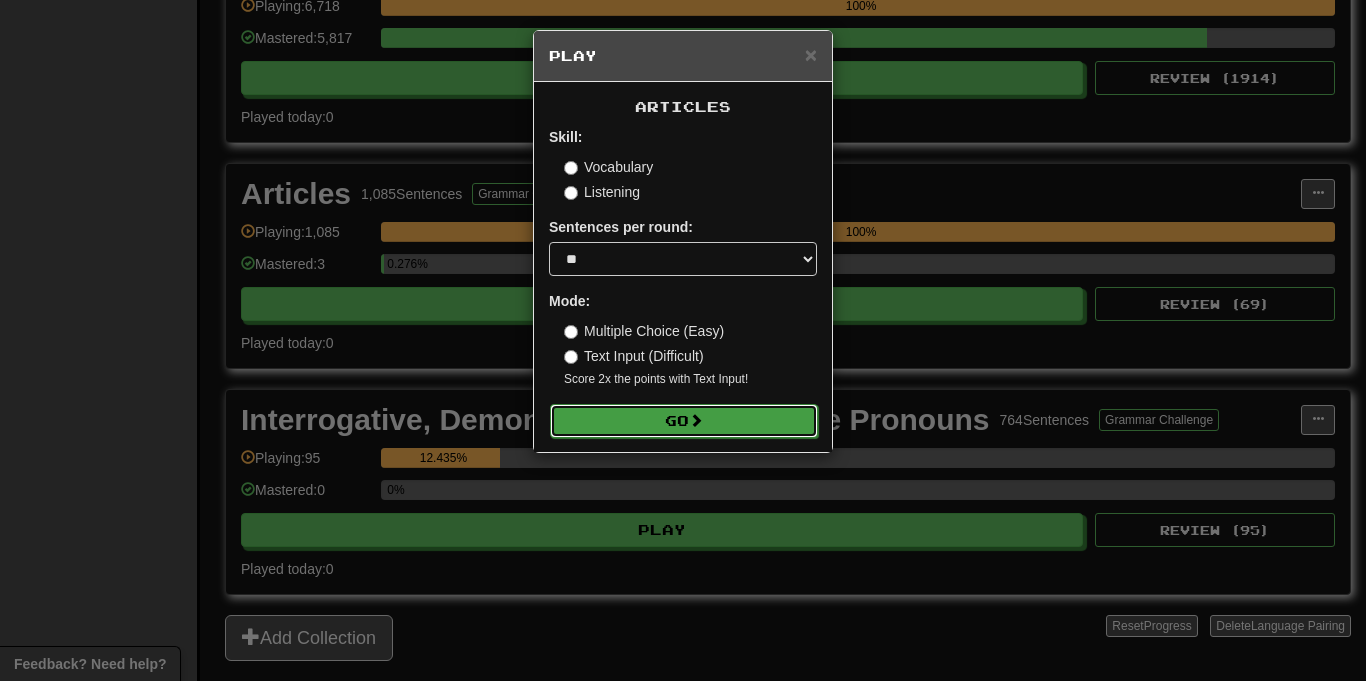 click on "Go" at bounding box center [684, 421] 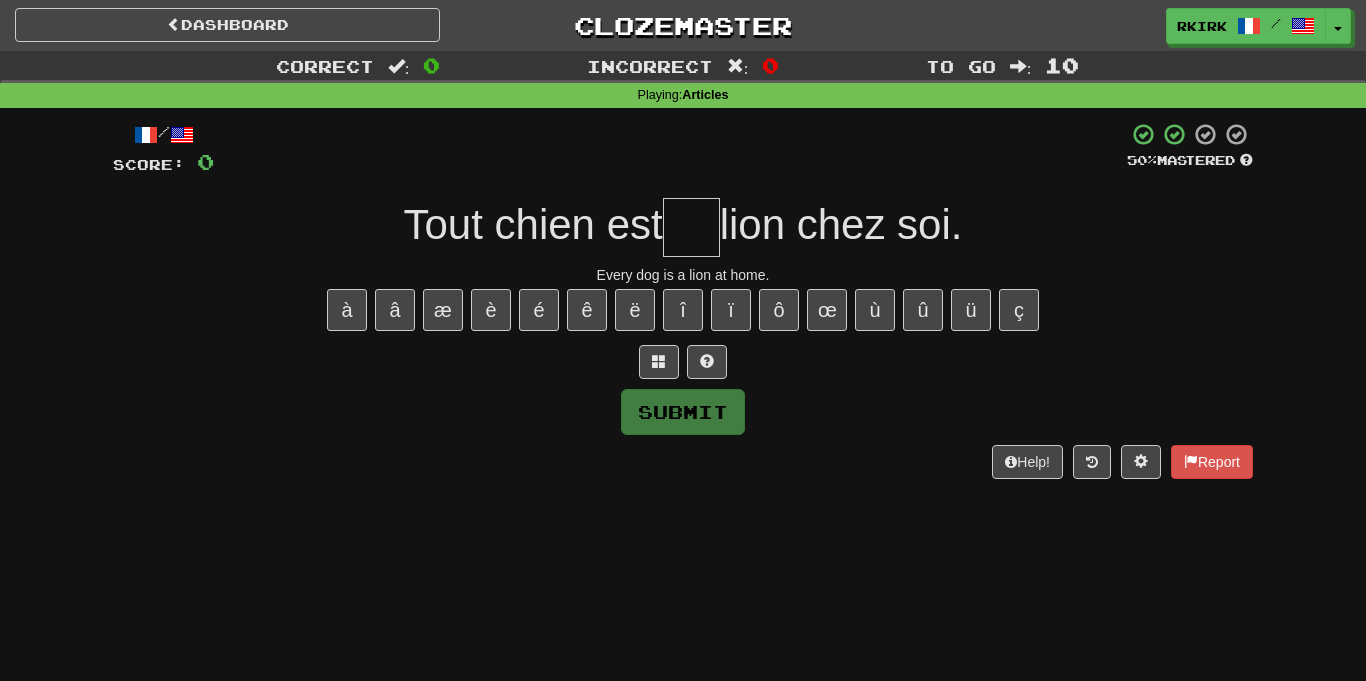 scroll, scrollTop: 0, scrollLeft: 0, axis: both 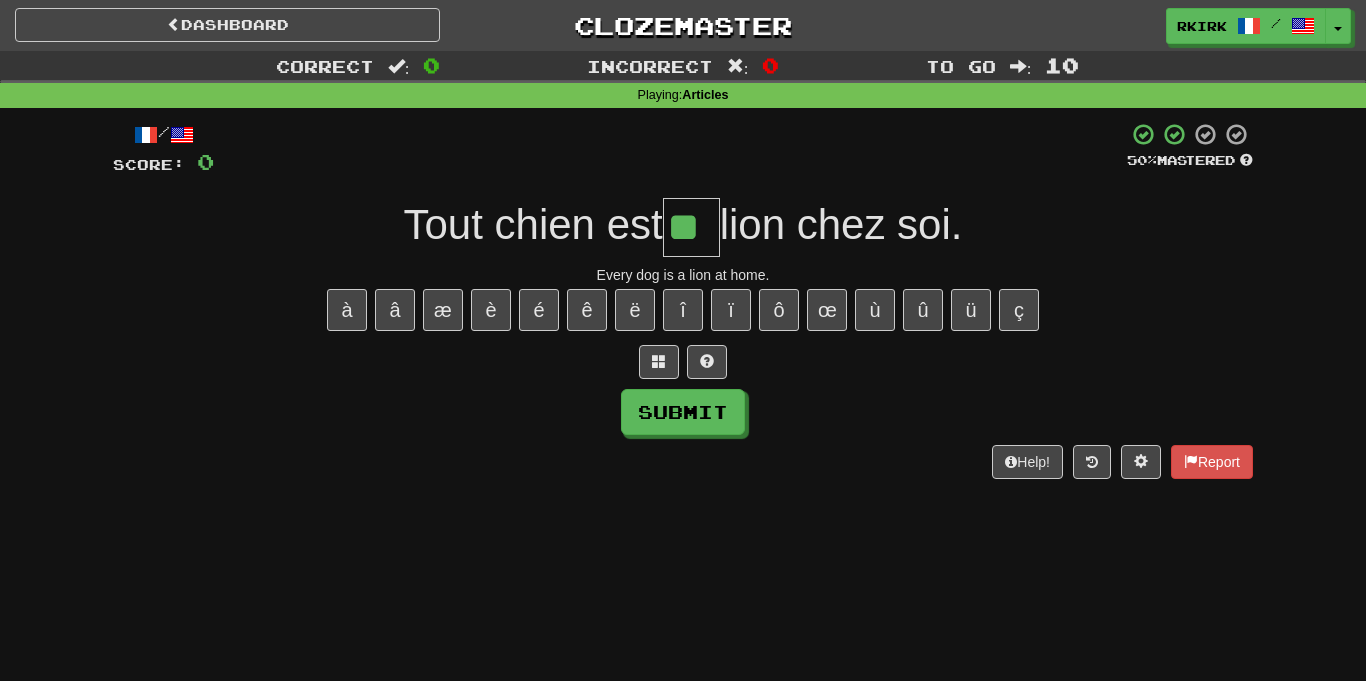 type on "**" 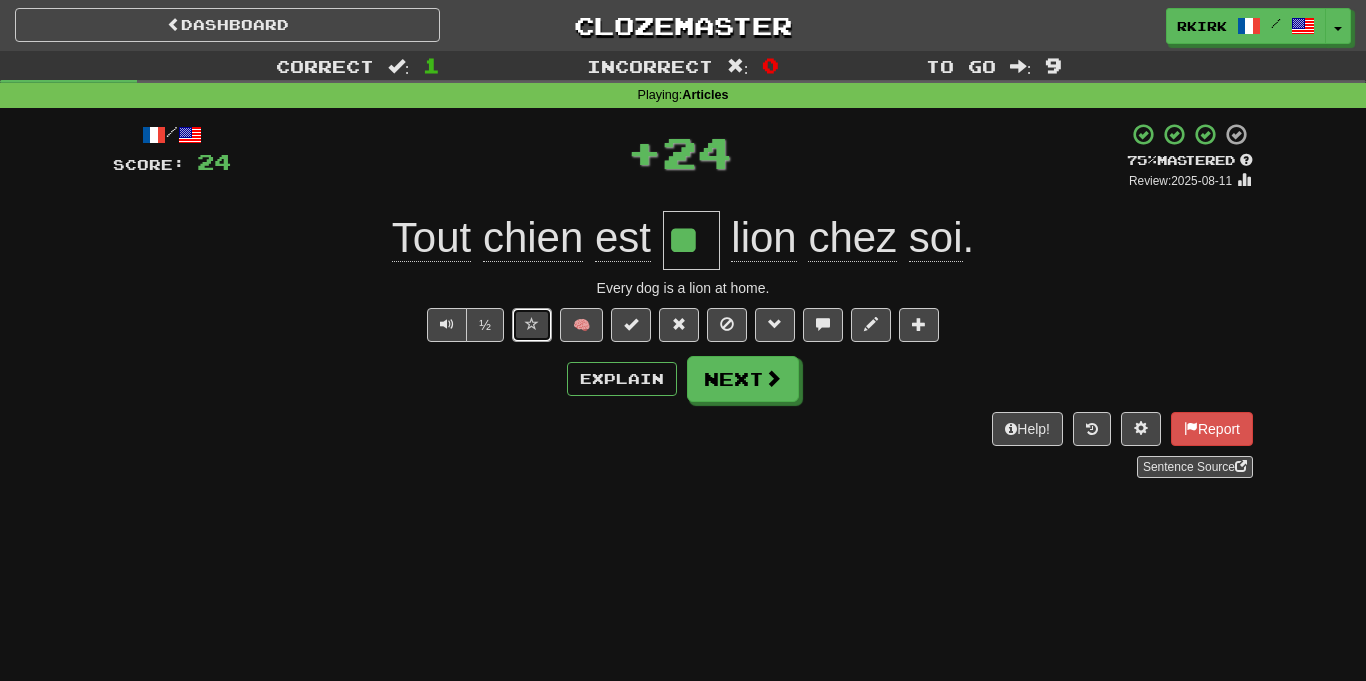 click at bounding box center [532, 325] 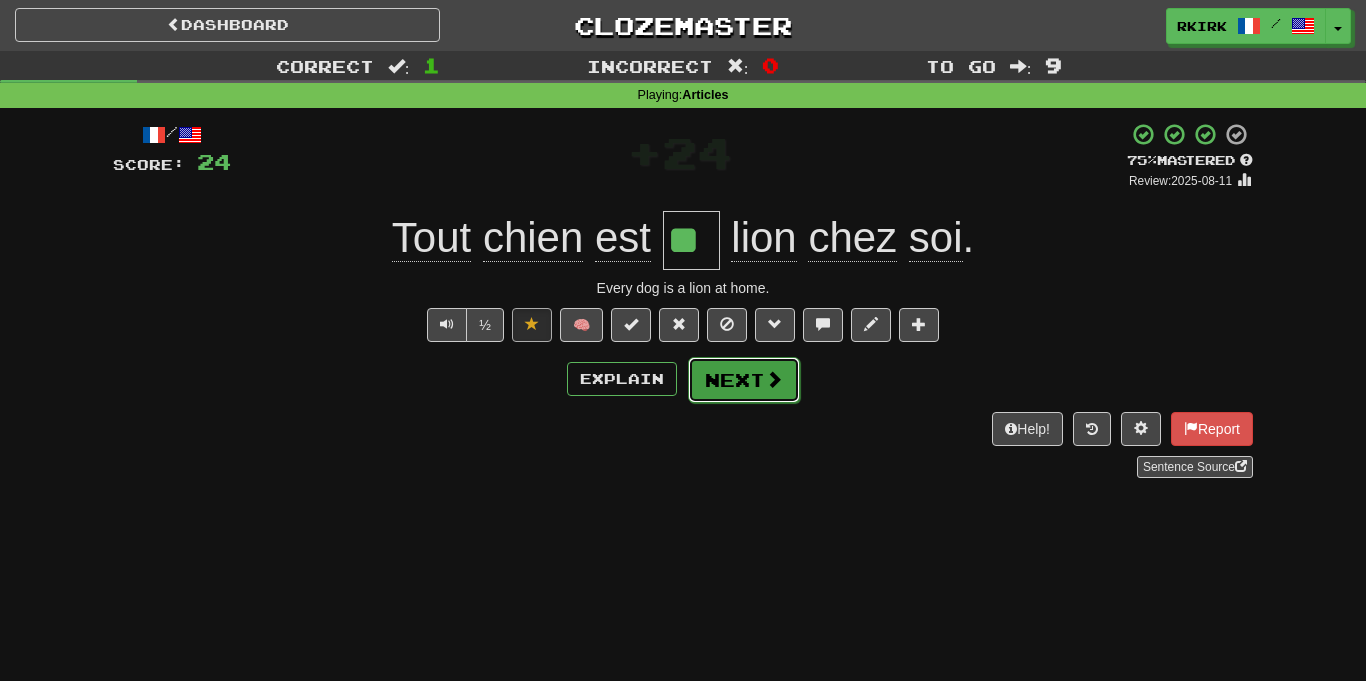 click on "Next" at bounding box center [744, 380] 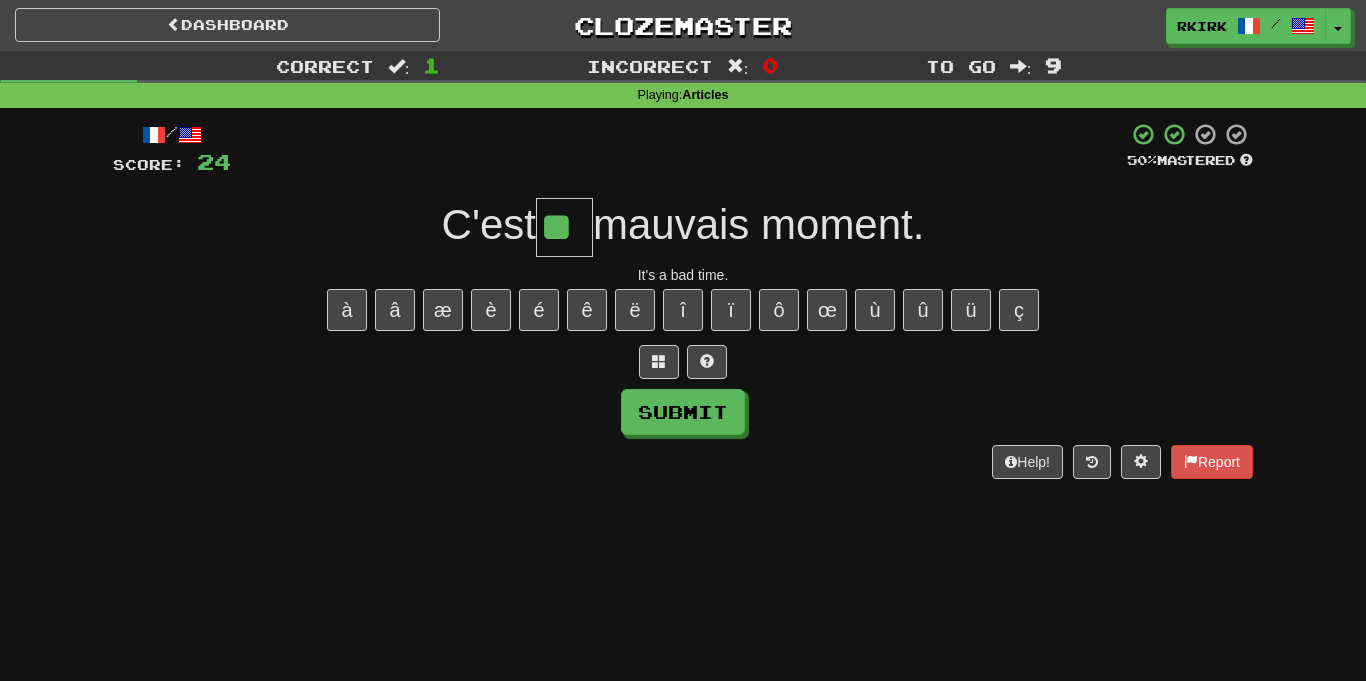 type on "**" 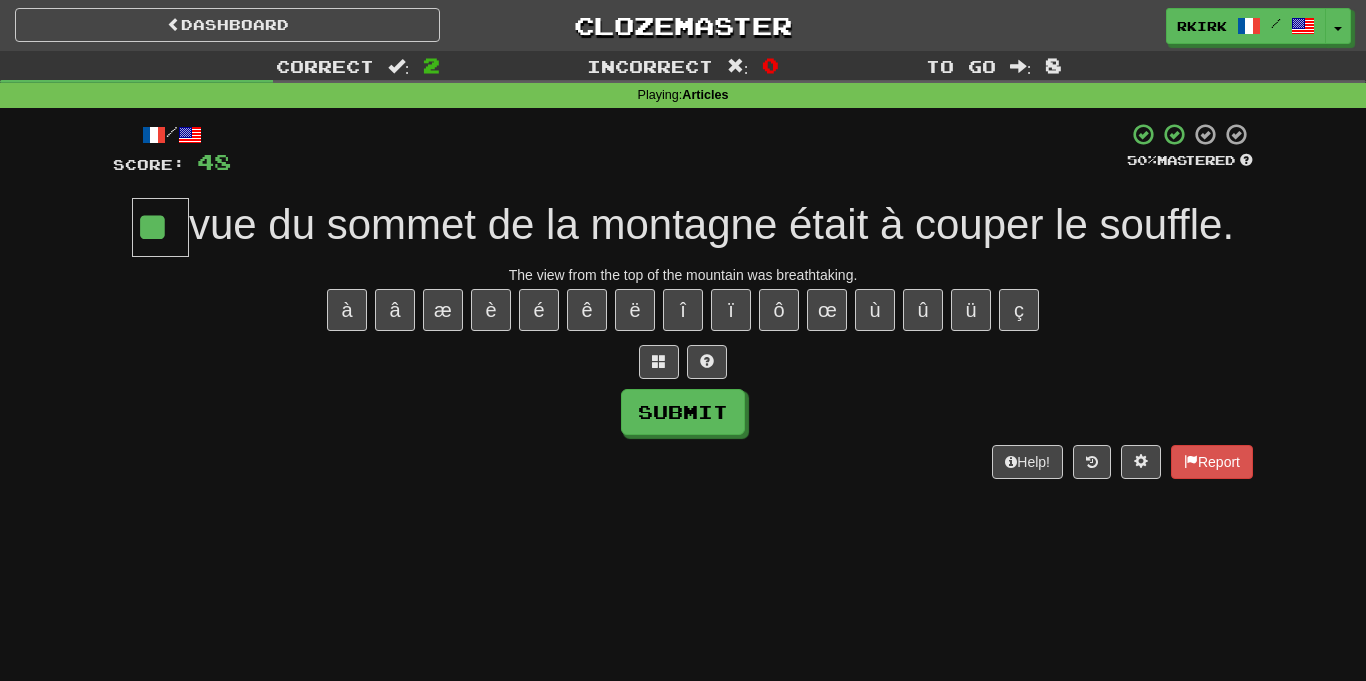 type on "**" 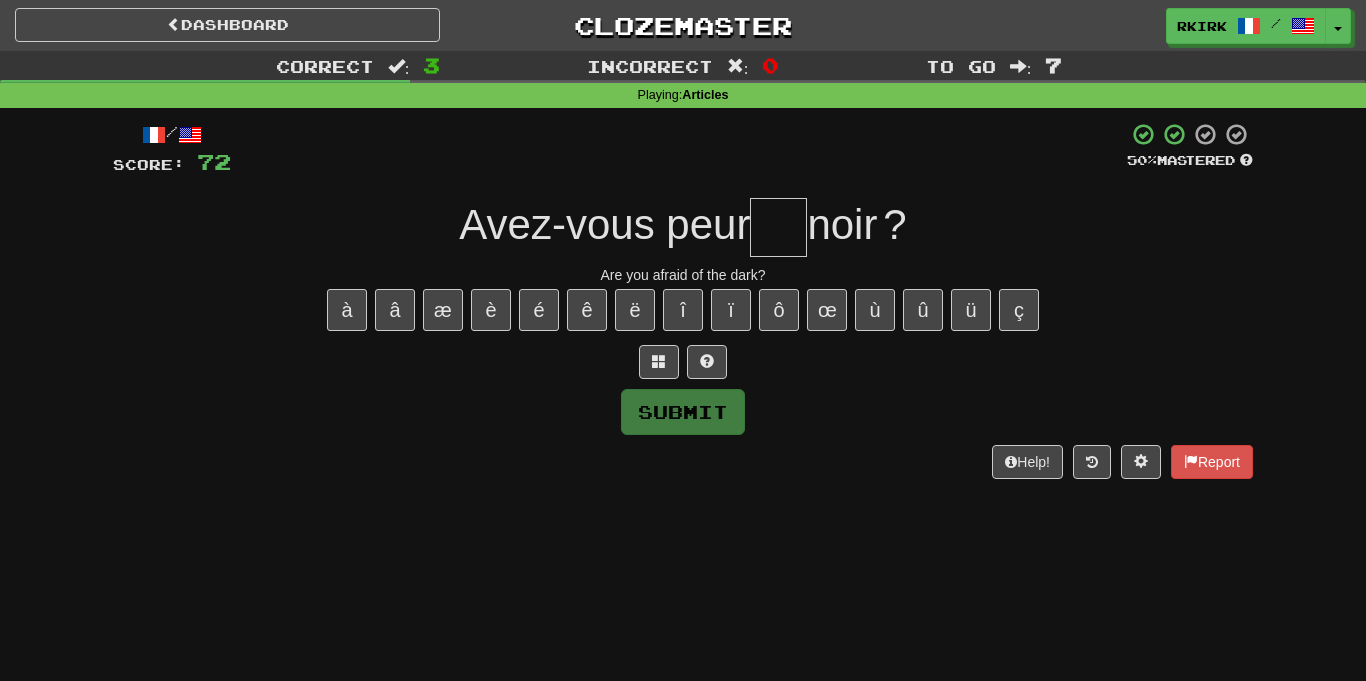 type on "*" 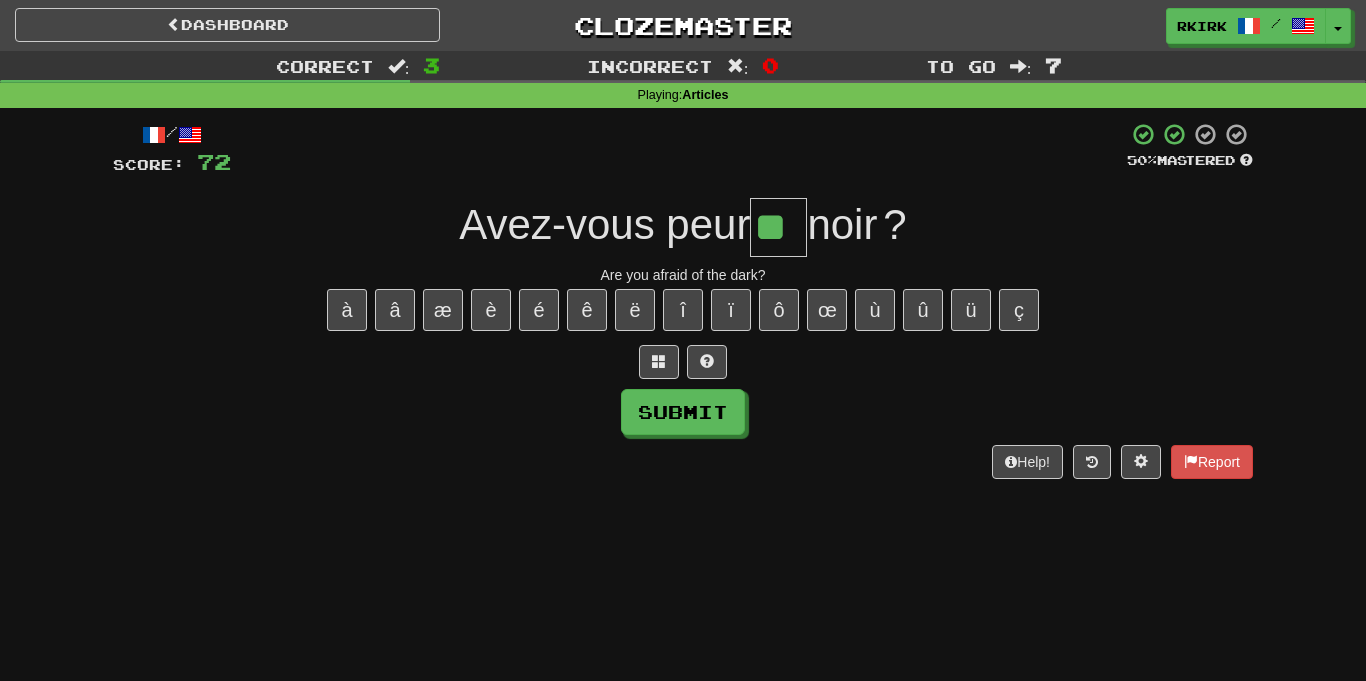 type on "**" 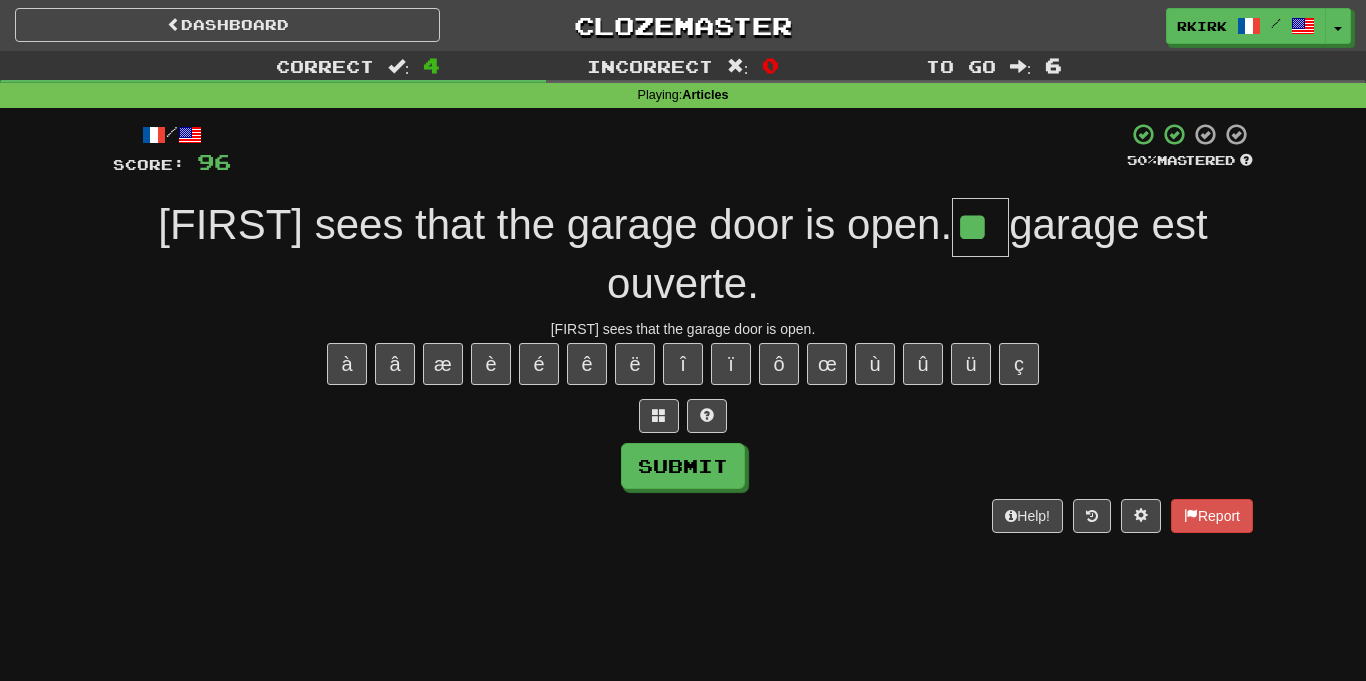 type on "**" 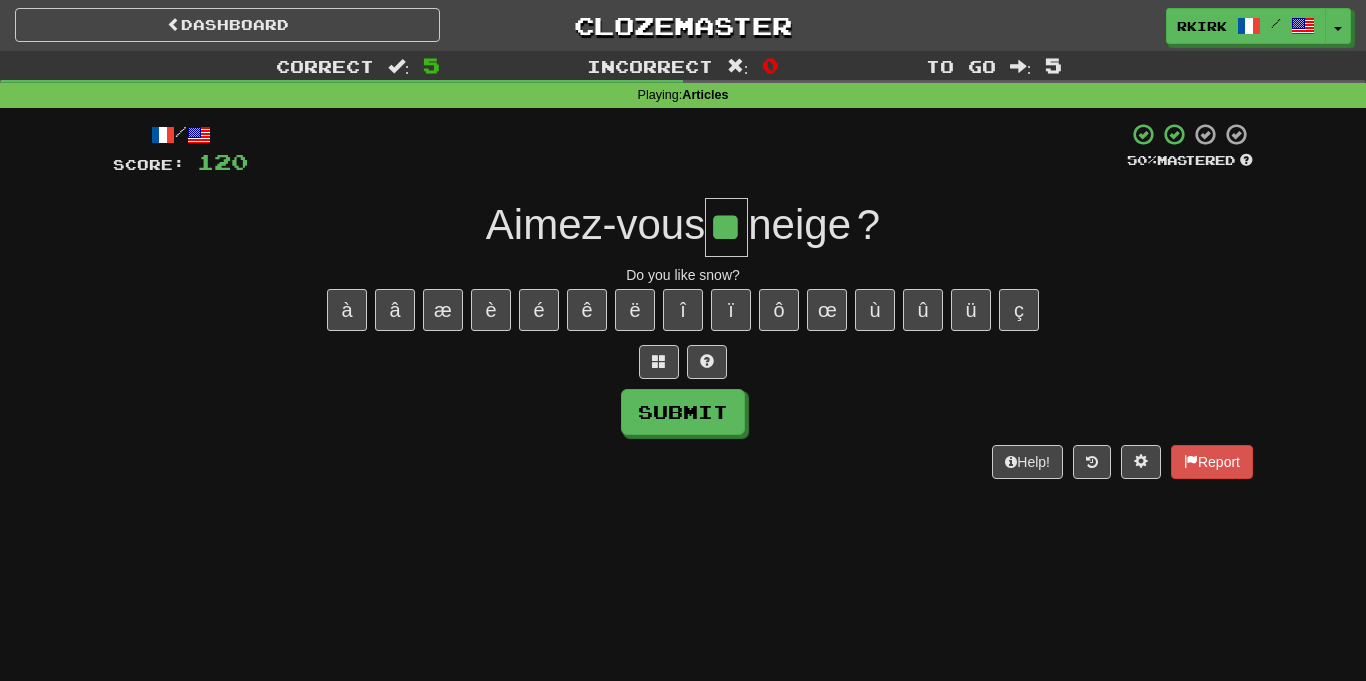 type on "**" 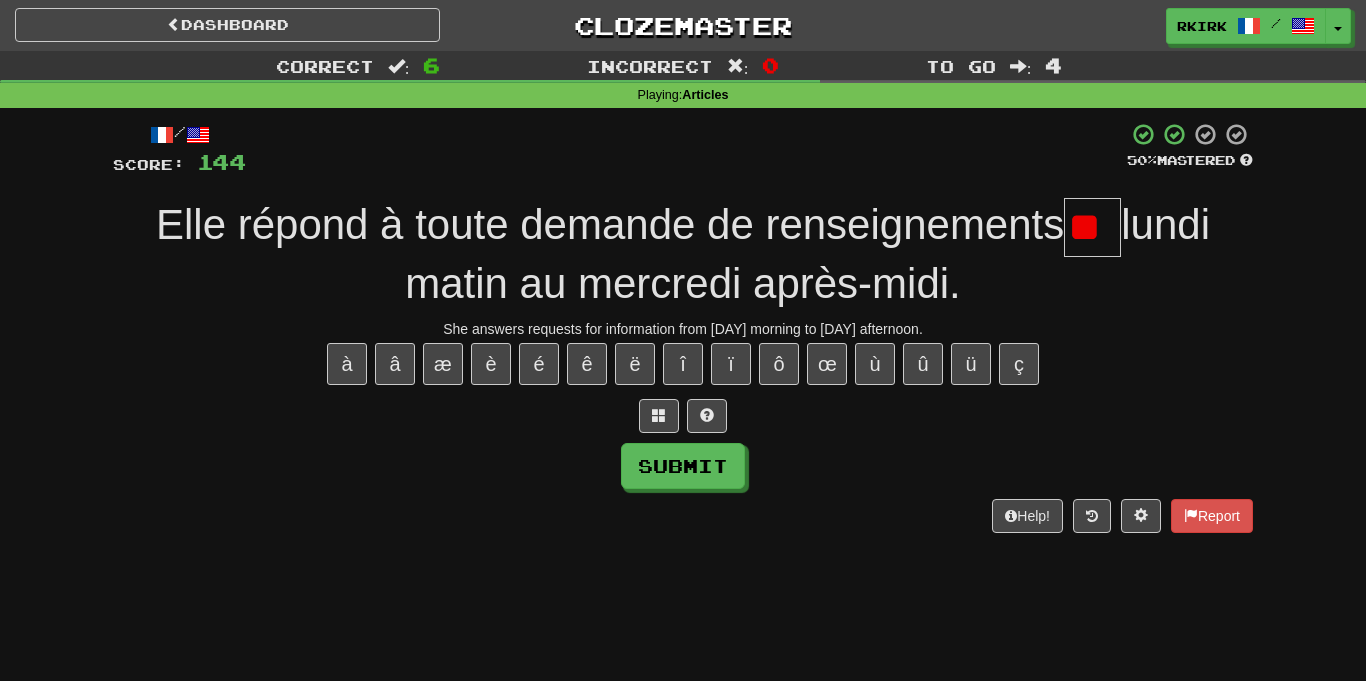 type on "*" 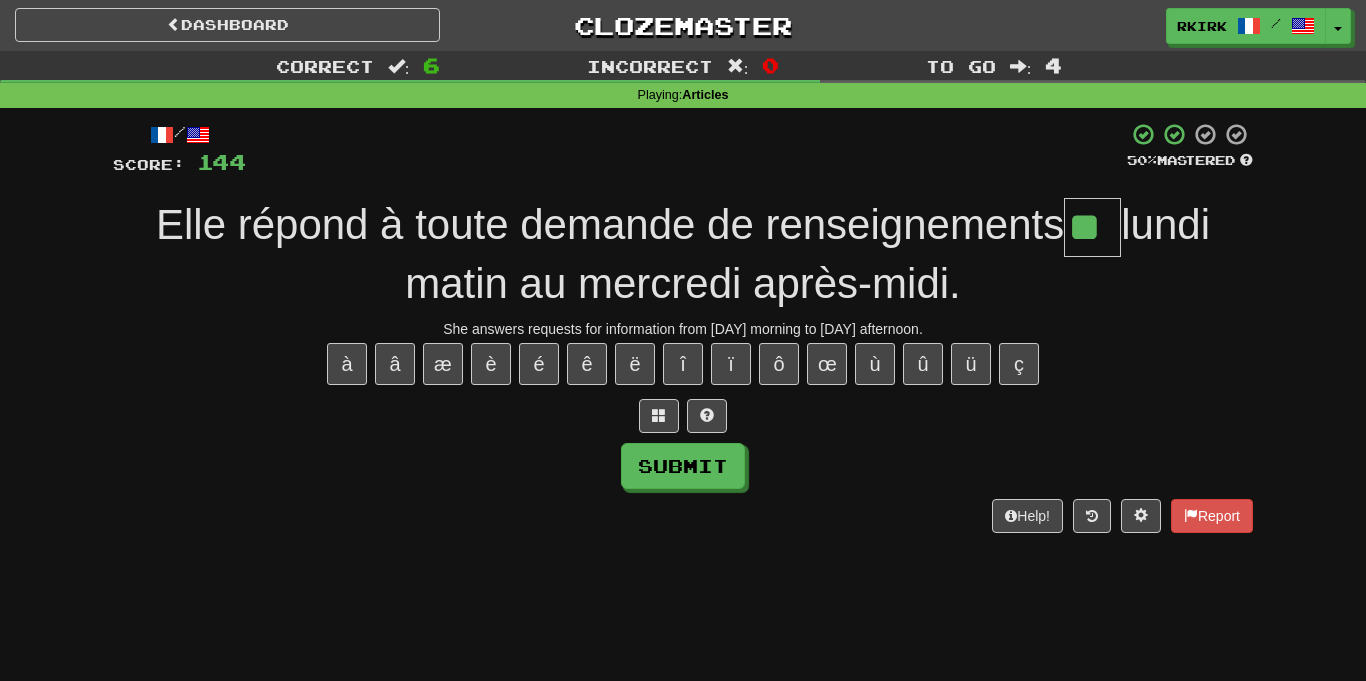type on "**" 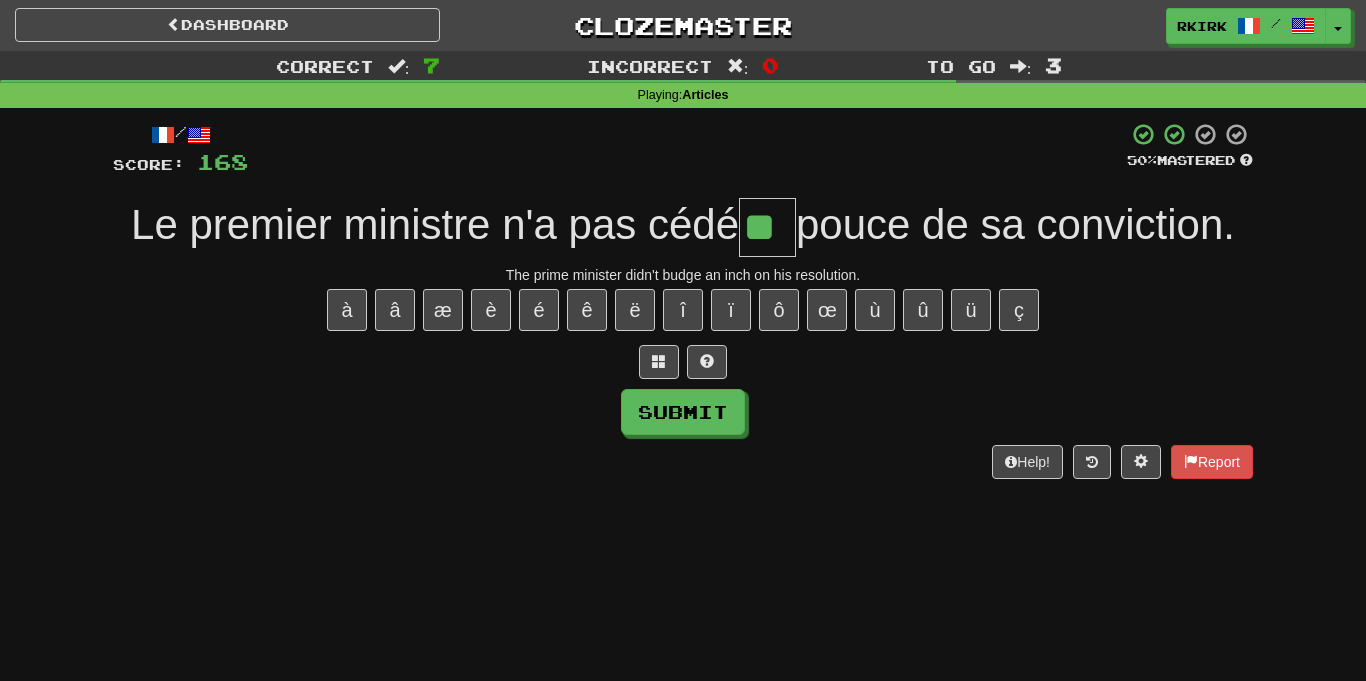 type on "**" 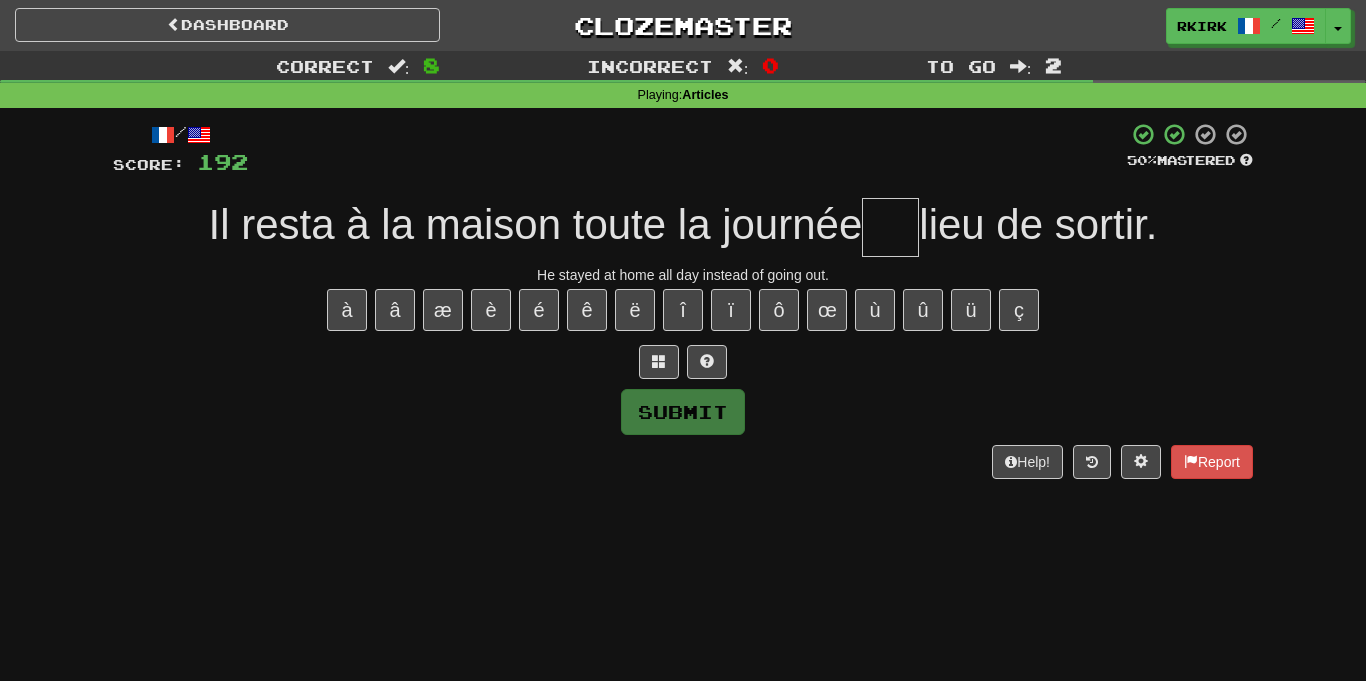 type on "*" 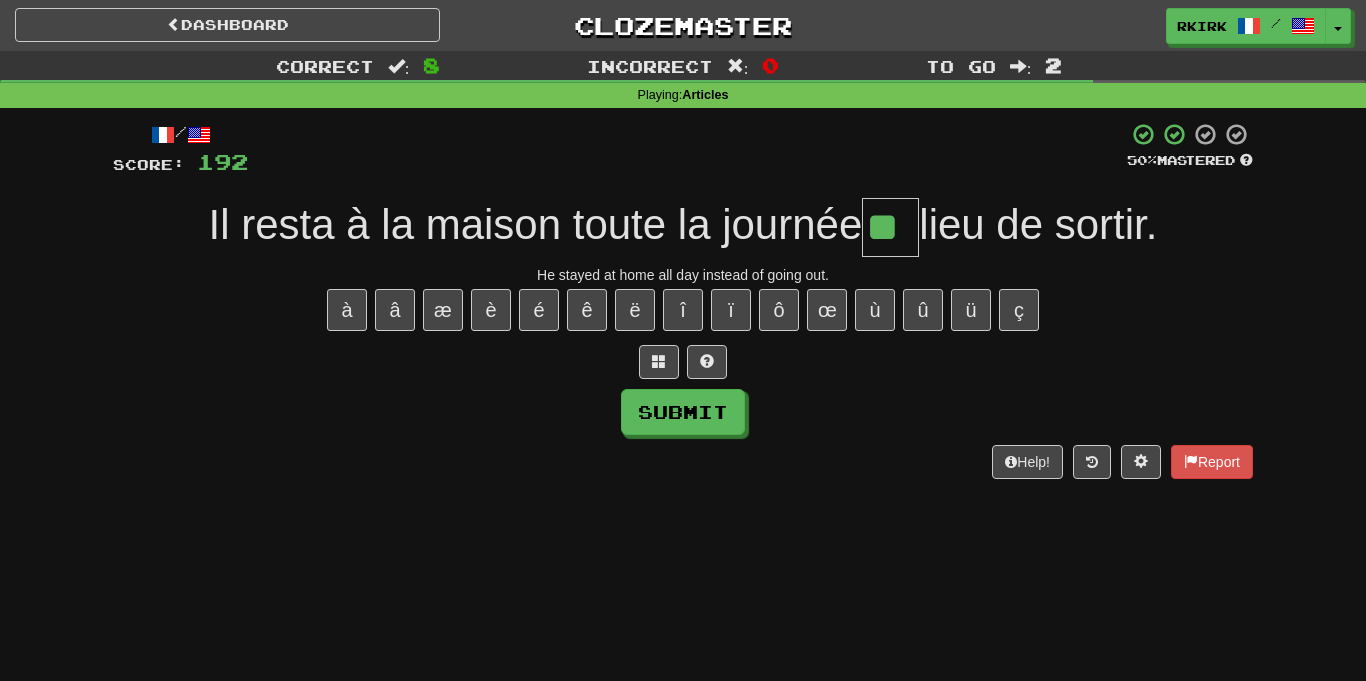 type on "**" 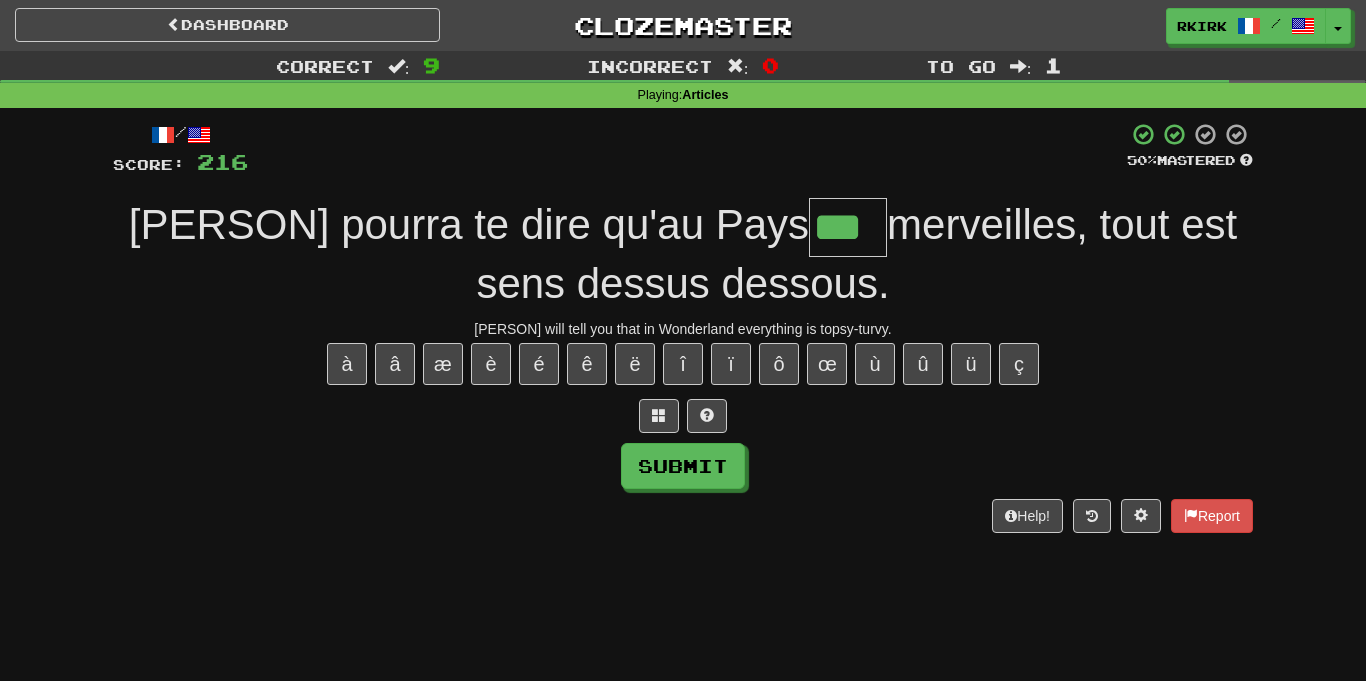 type on "***" 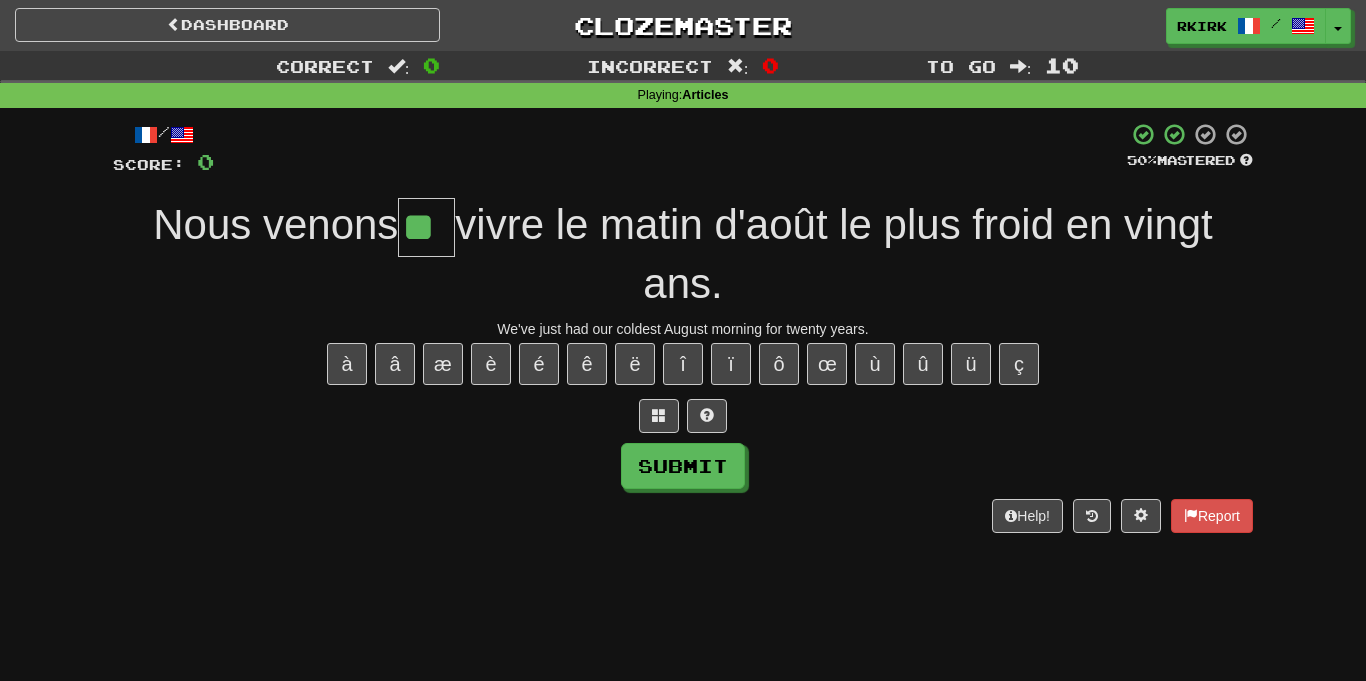 type on "**" 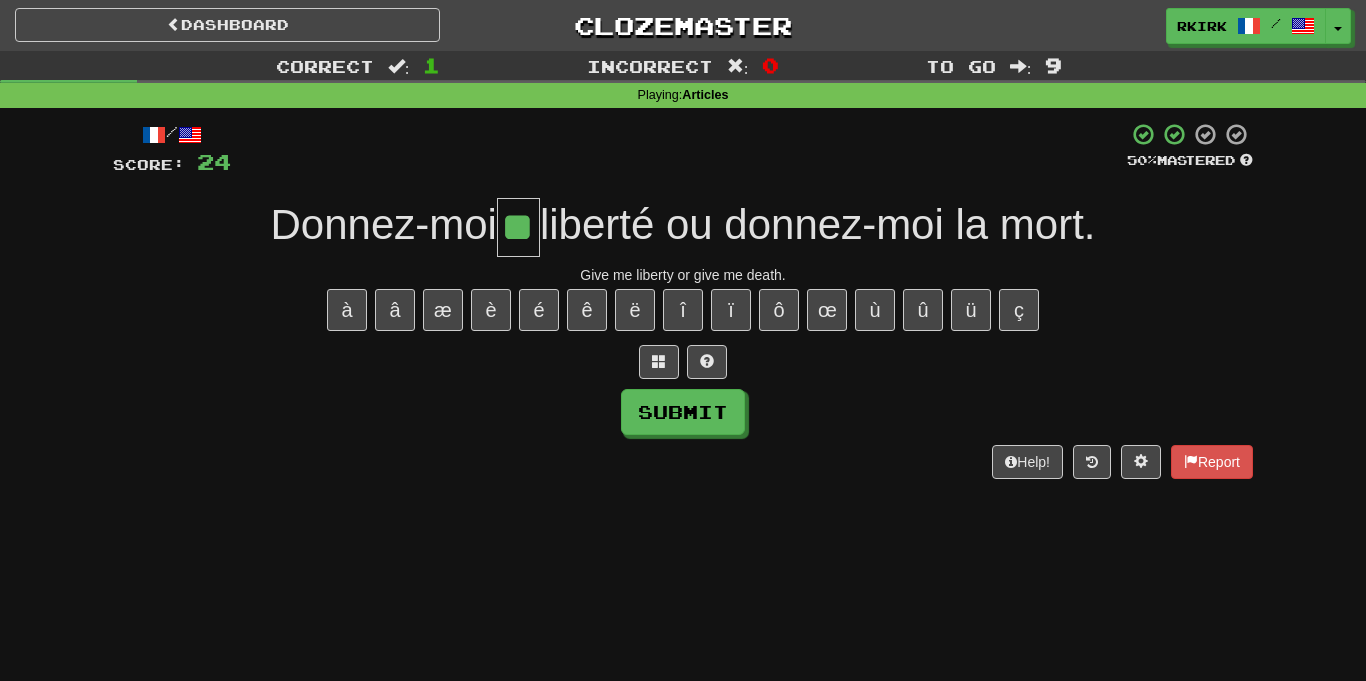 type on "**" 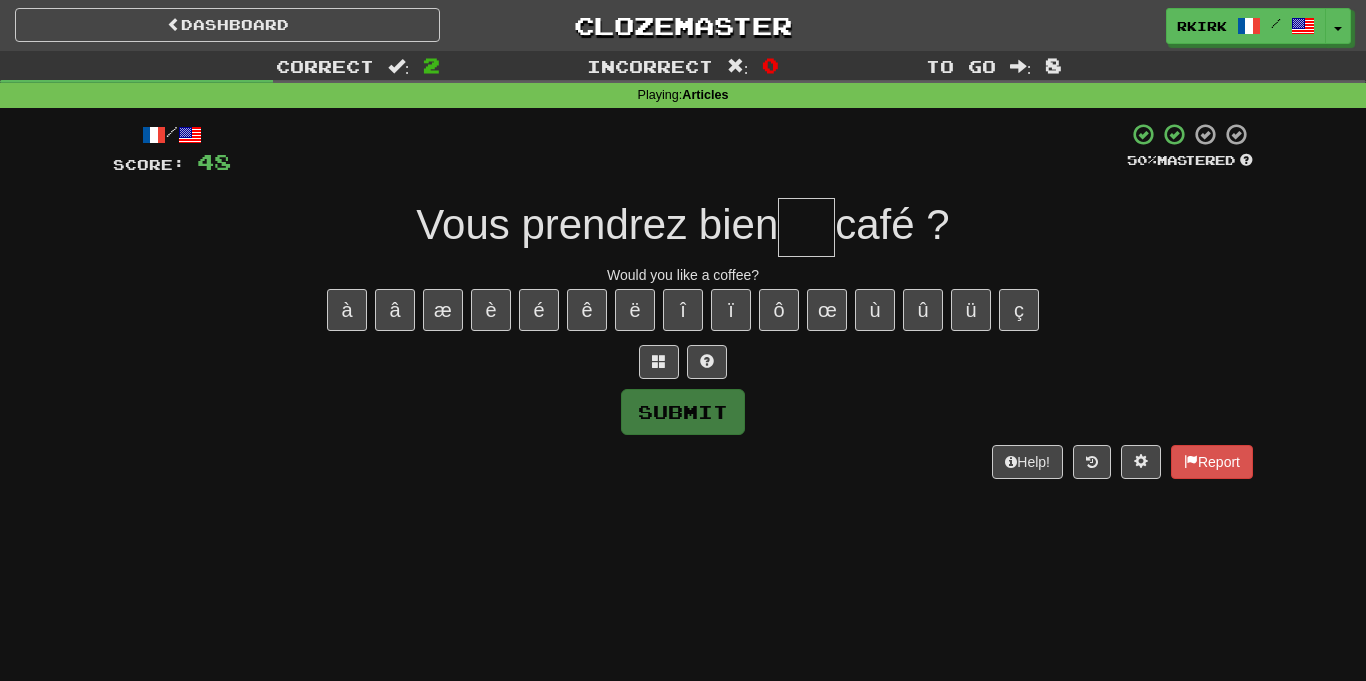 type on "*" 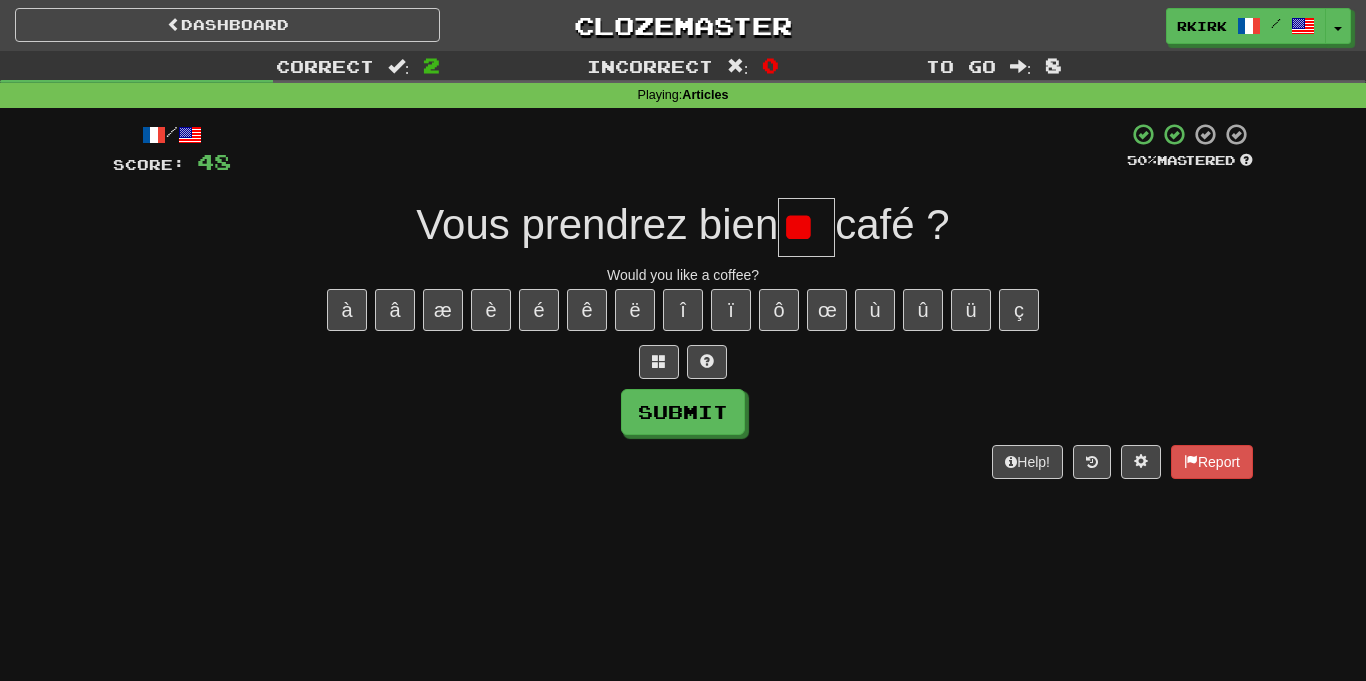 type on "*" 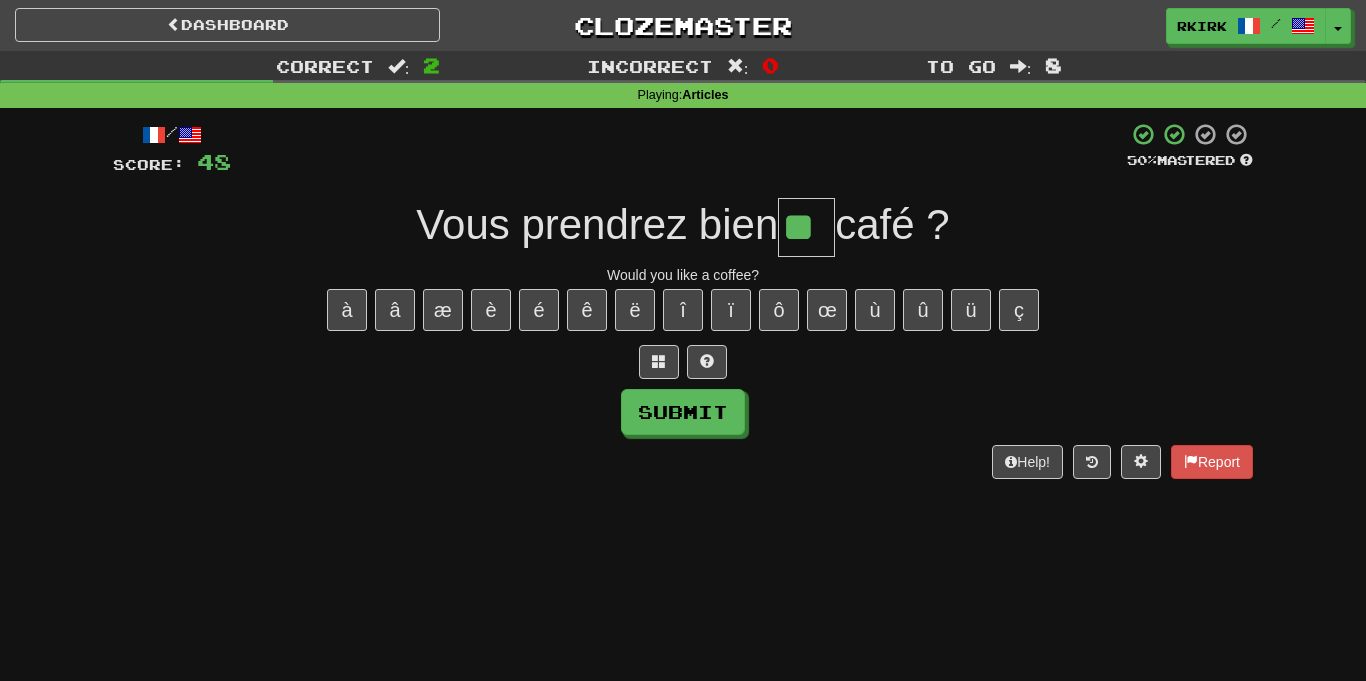type on "**" 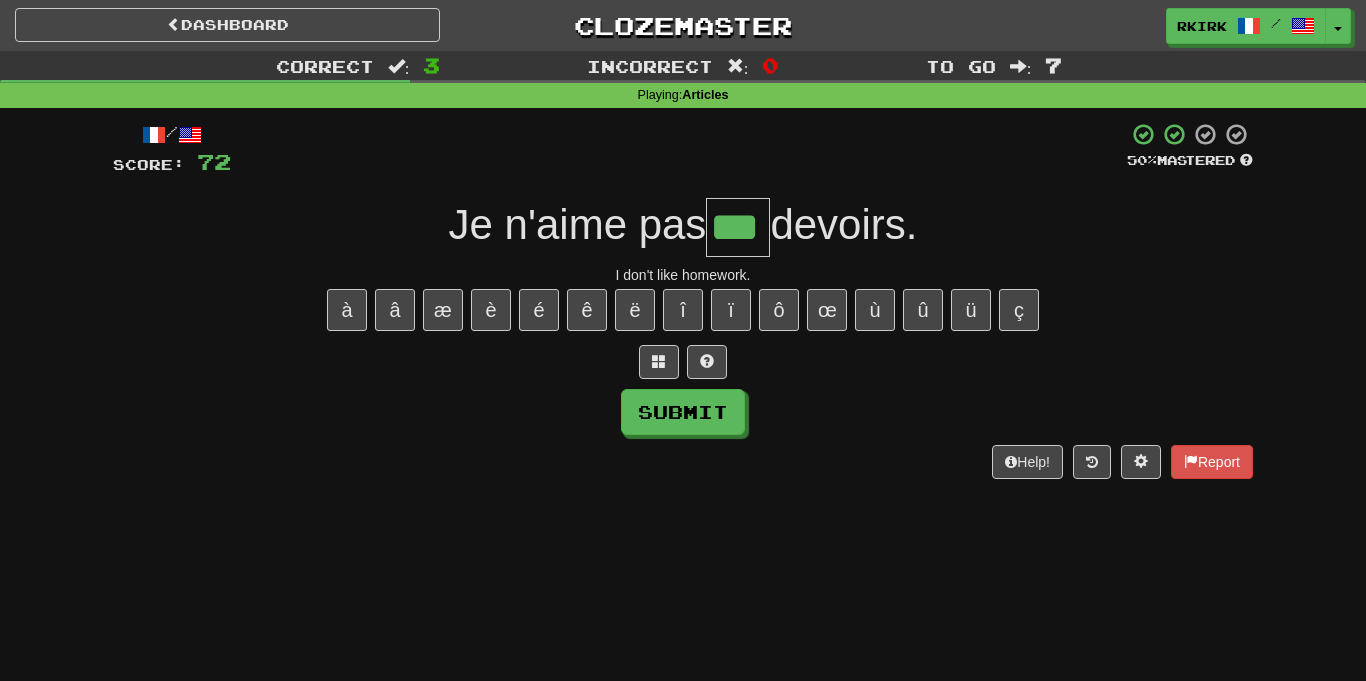 type on "***" 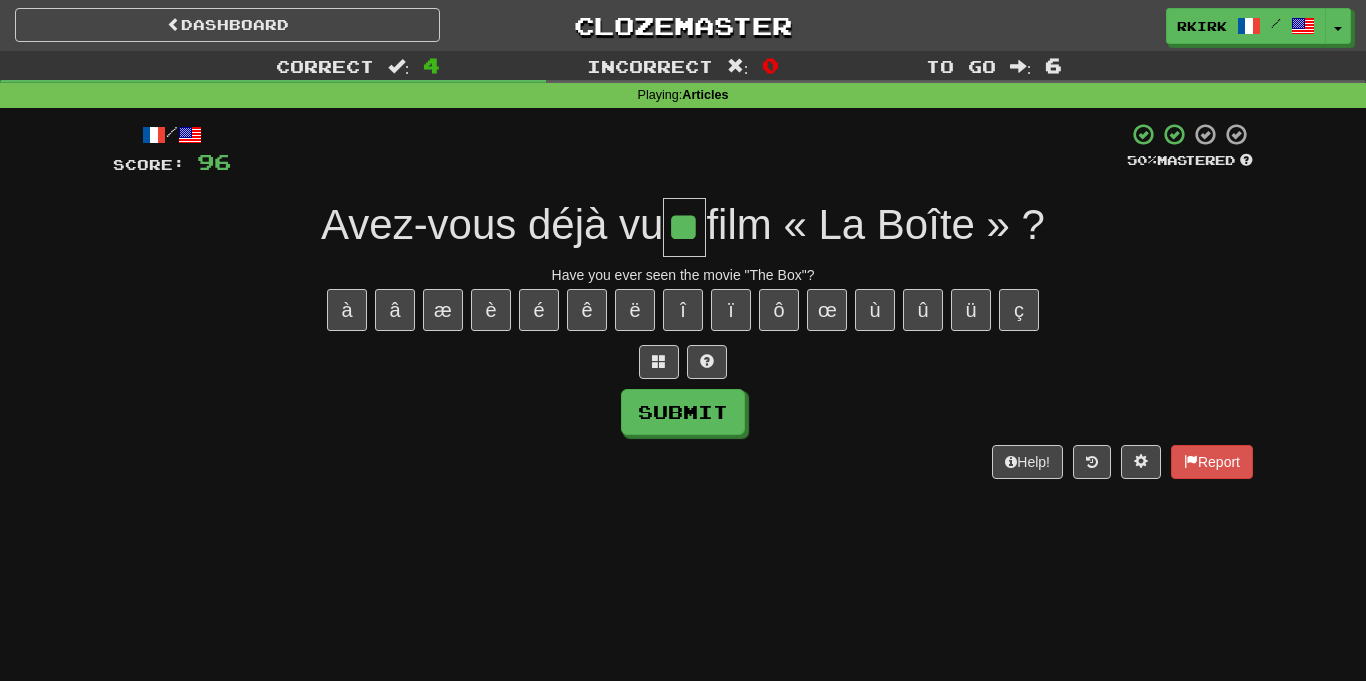 type on "**" 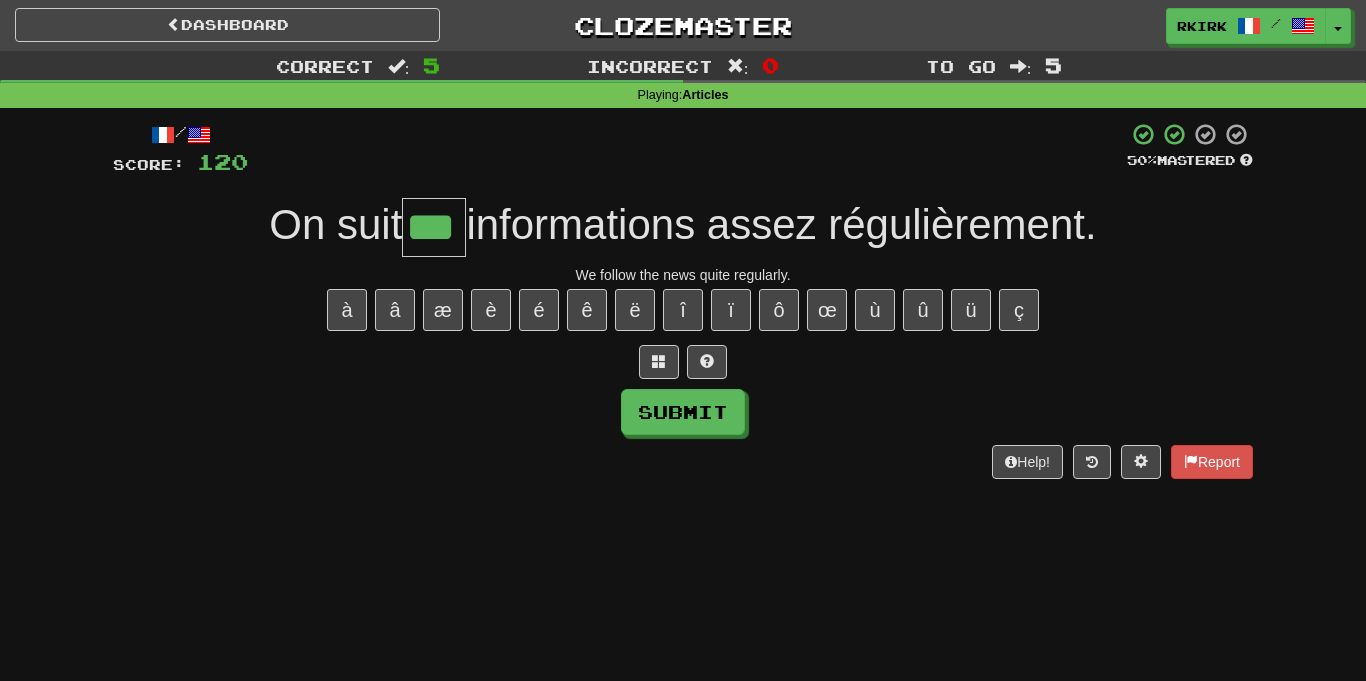 type on "***" 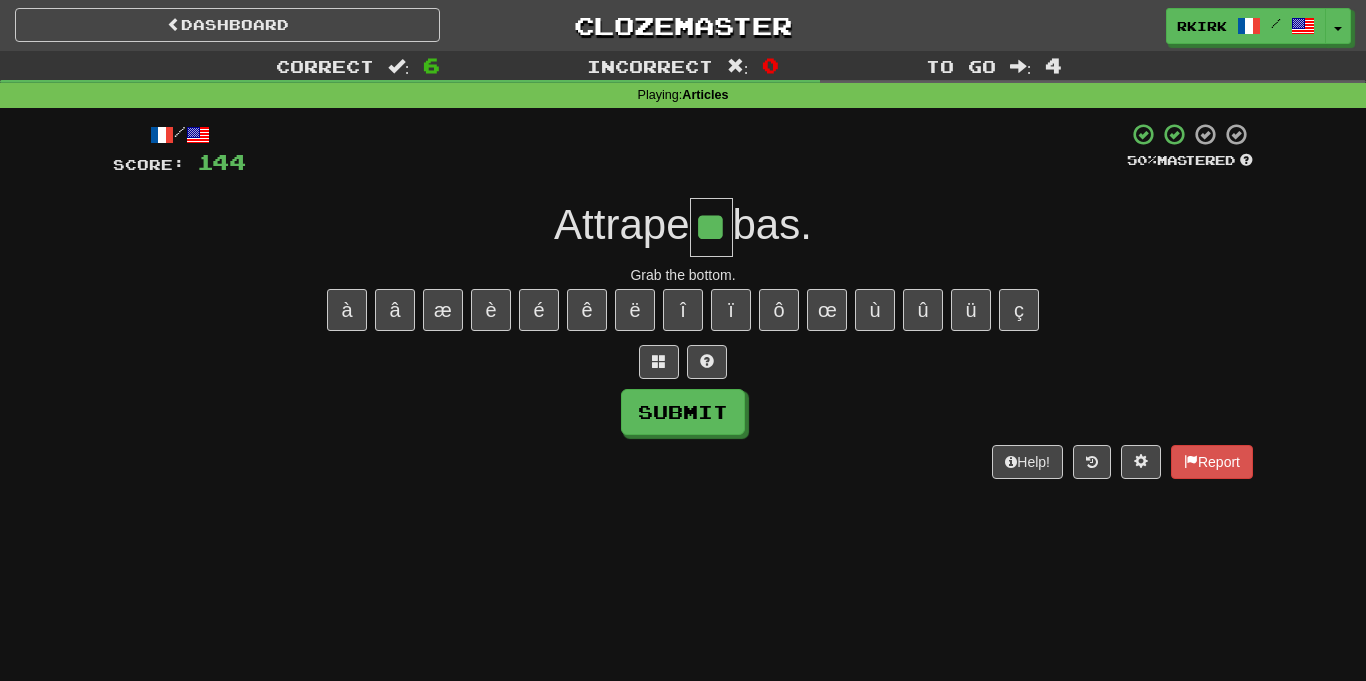 type on "**" 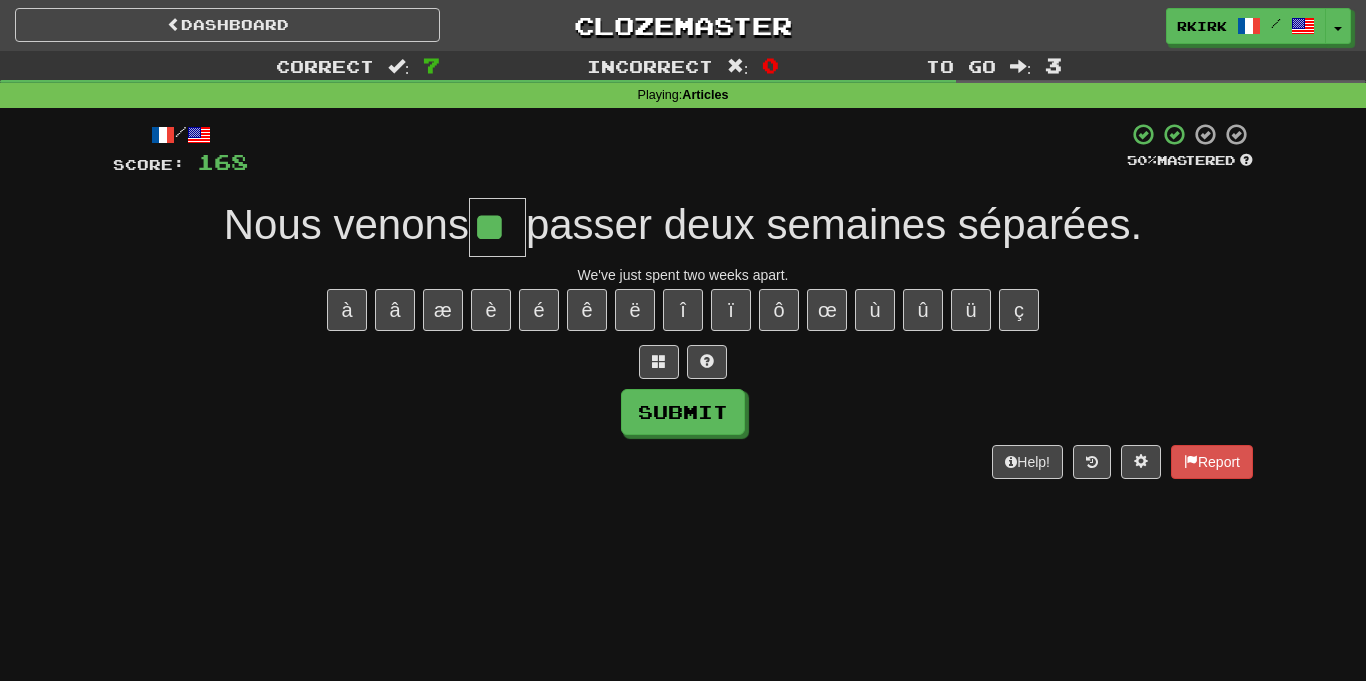 type on "**" 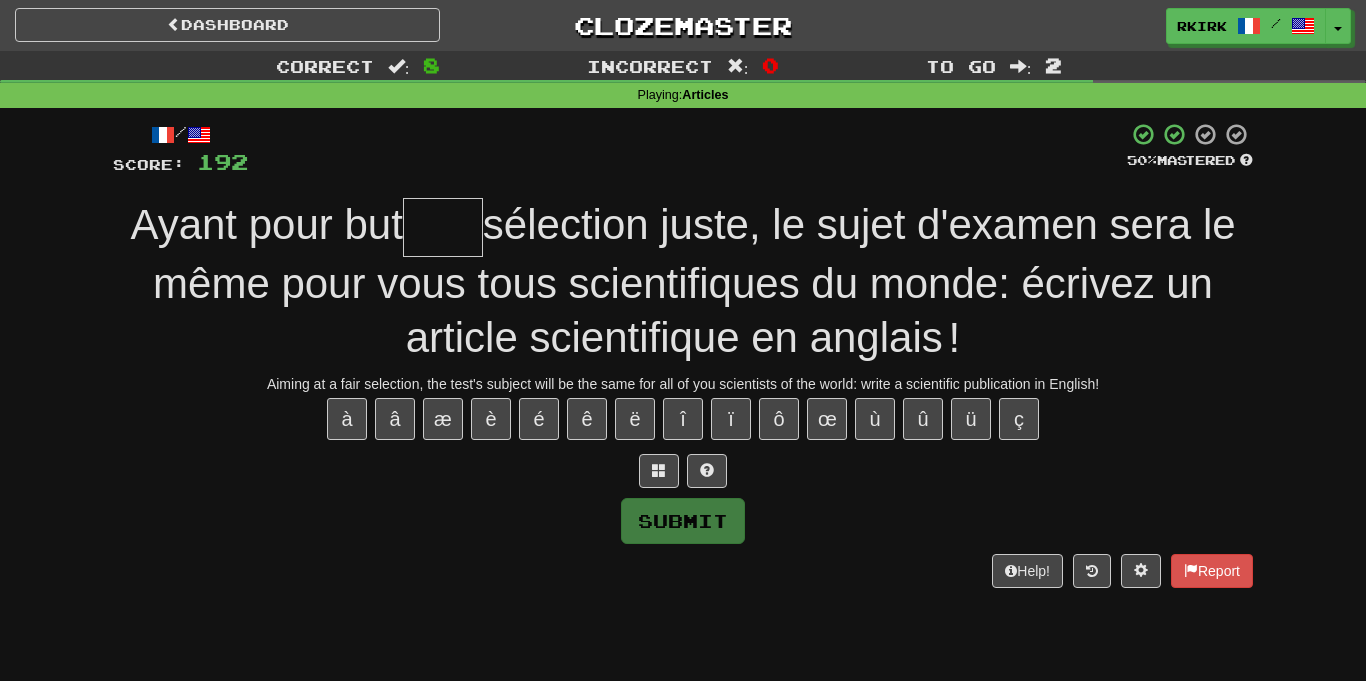 type on "*" 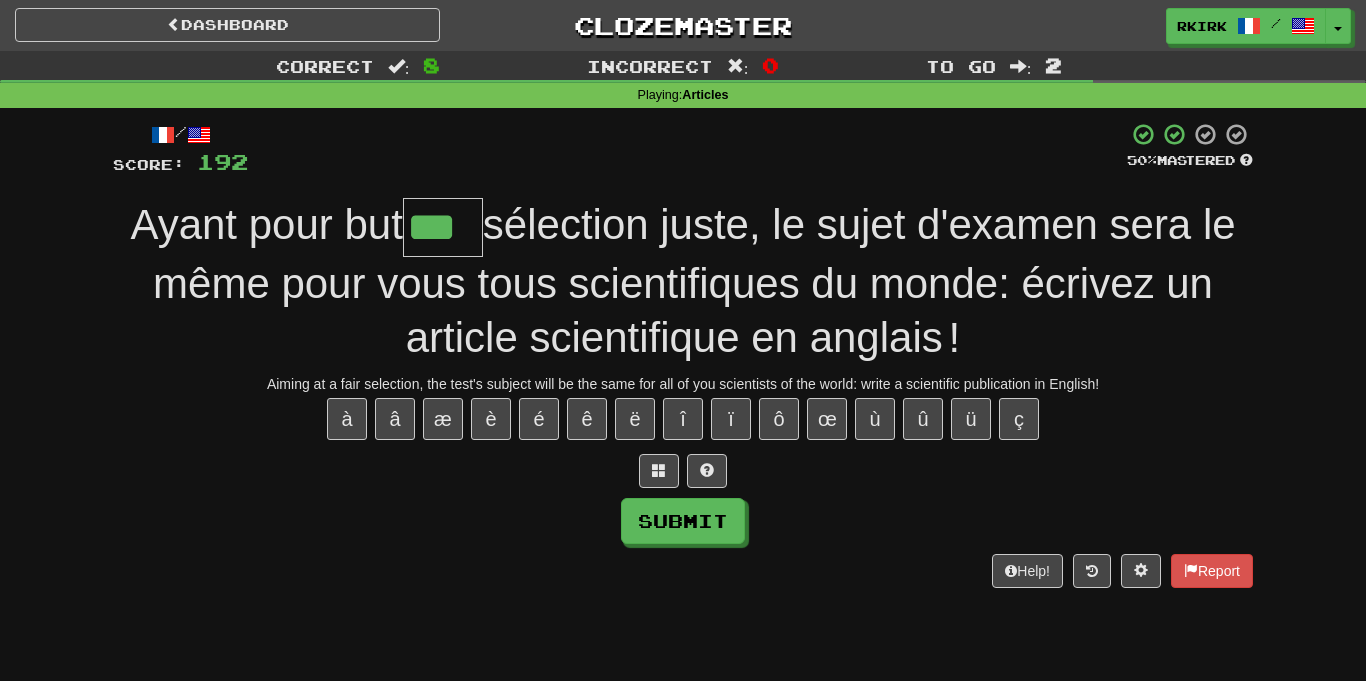 type on "***" 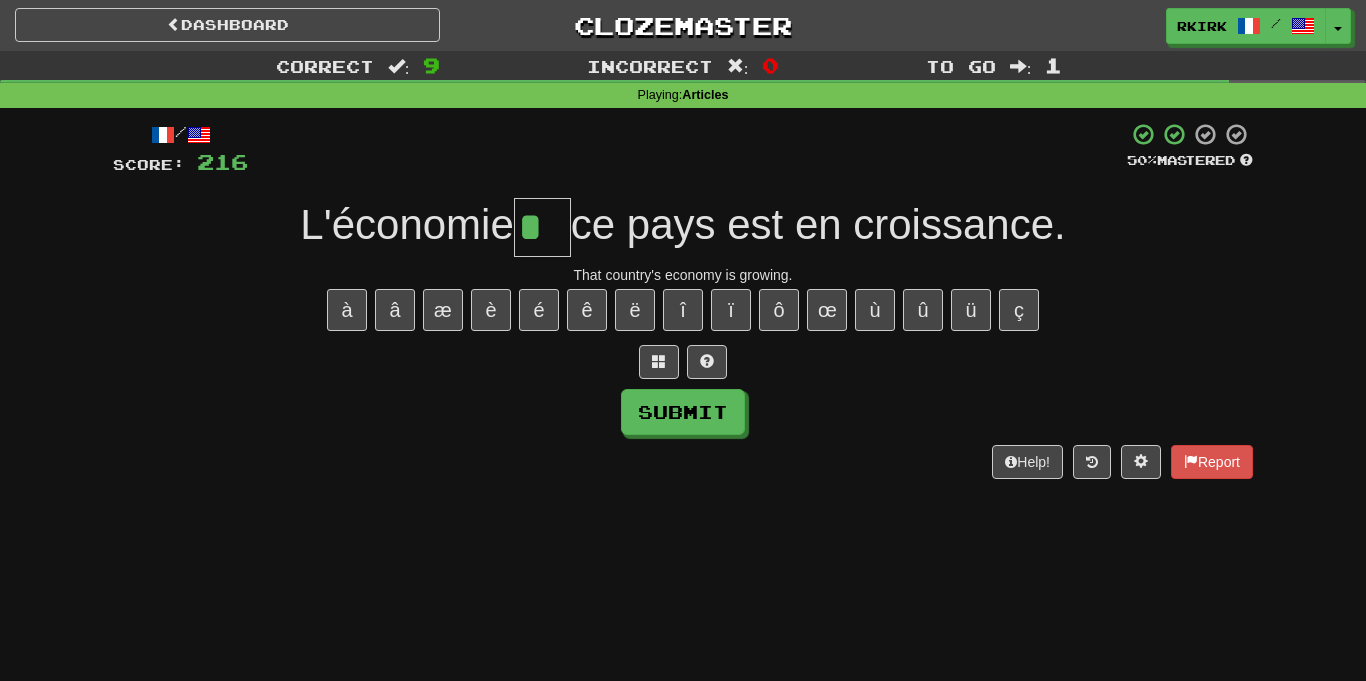 type on "**" 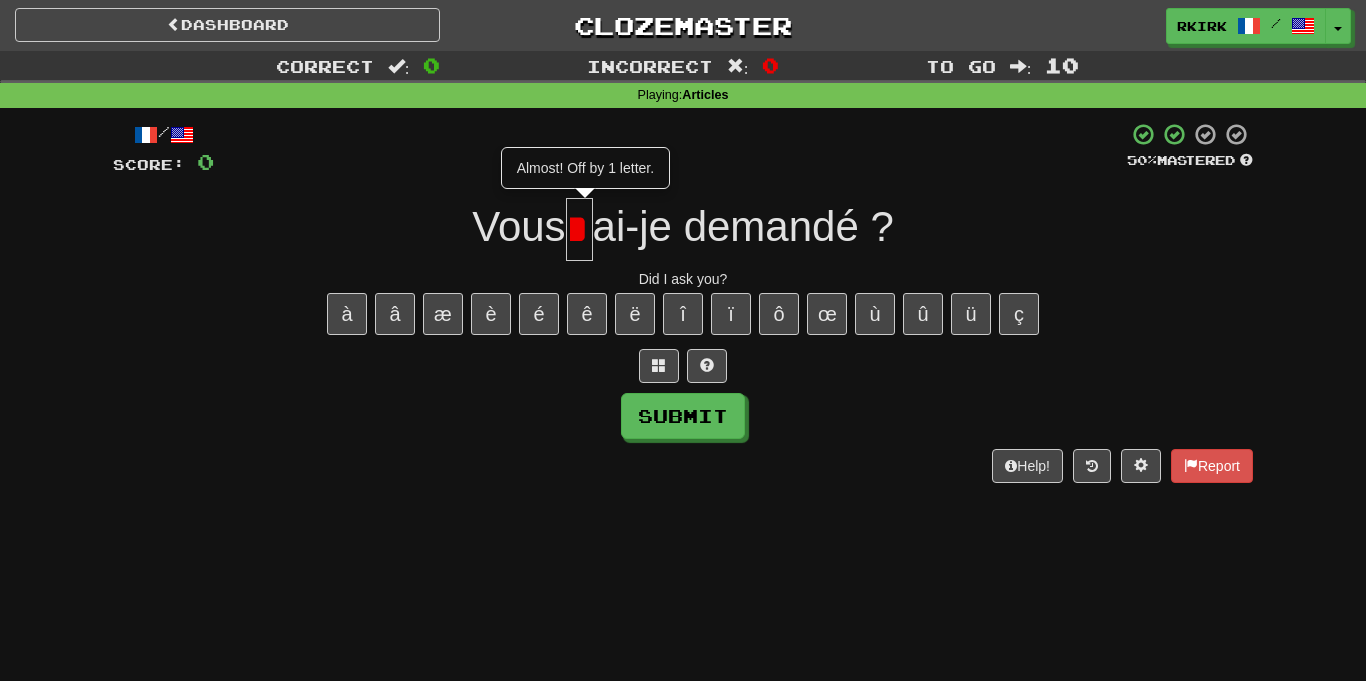 scroll, scrollTop: 0, scrollLeft: 0, axis: both 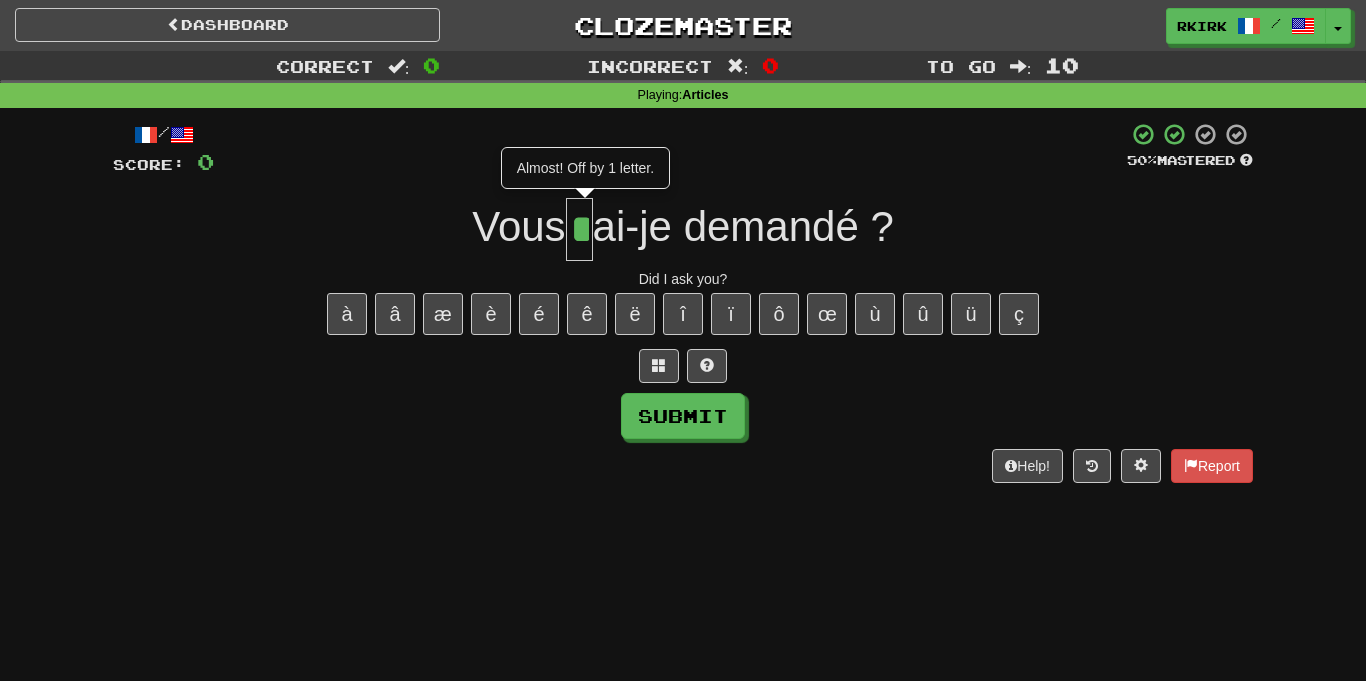 type on "*" 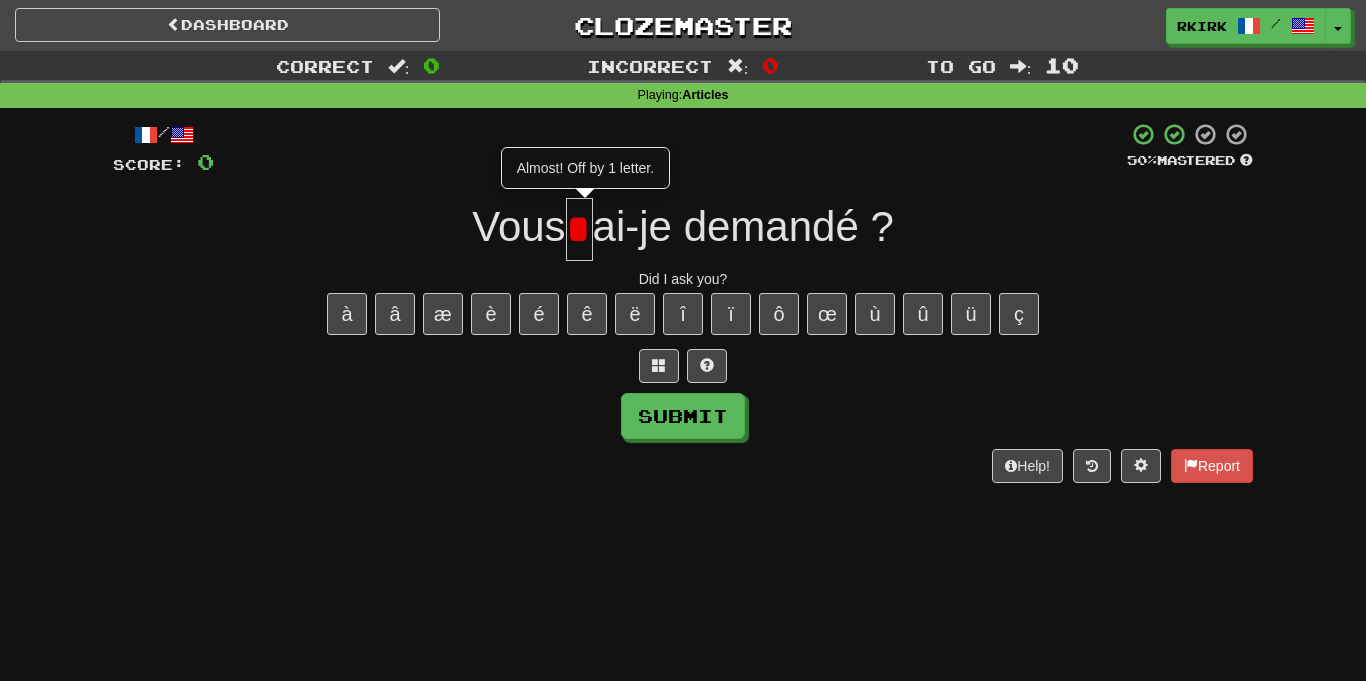 scroll, scrollTop: 0, scrollLeft: 0, axis: both 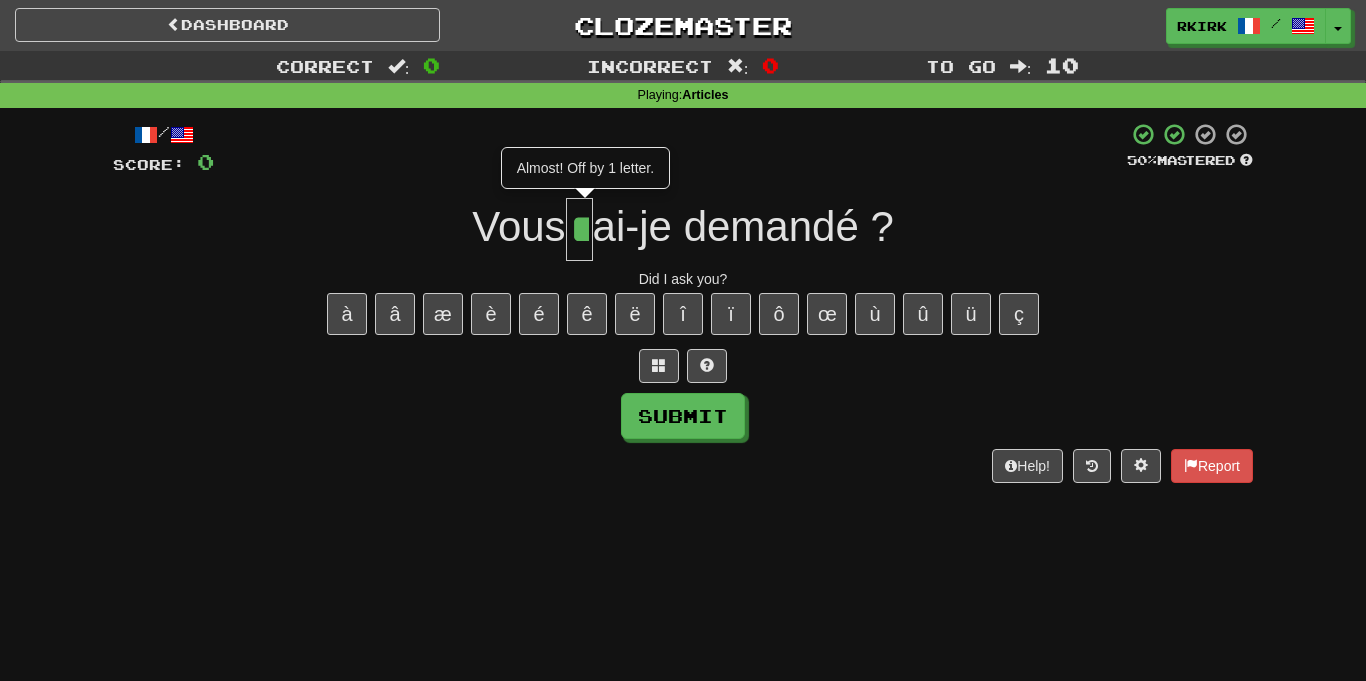 type on "**" 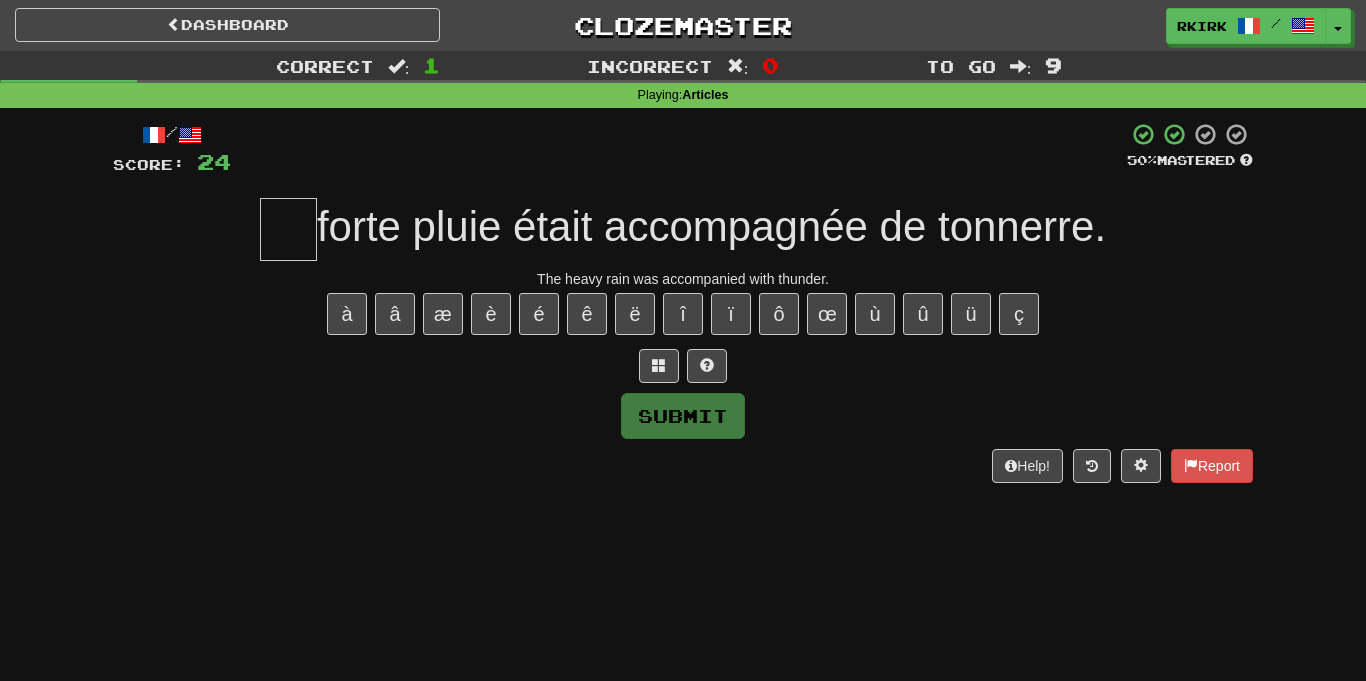 type on "*" 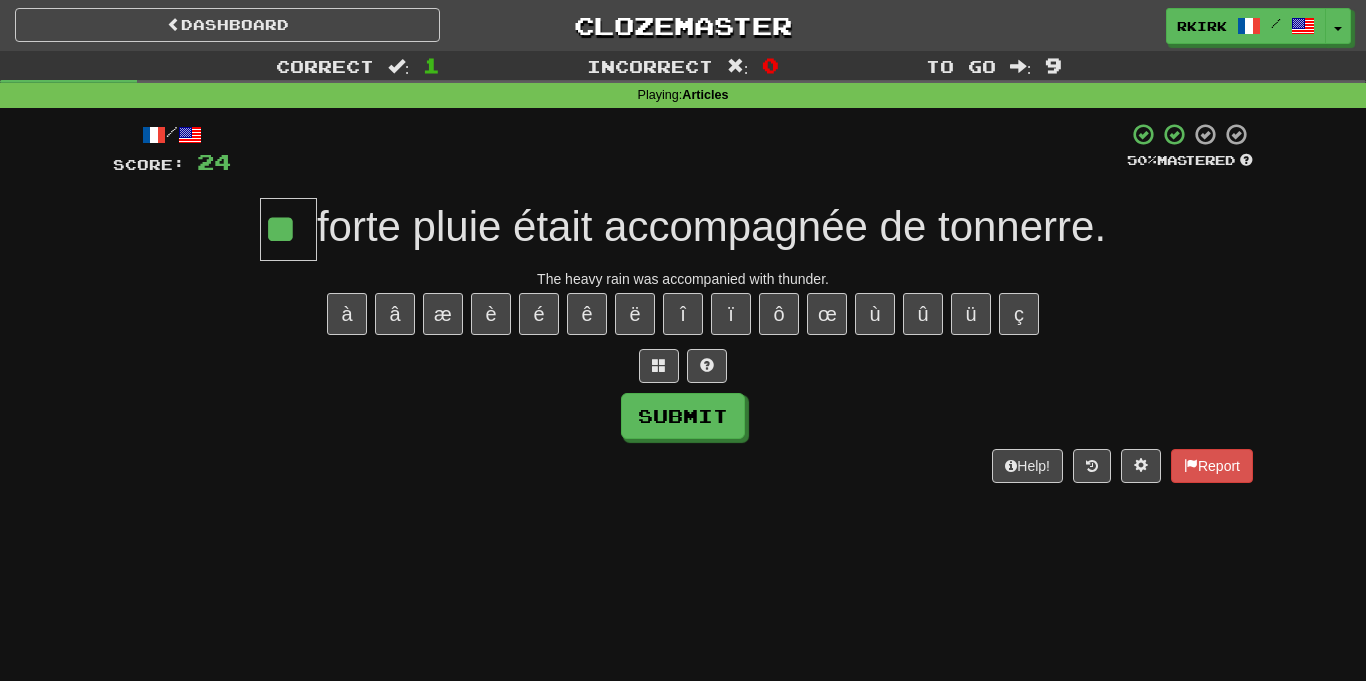 type on "**" 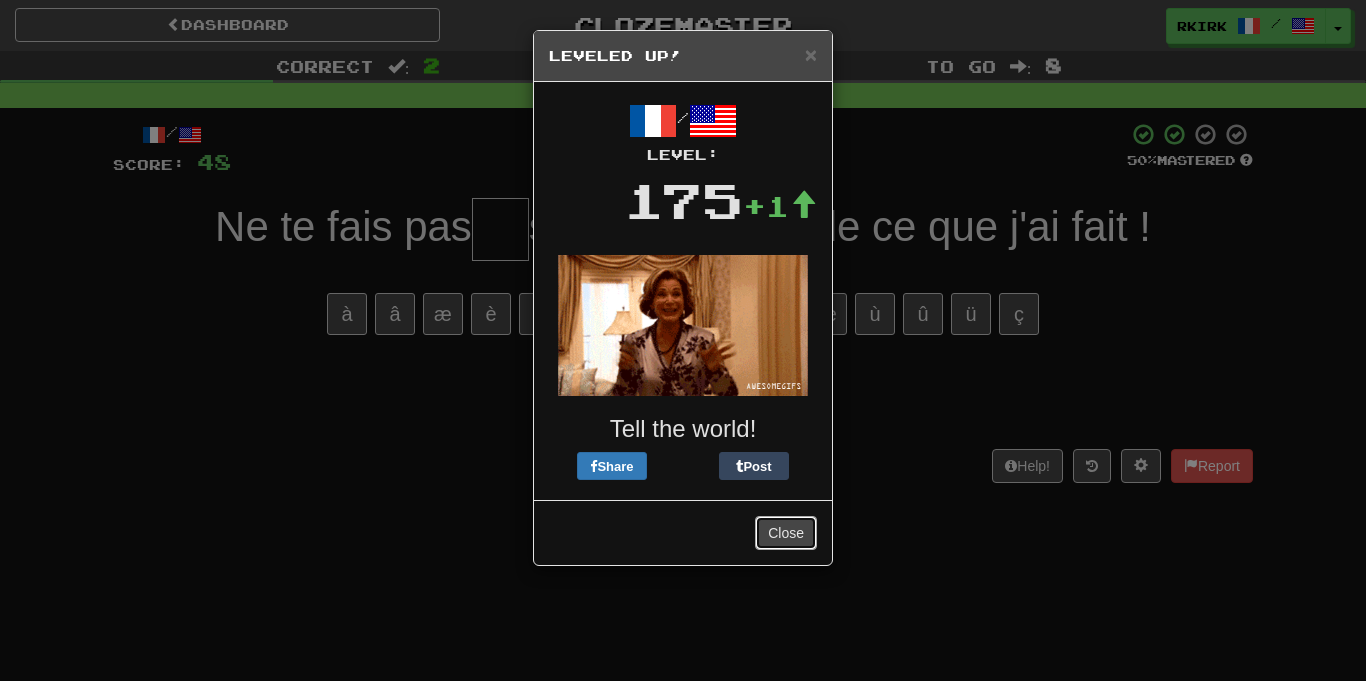 click on "Close" at bounding box center [786, 533] 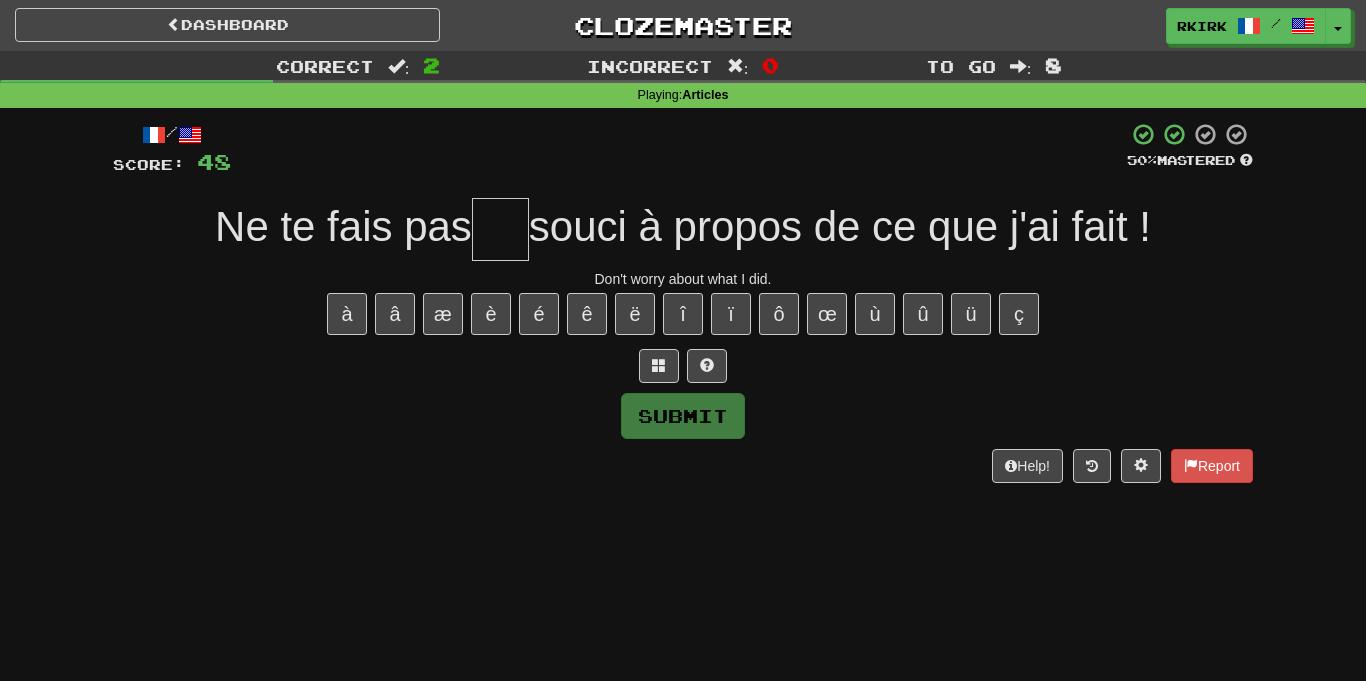 click at bounding box center [500, 229] 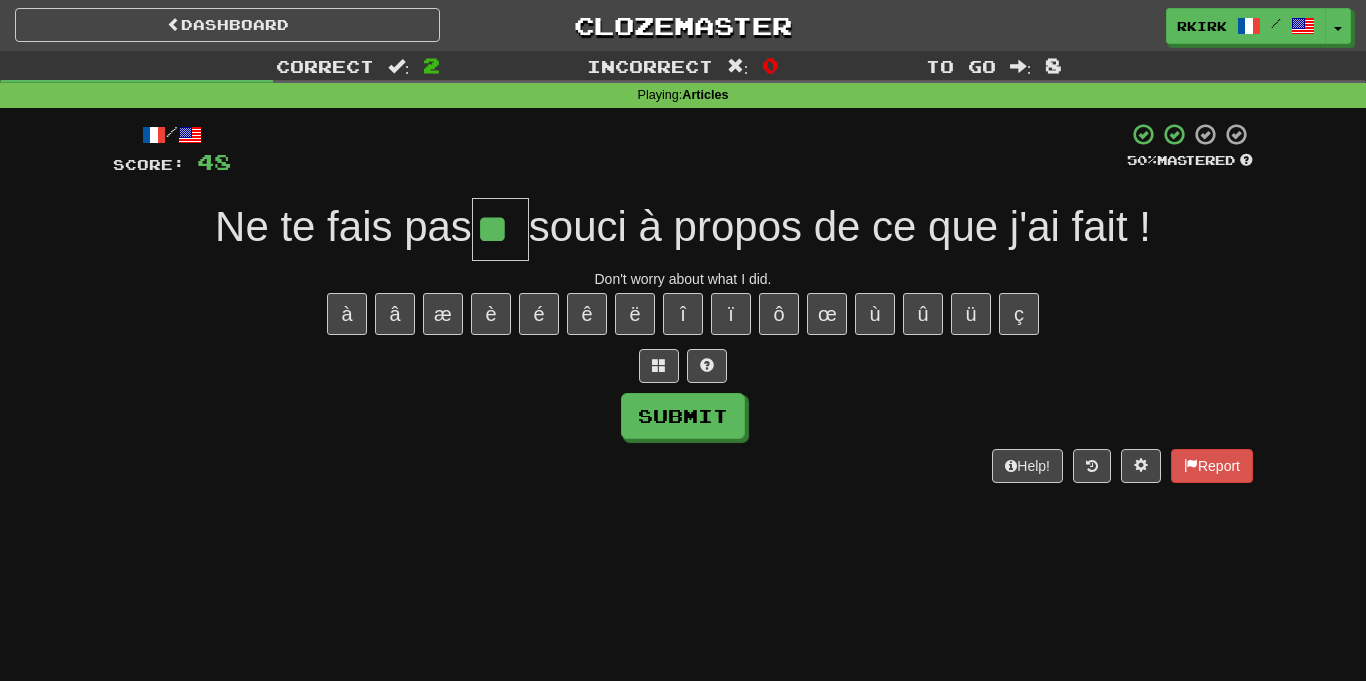type on "**" 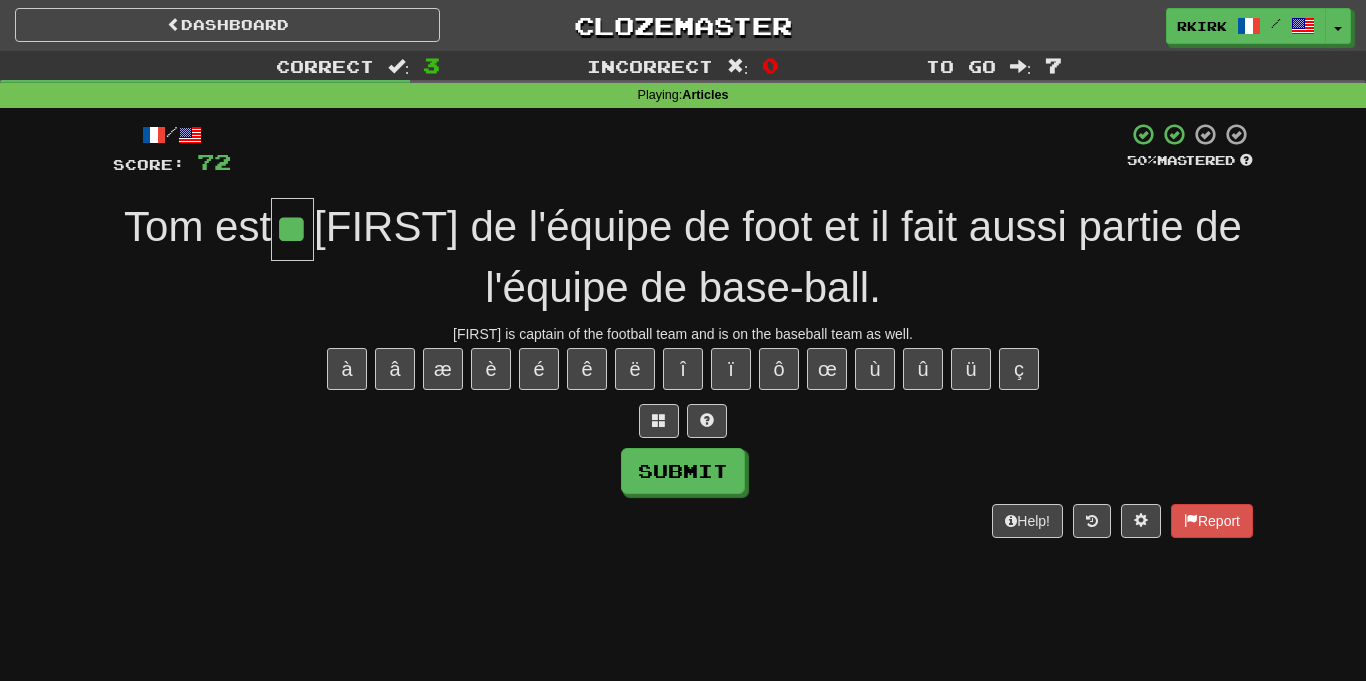 type on "**" 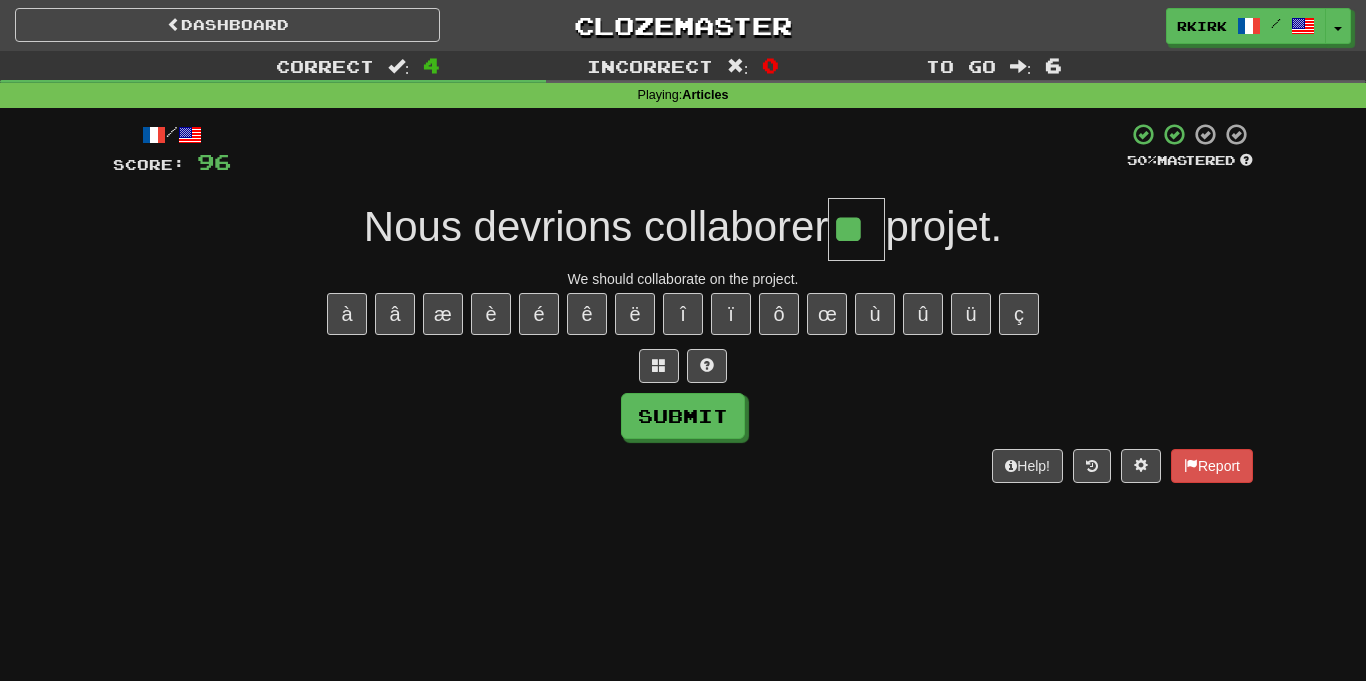 type on "**" 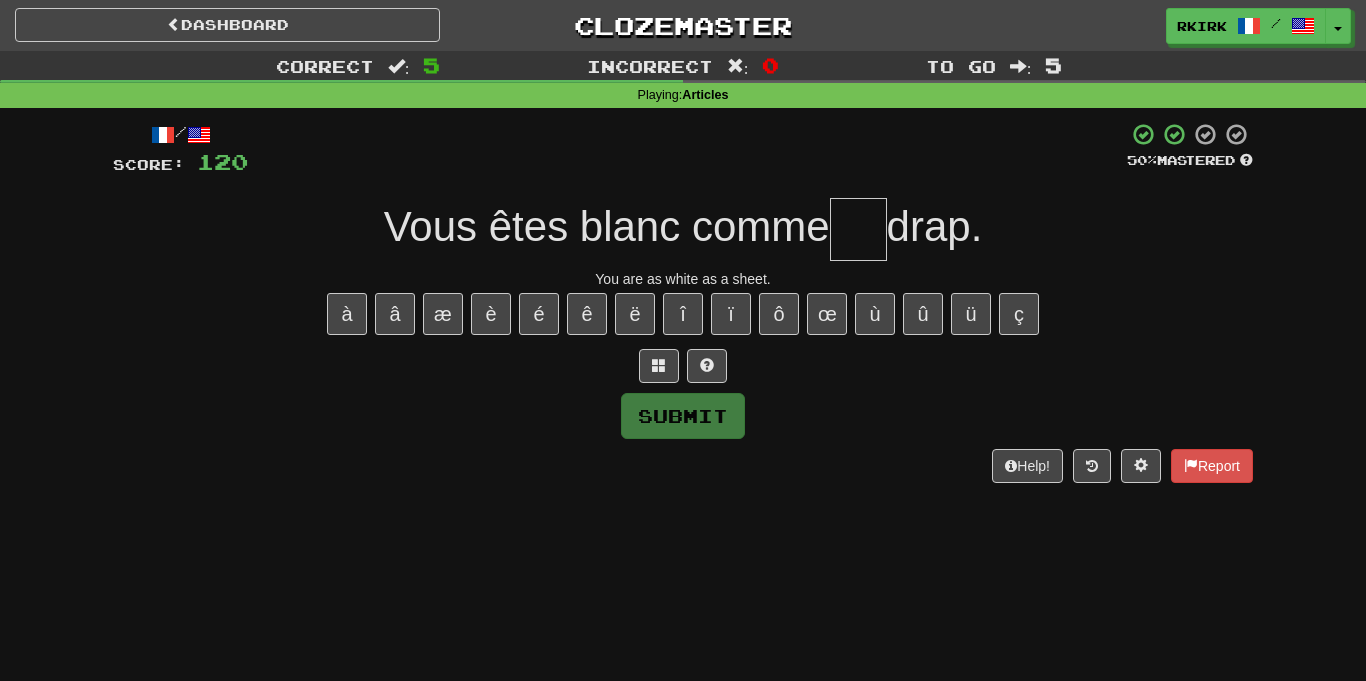 type on "*" 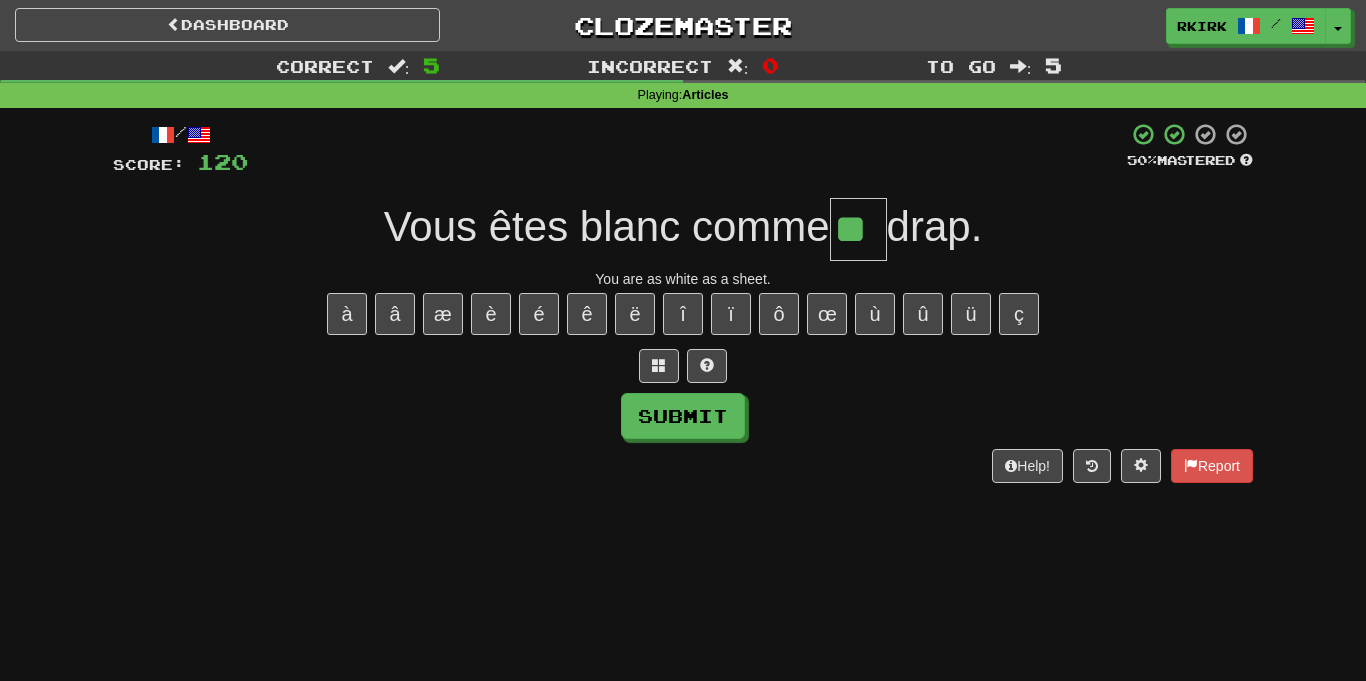type on "**" 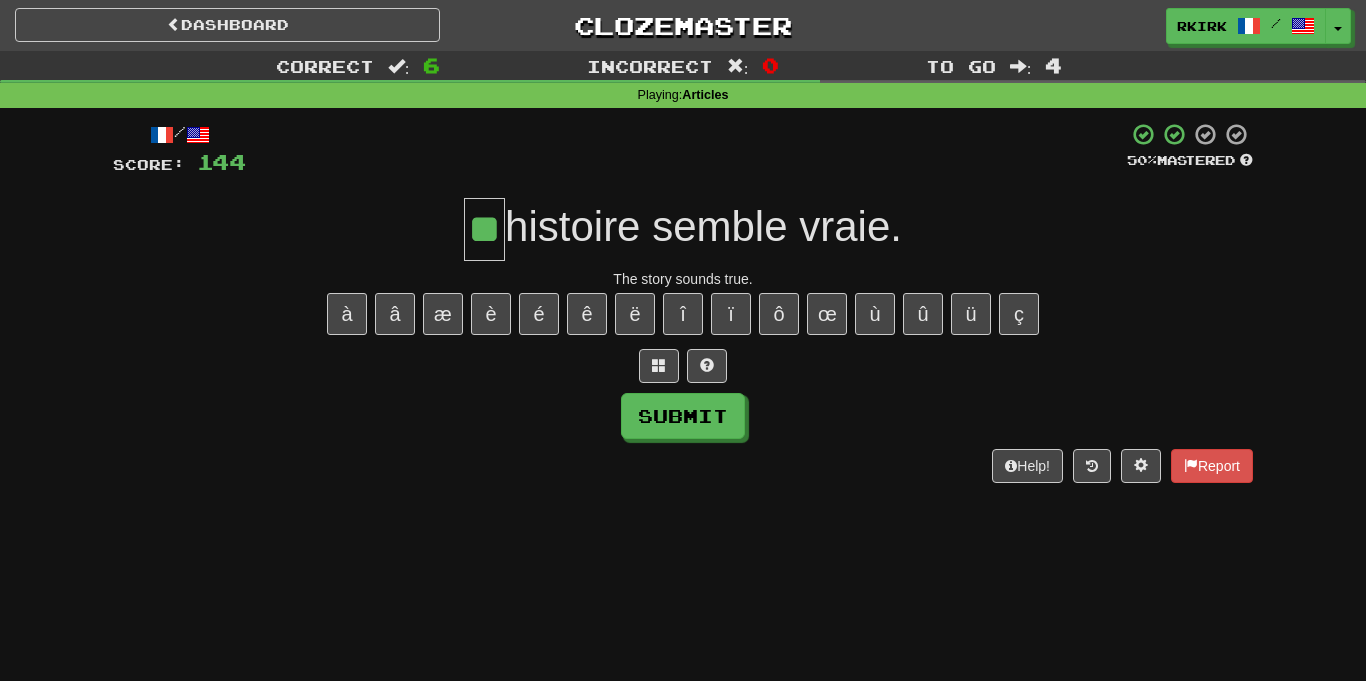 type on "**" 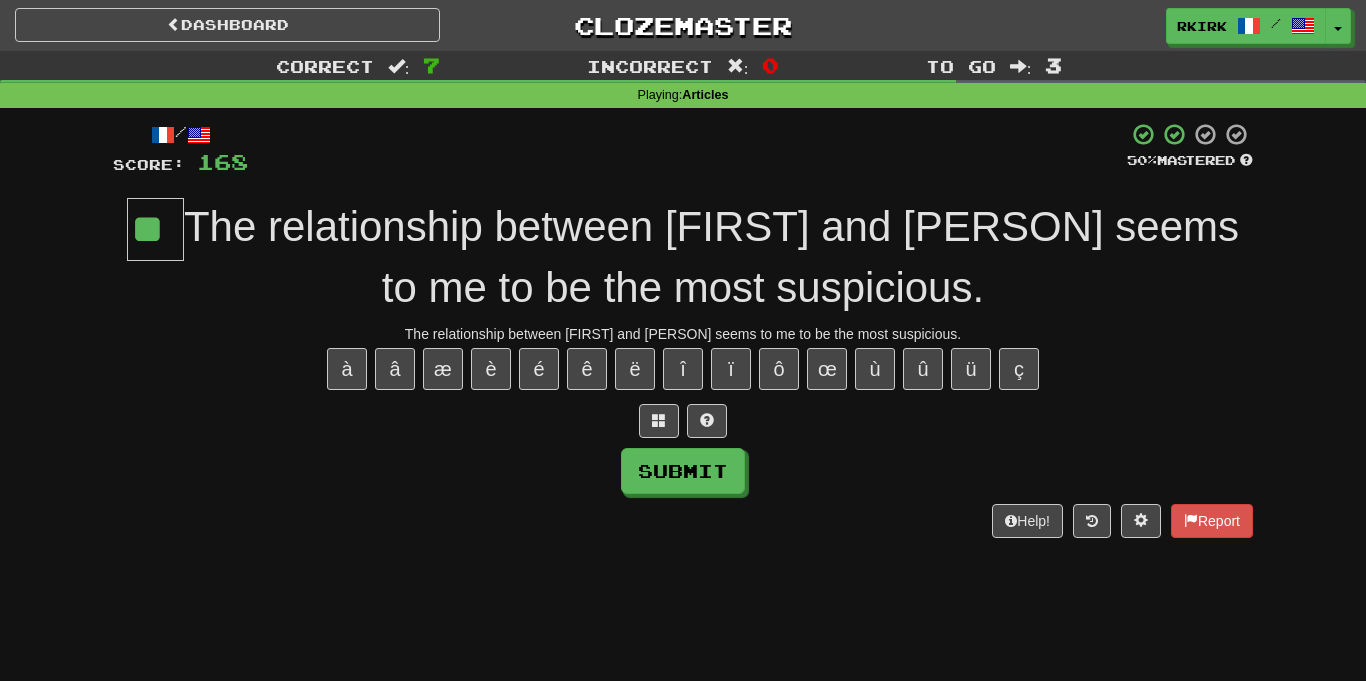 type on "**" 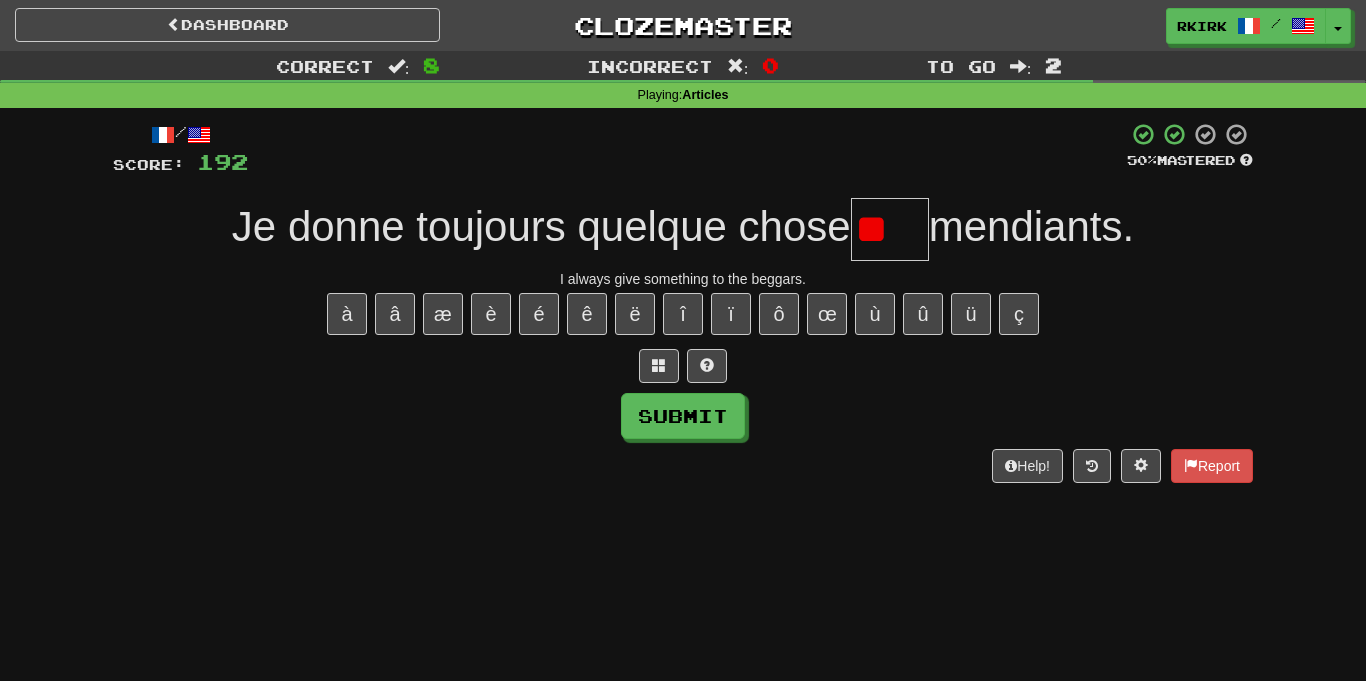type on "*" 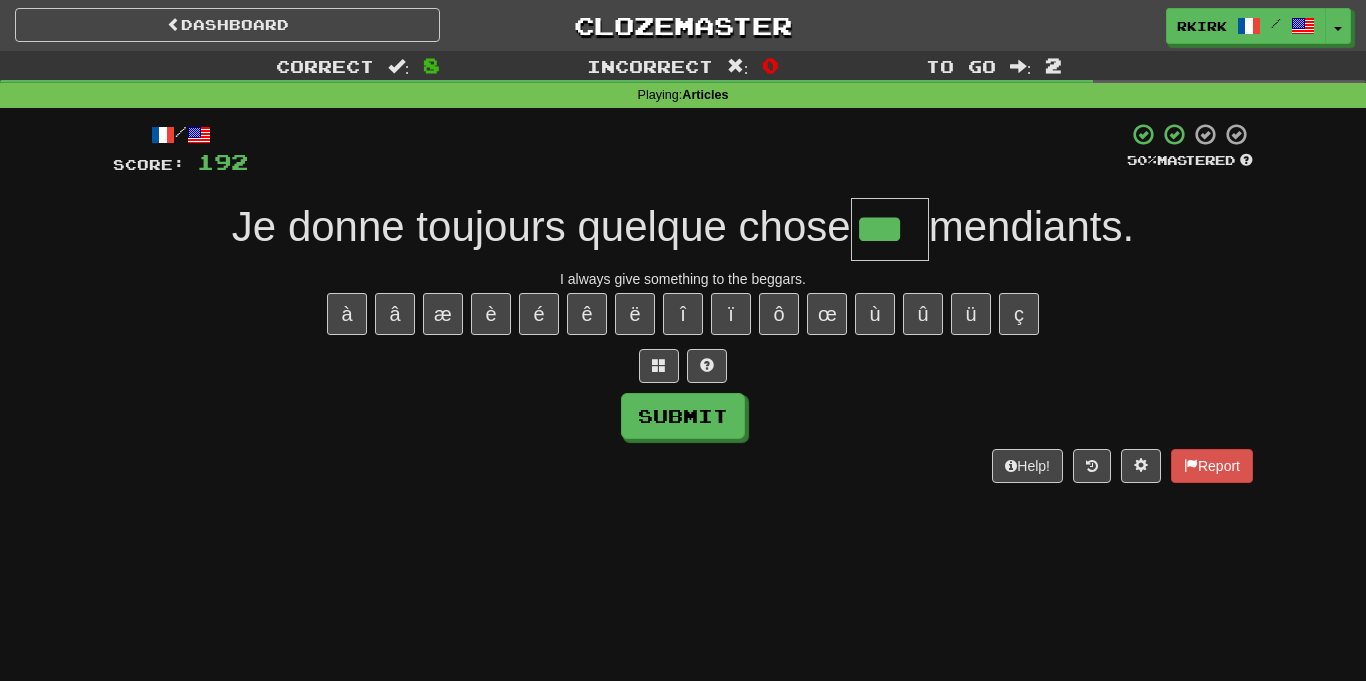 type on "***" 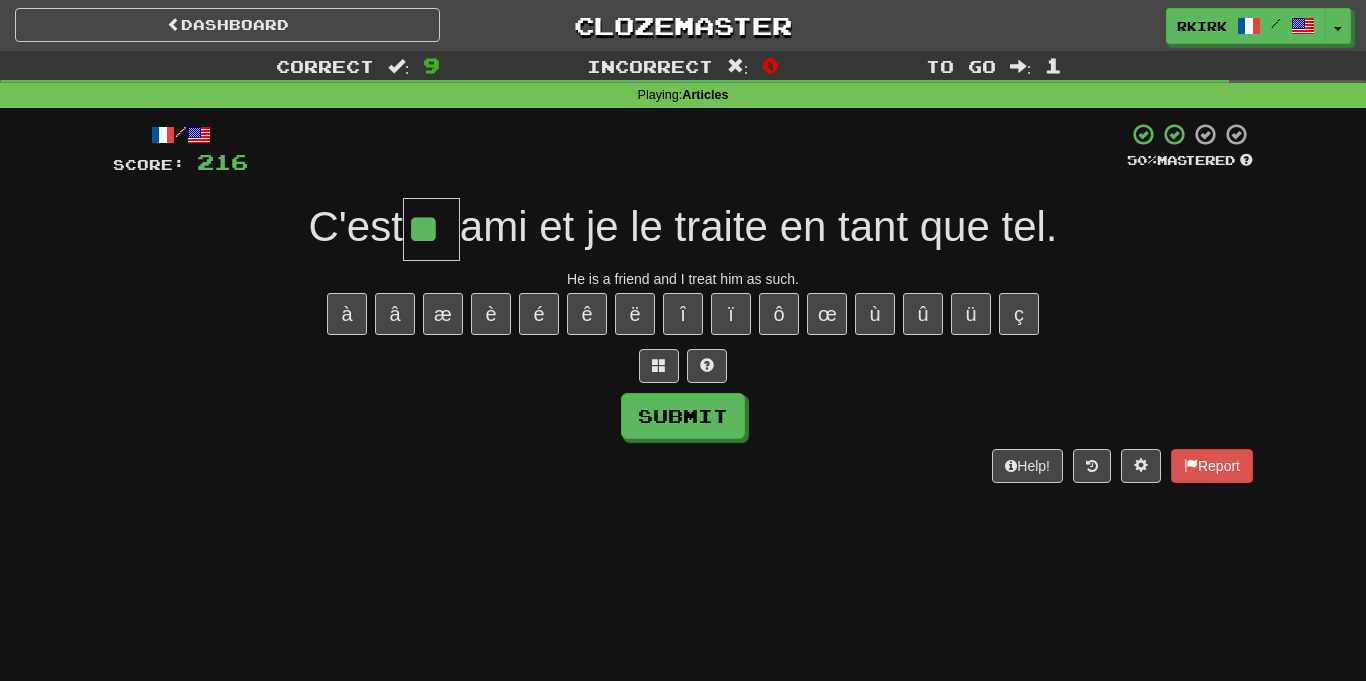 type on "**" 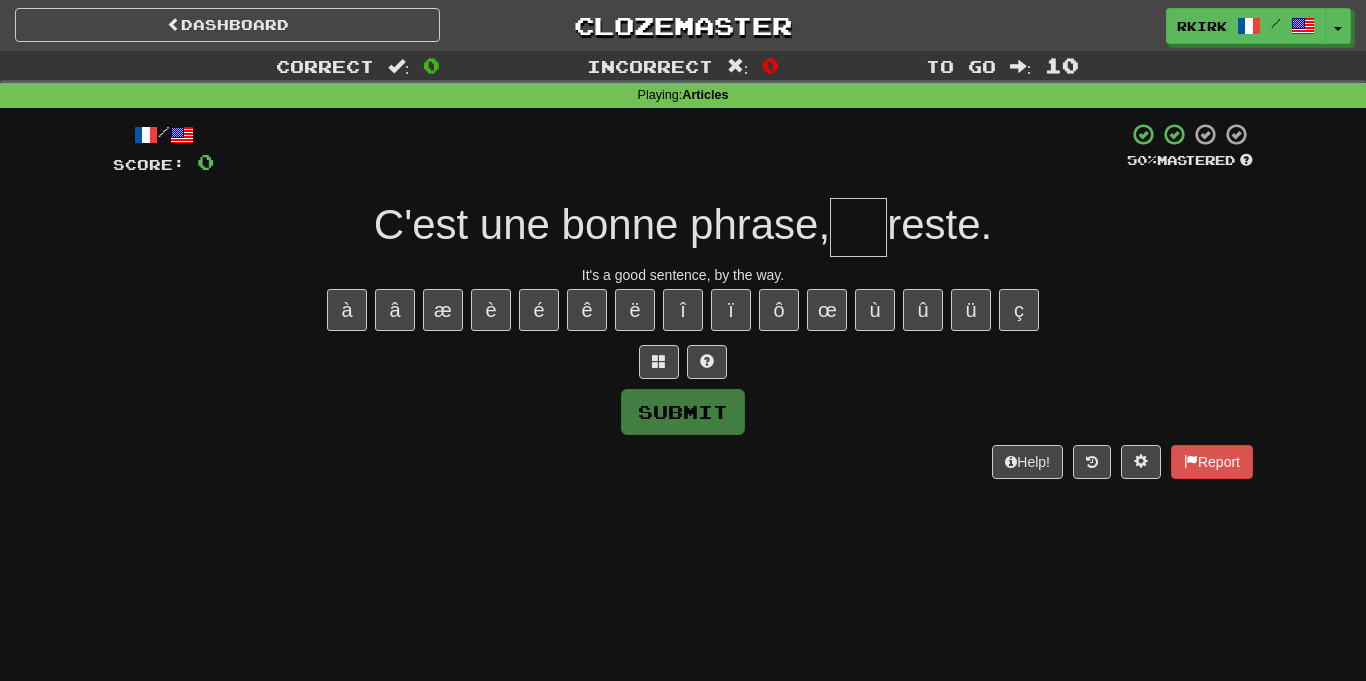 type on "*" 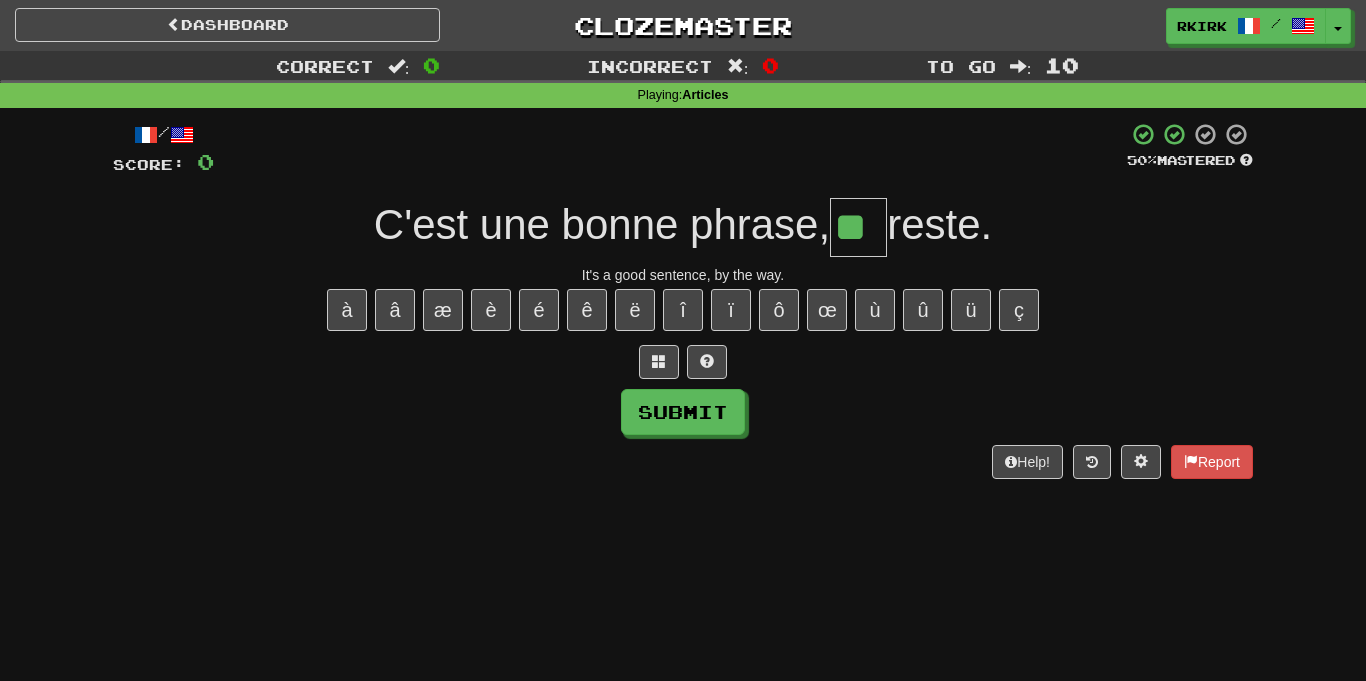 type on "**" 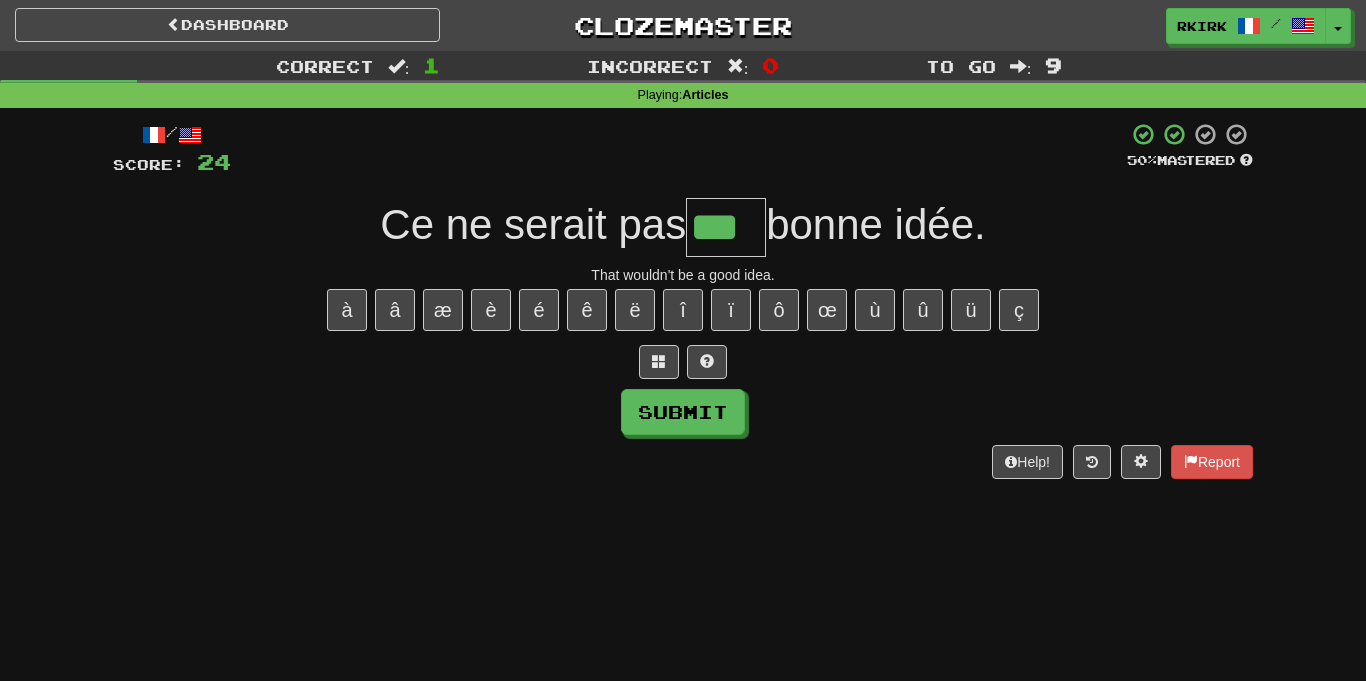 type on "***" 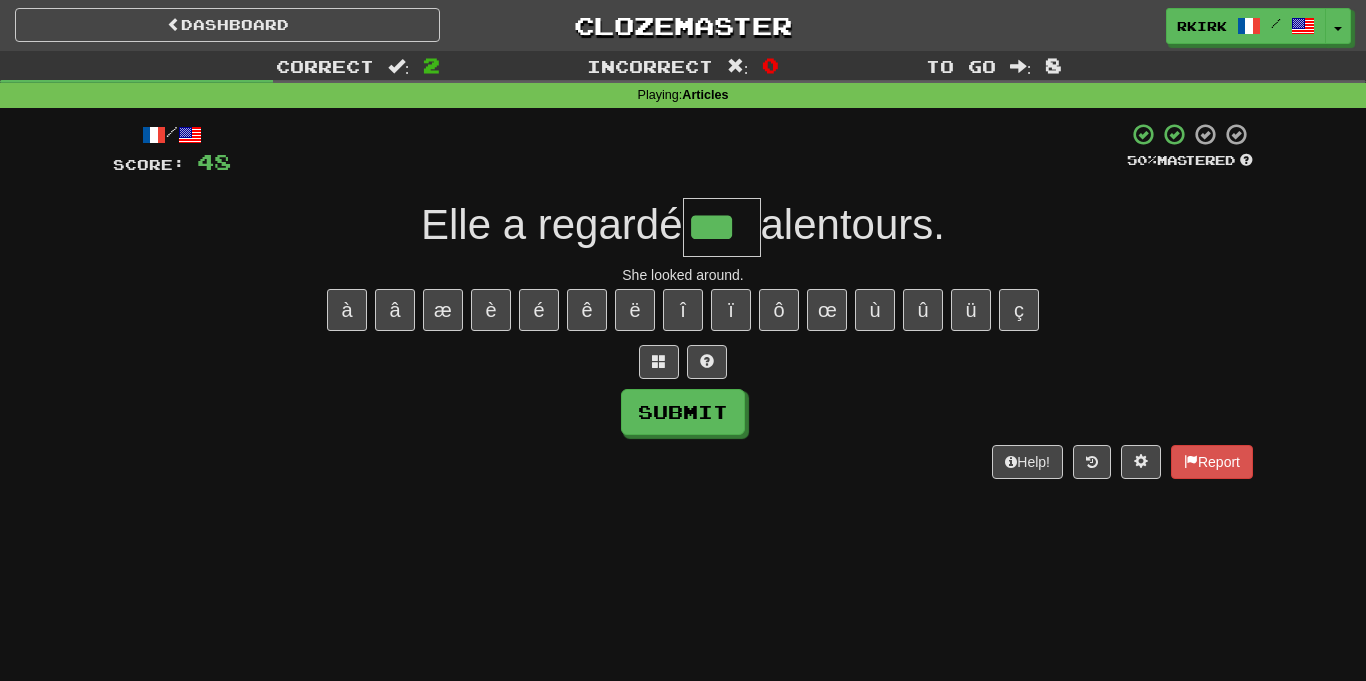 type on "***" 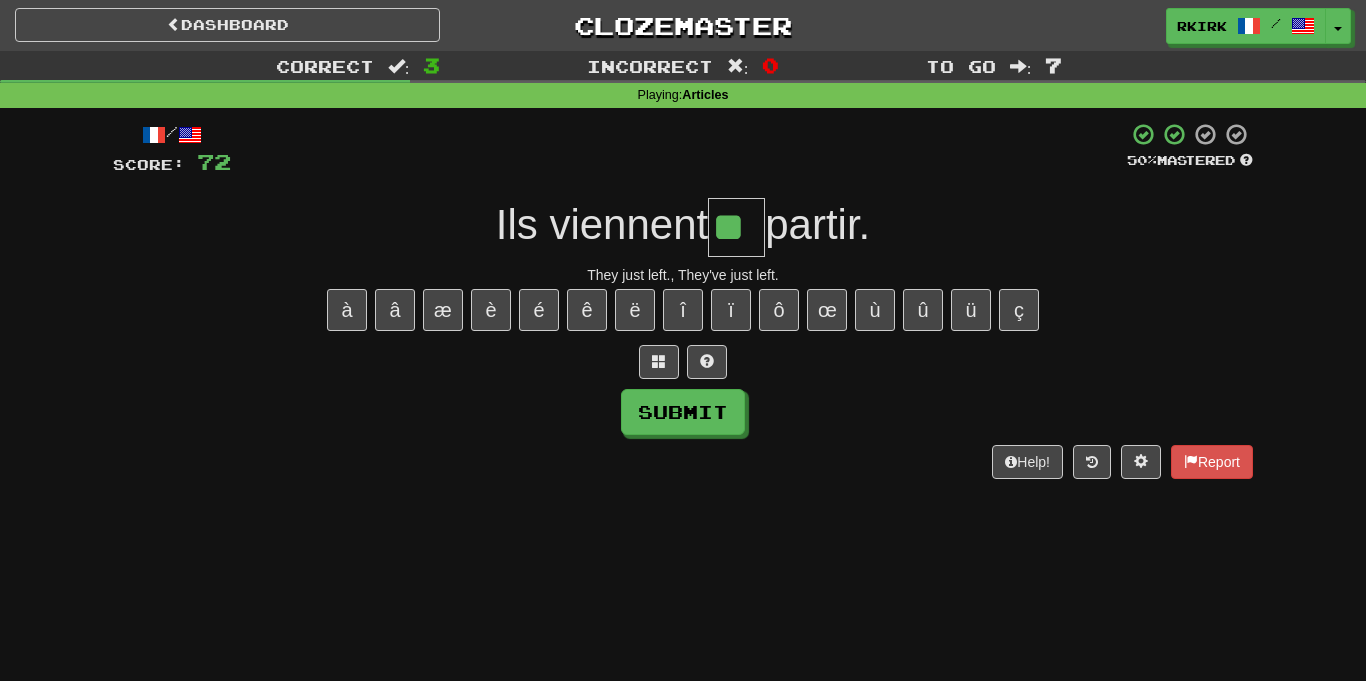 type on "**" 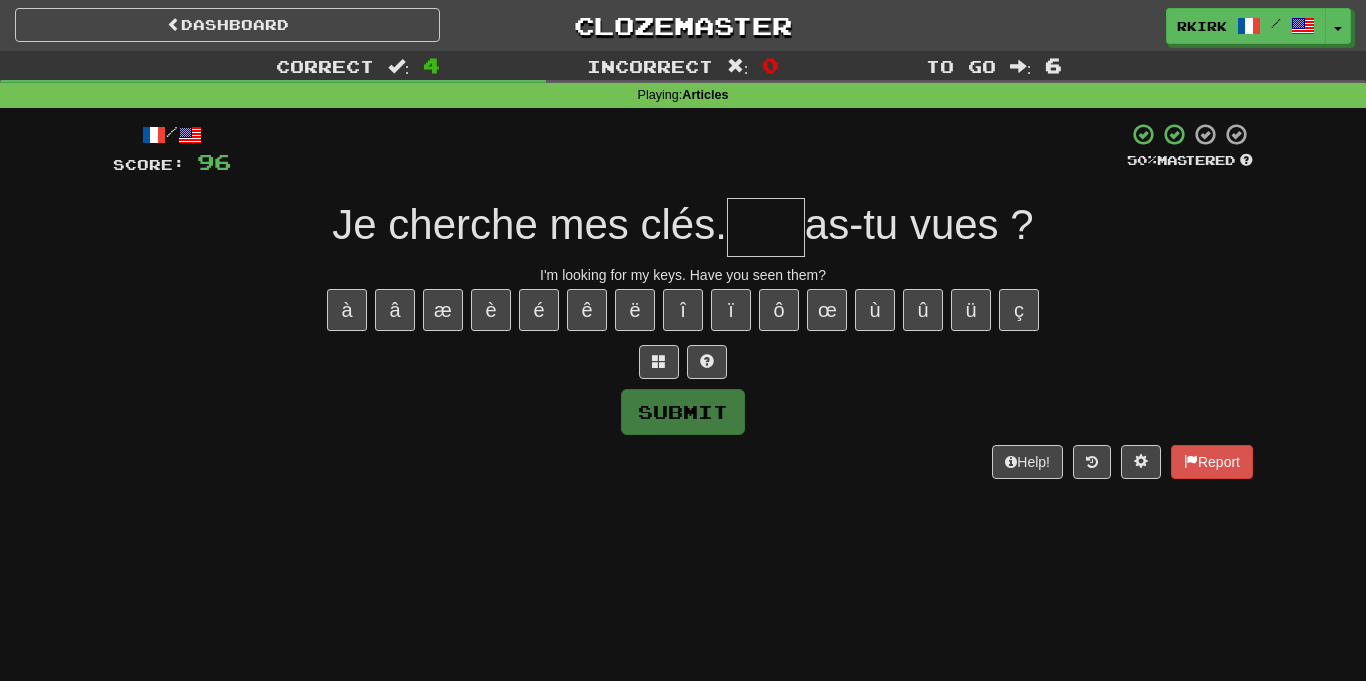 type on "*" 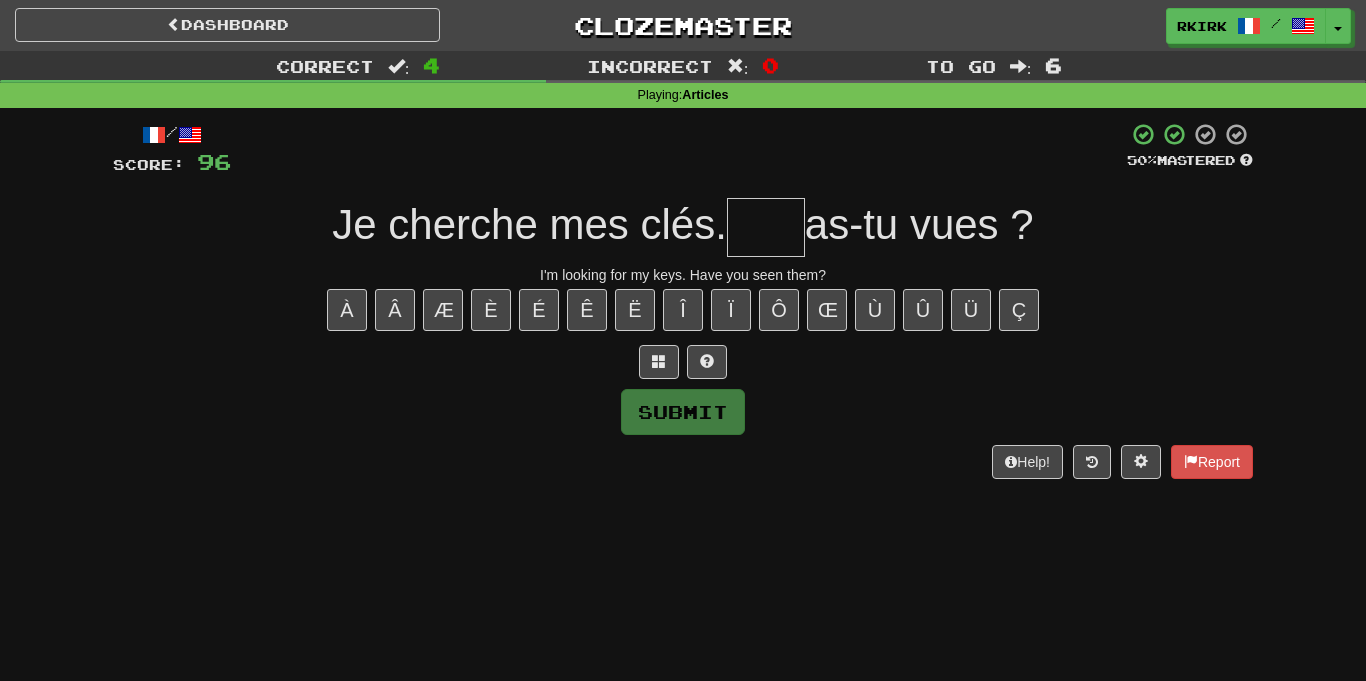 type on "*" 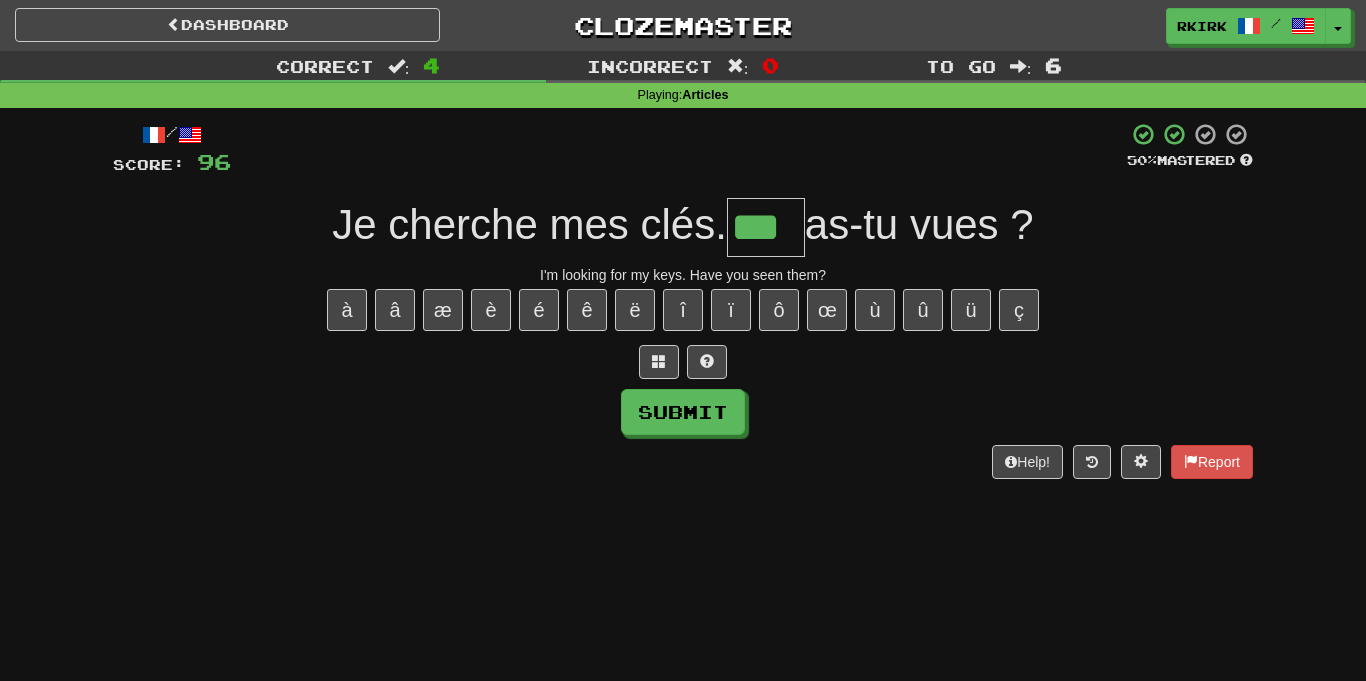 type on "***" 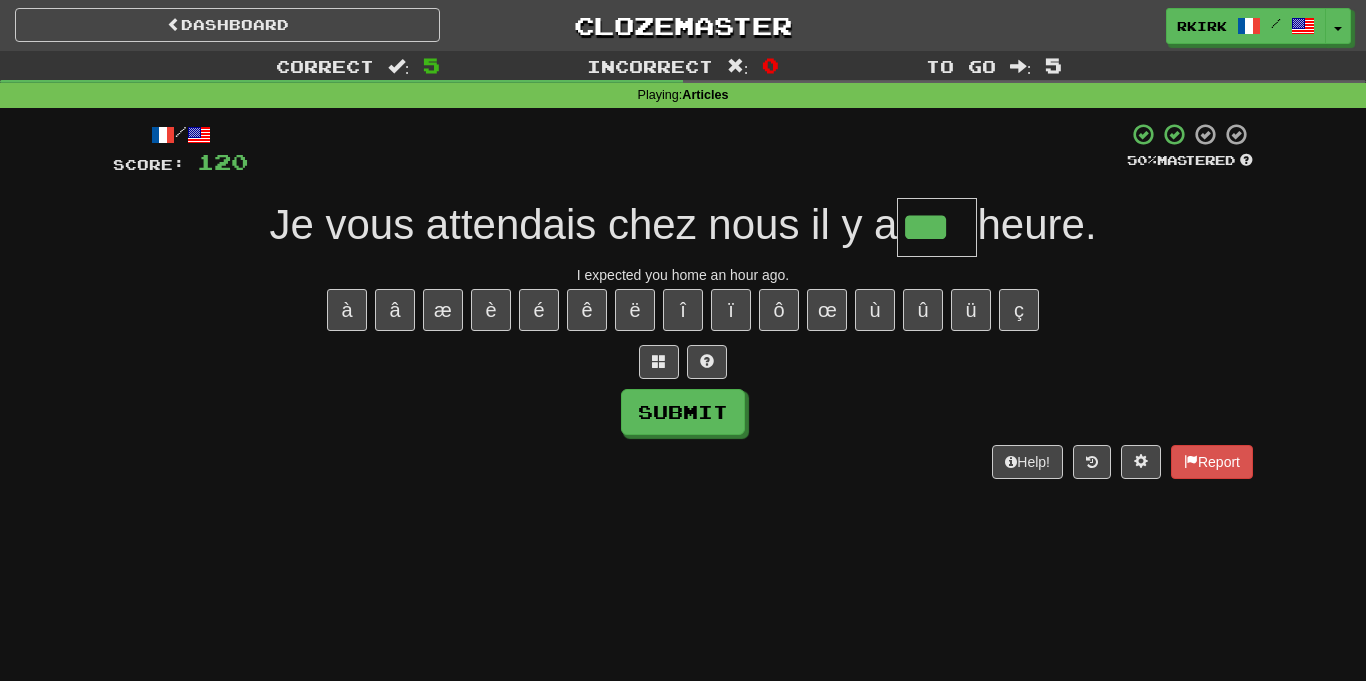 type on "***" 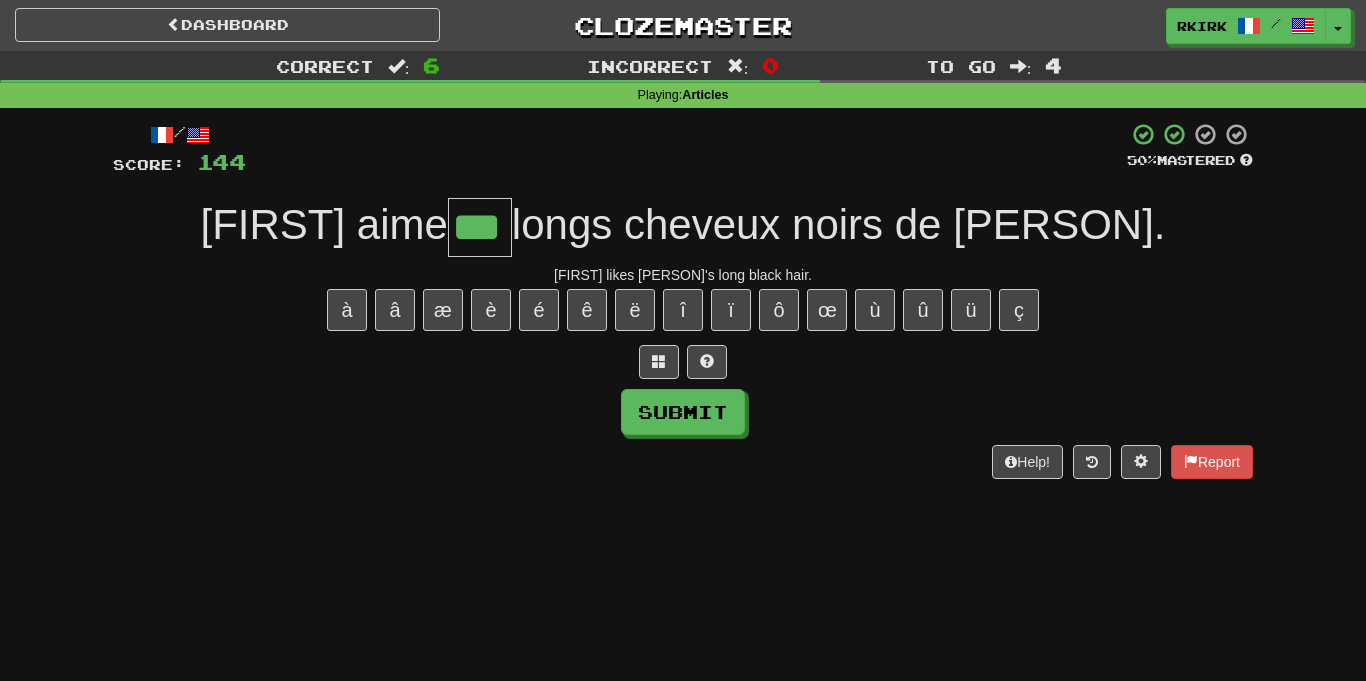 type on "***" 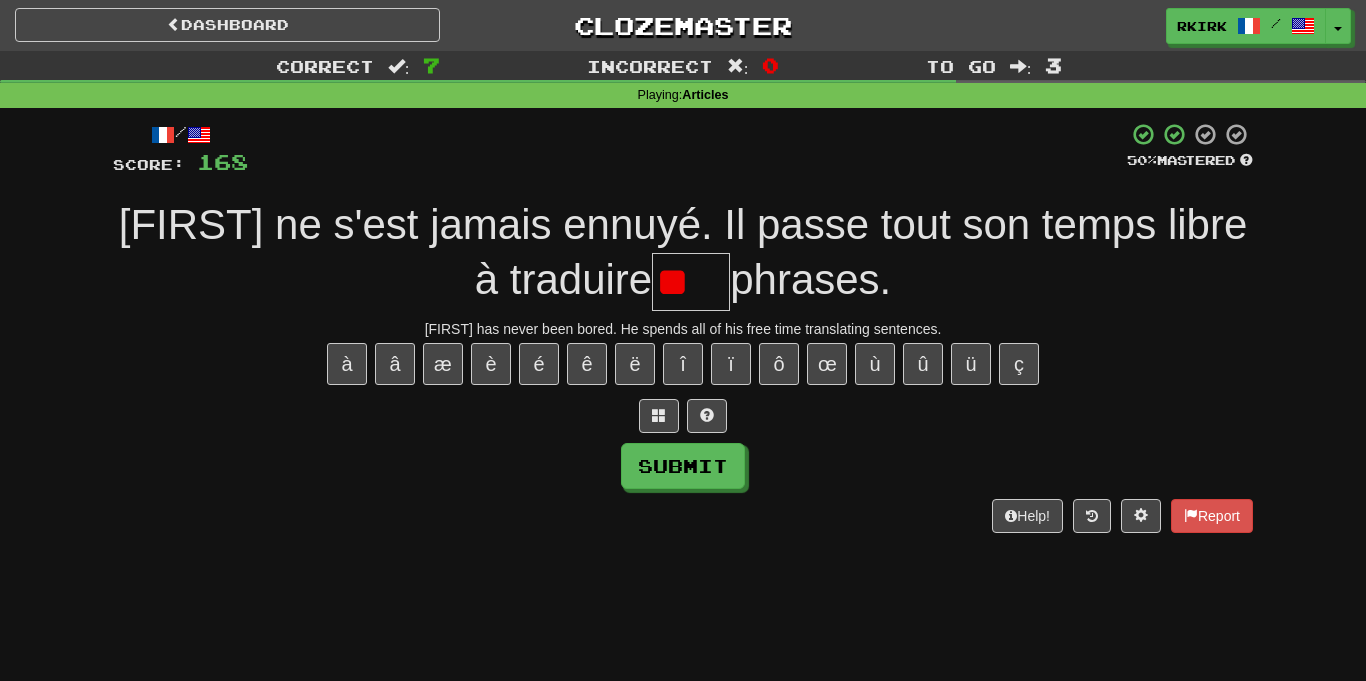 type on "*" 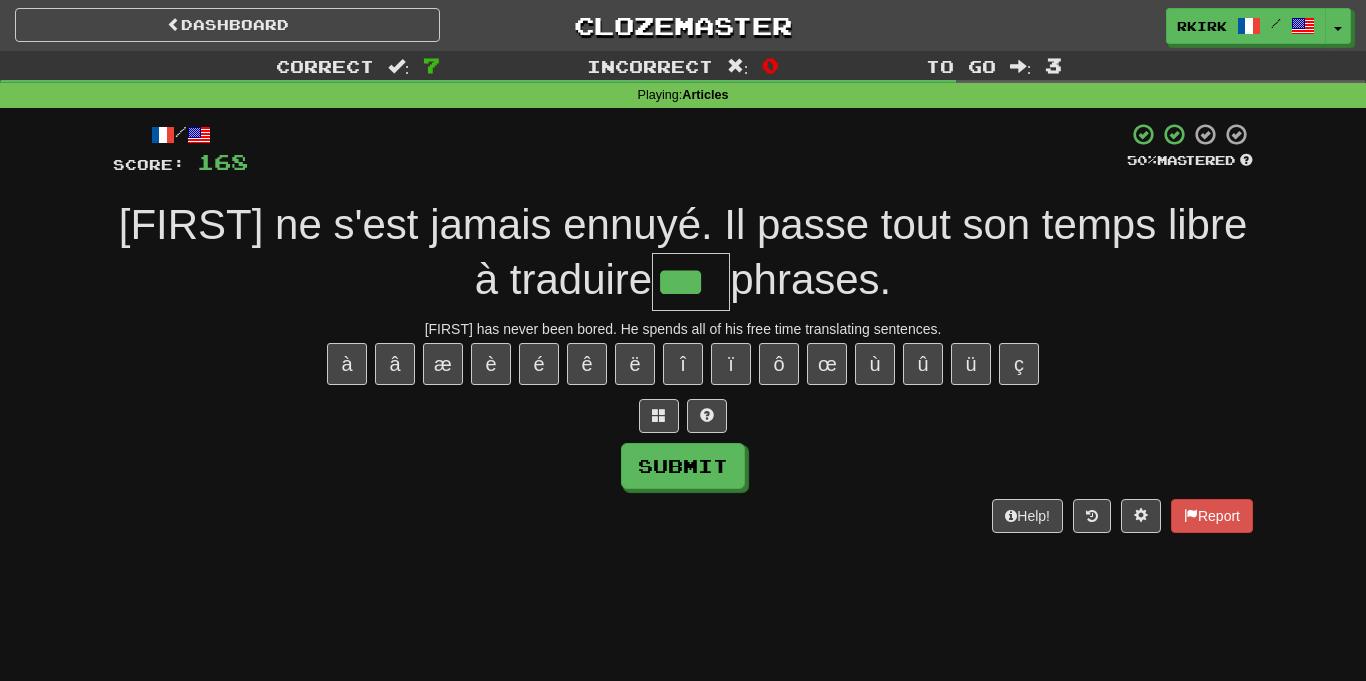 type on "***" 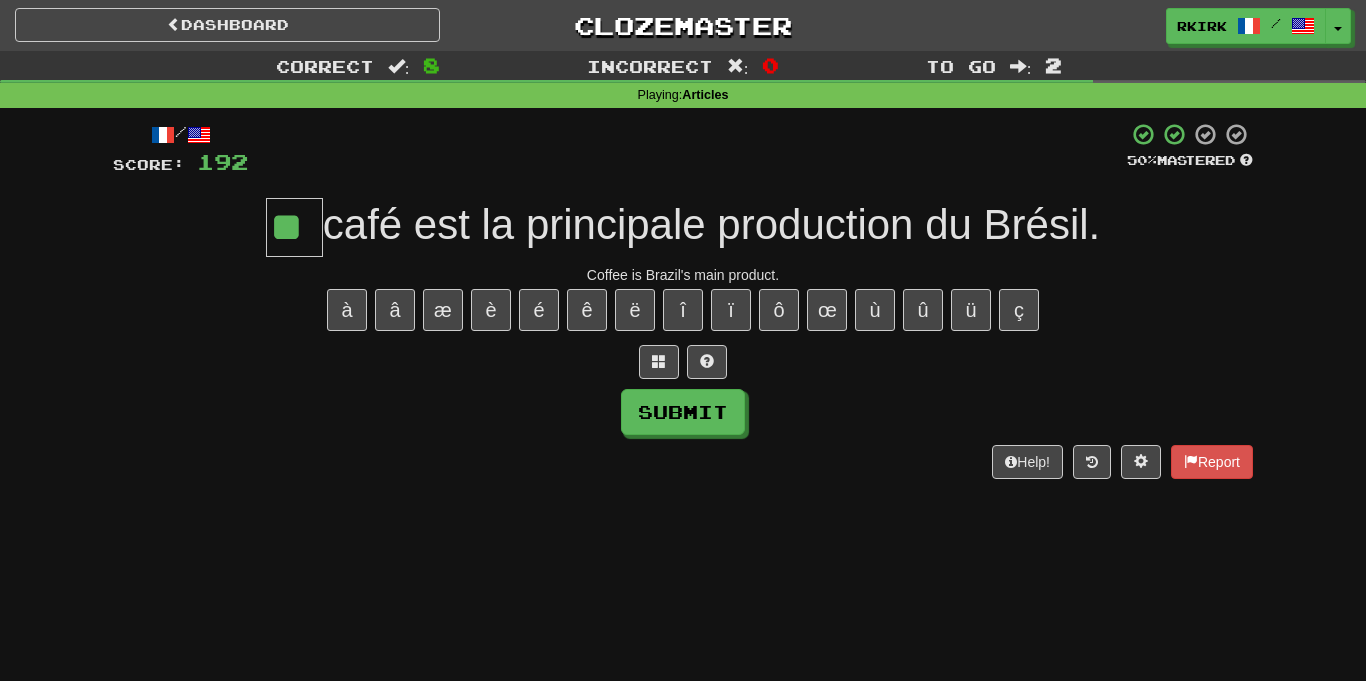 type on "**" 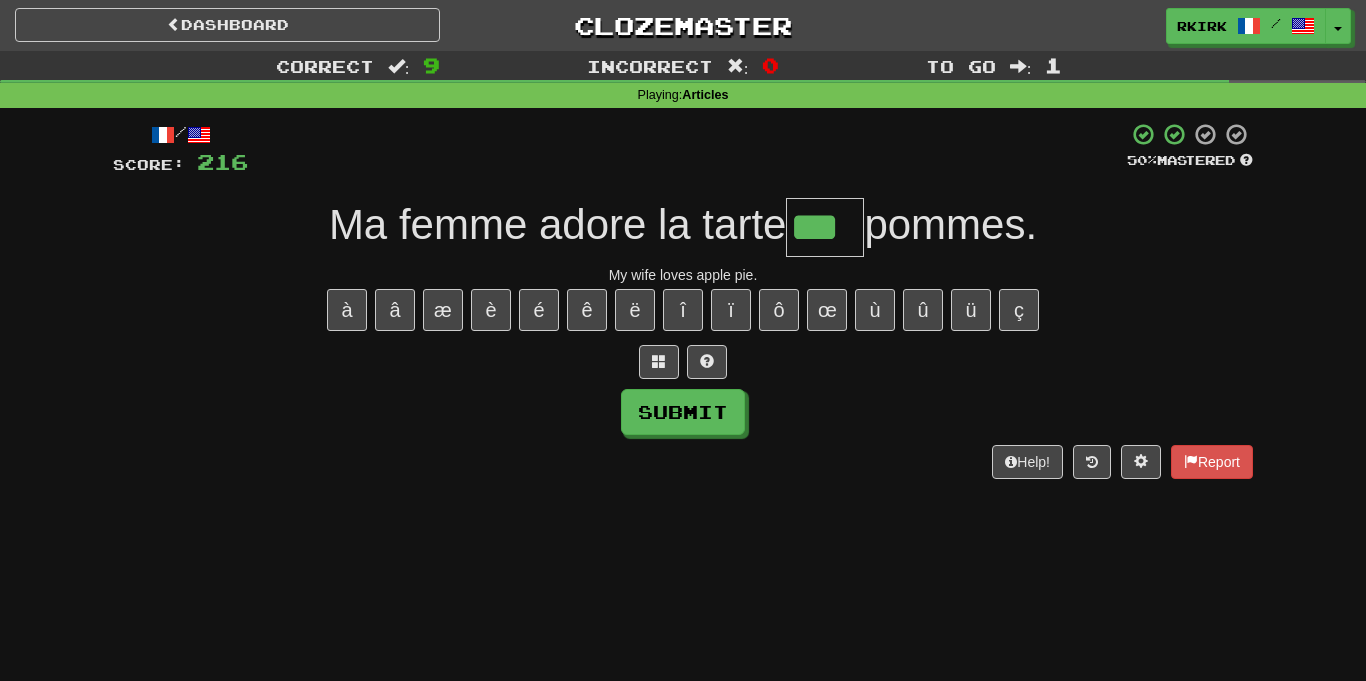 type on "***" 